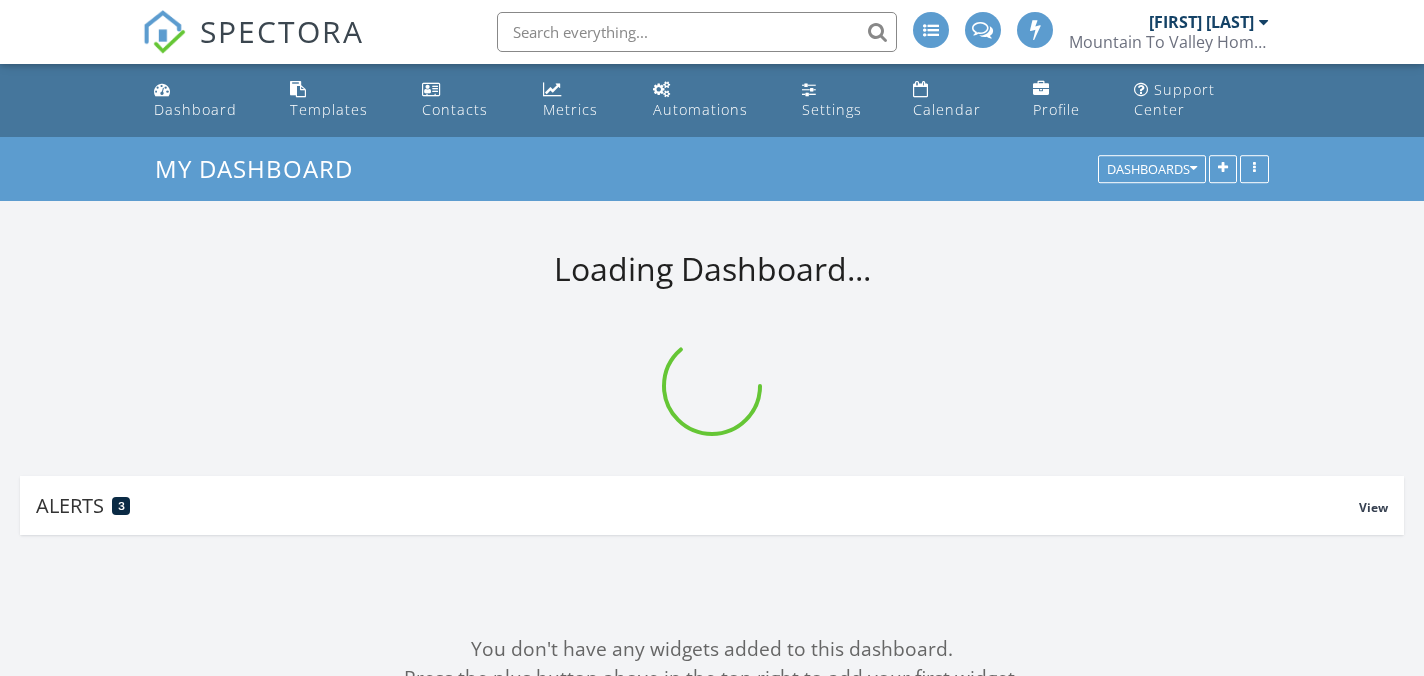 scroll, scrollTop: 0, scrollLeft: 0, axis: both 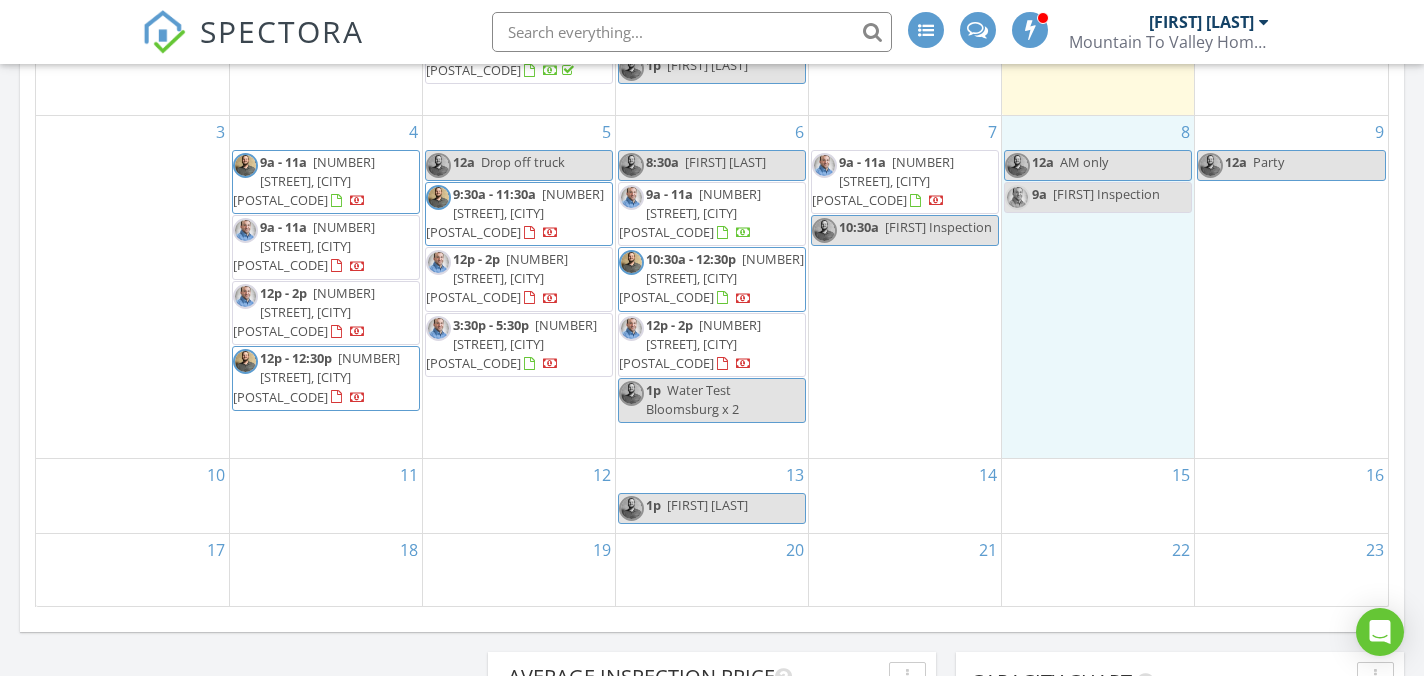 click on "8
12a
AM only
9a
Mike Inspection" at bounding box center [1098, 287] 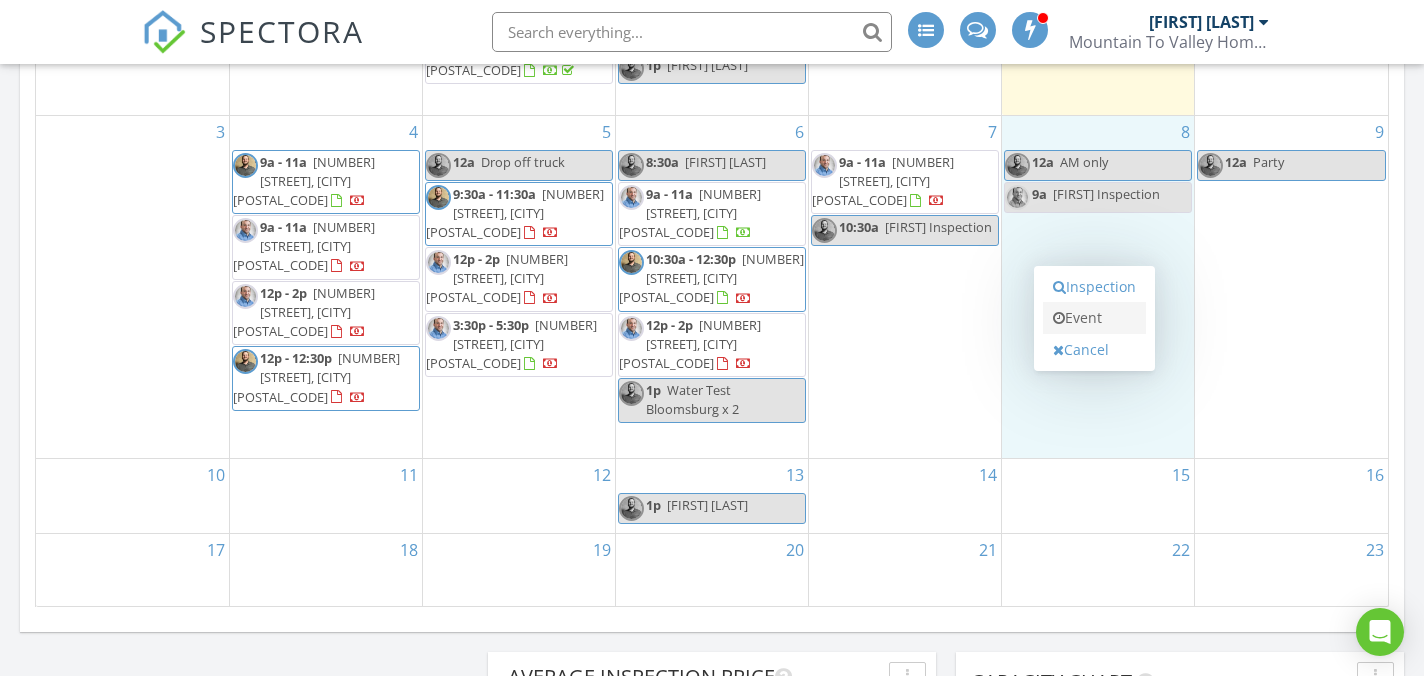 click on "Event" at bounding box center (1094, 318) 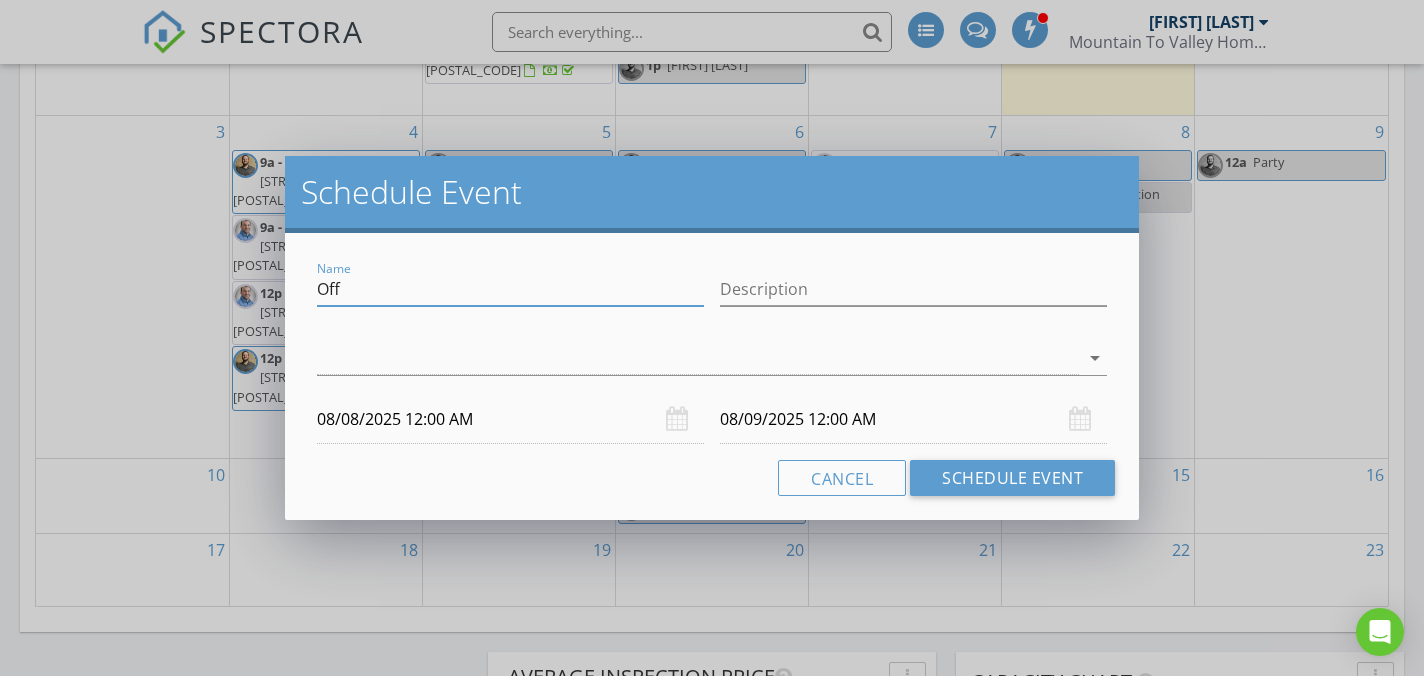drag, startPoint x: 353, startPoint y: 294, endPoint x: 136, endPoint y: 275, distance: 217.83022 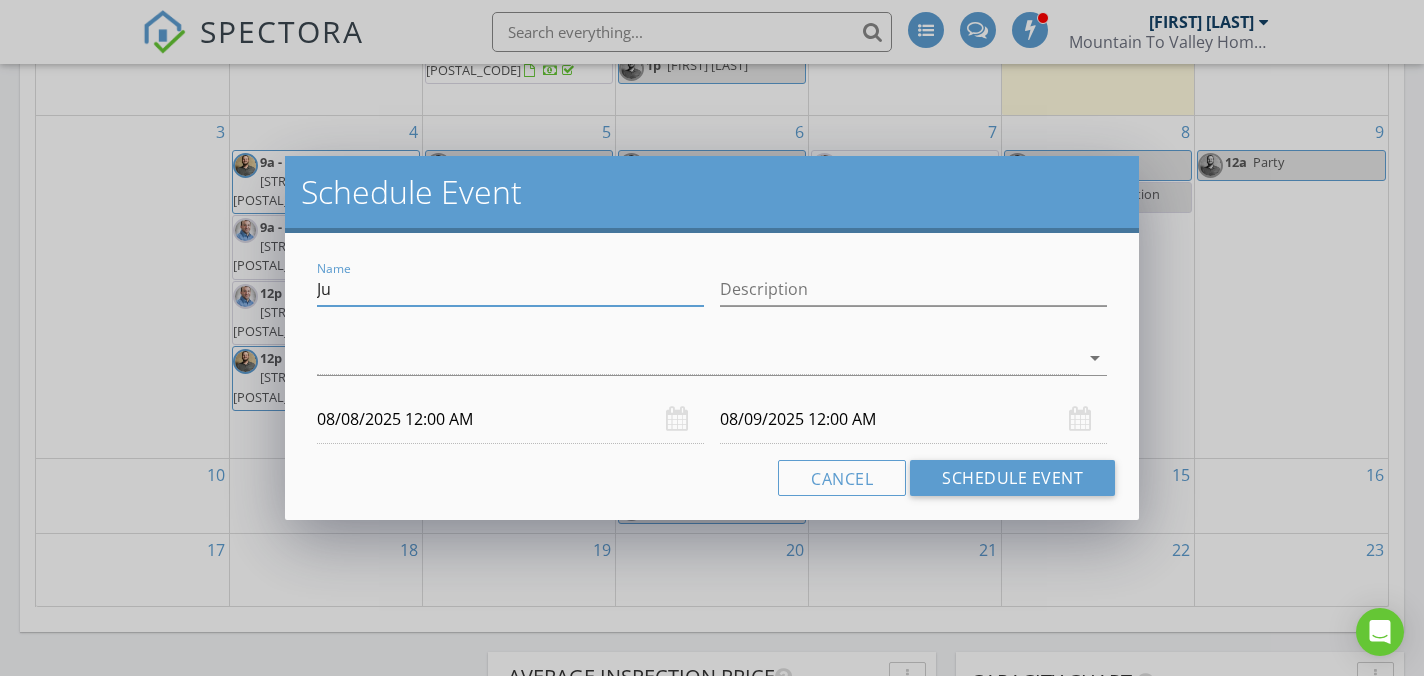 type on "J" 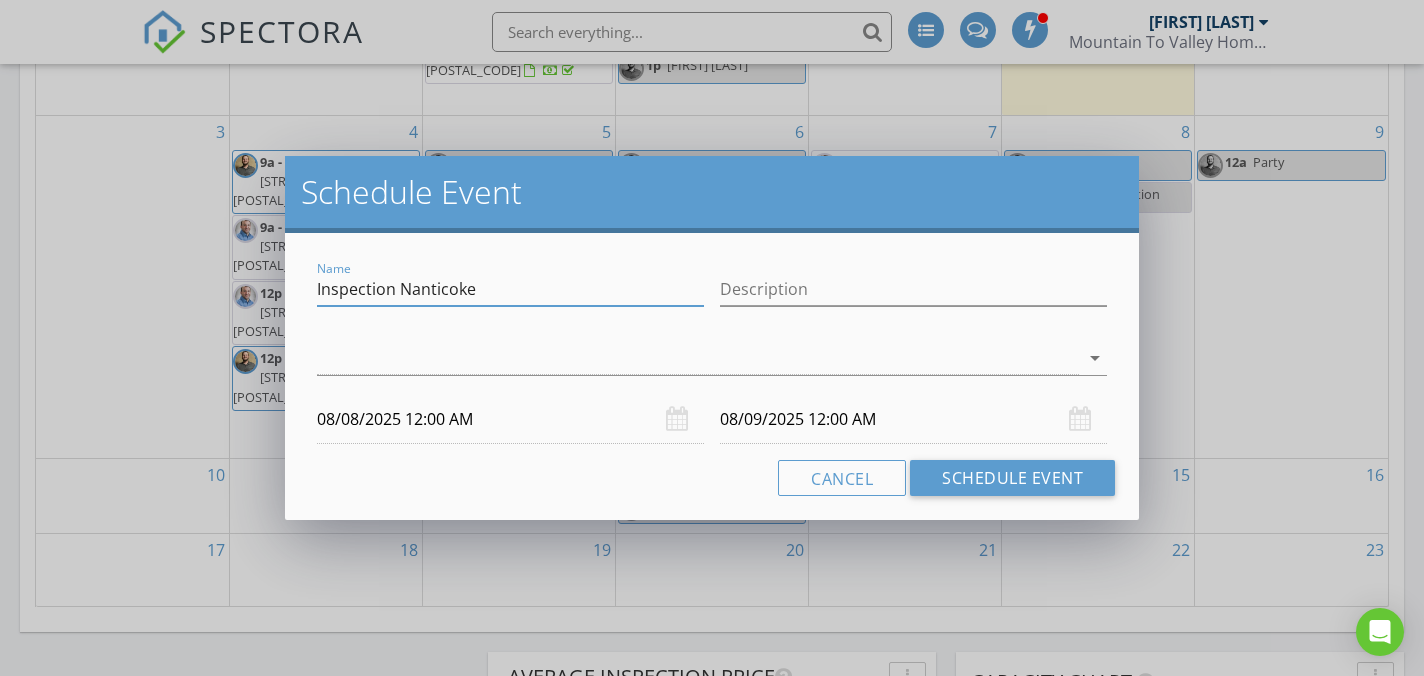 type on "Inspection Nanticoke" 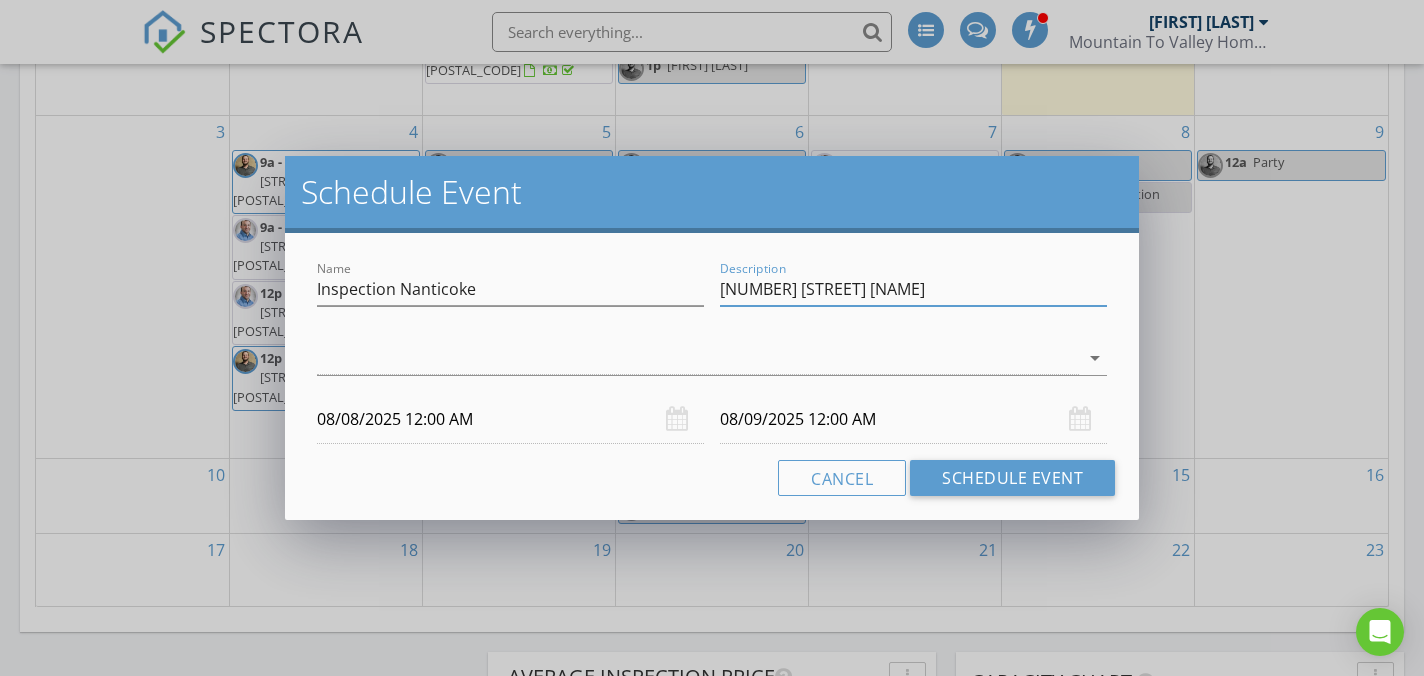 type on "71 Honey Pot Shannon Manning" 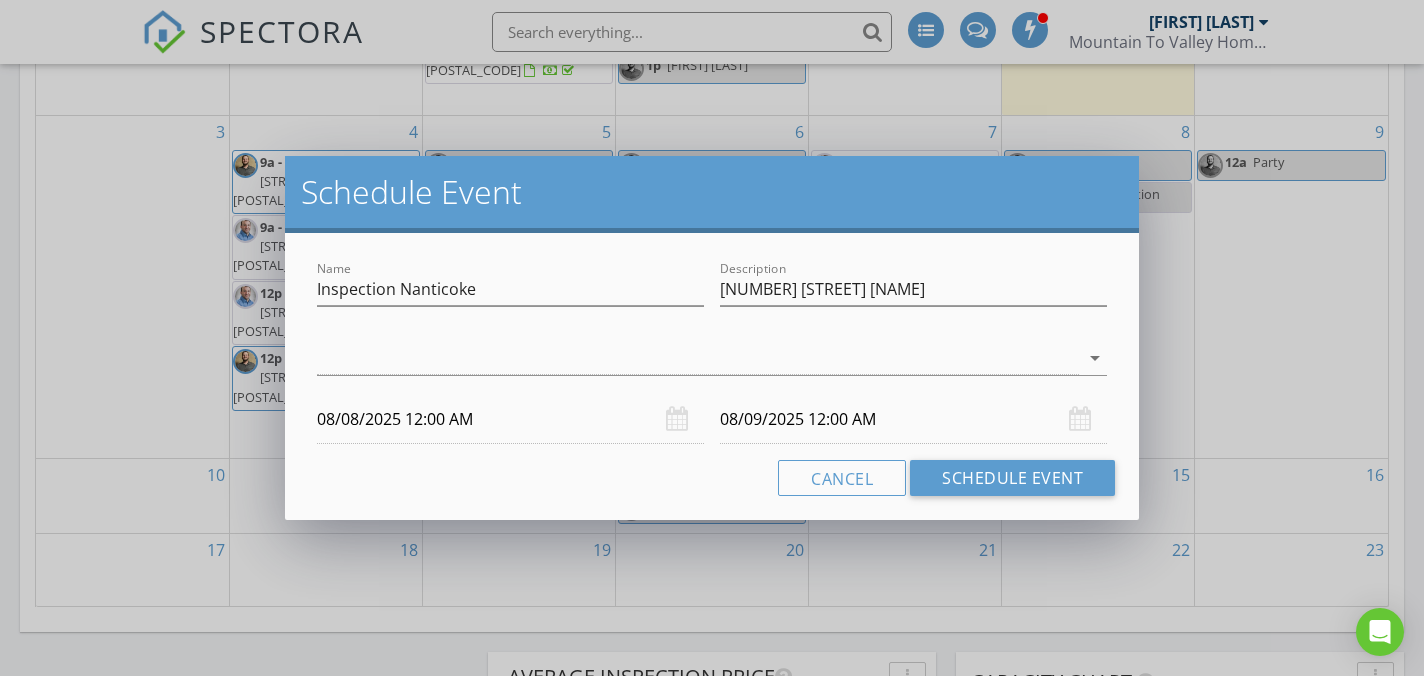 click on "arrow_drop_down" at bounding box center [712, 368] 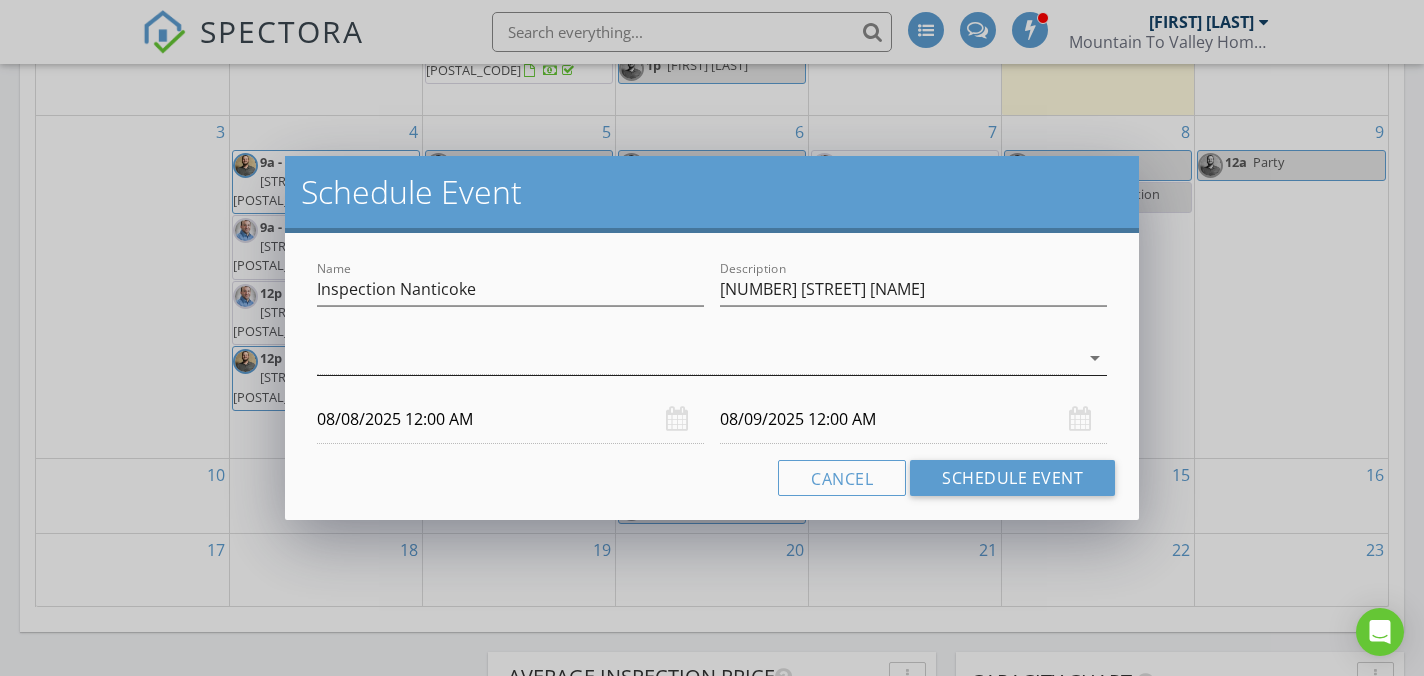 click on "arrow_drop_down" at bounding box center (712, 358) 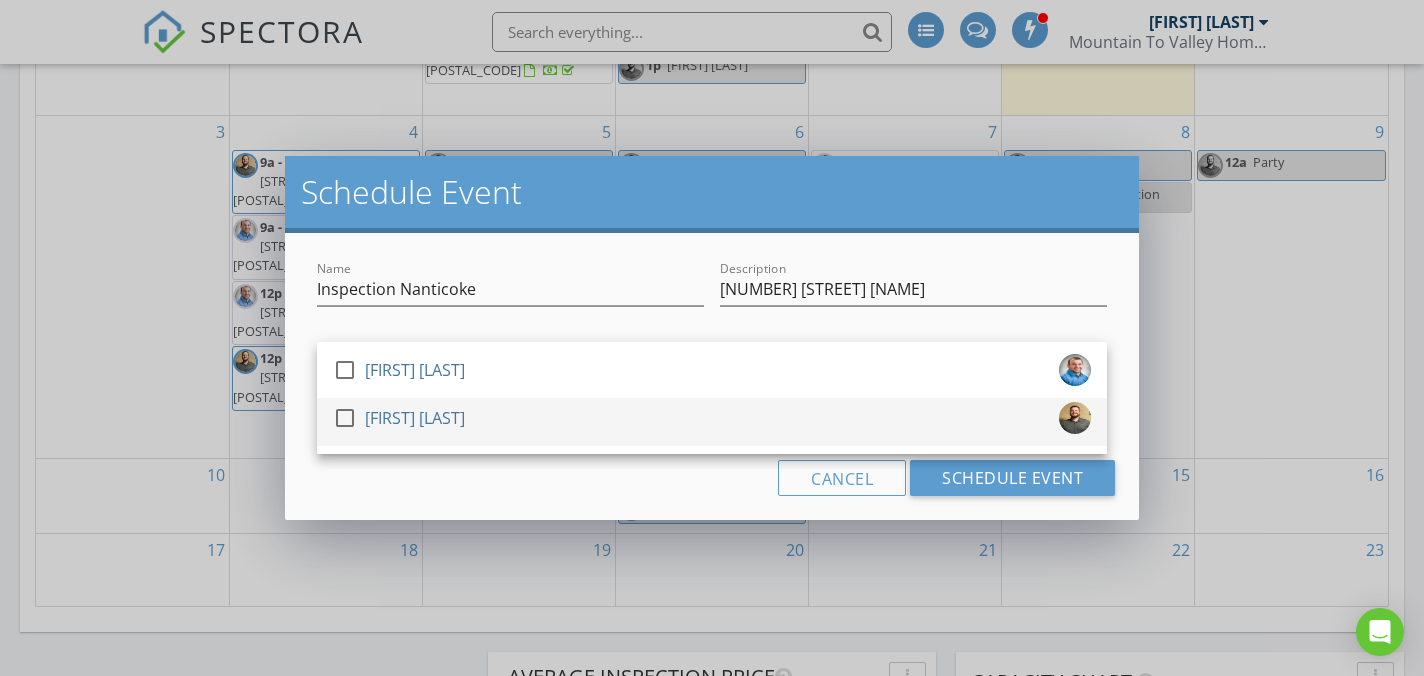 click on "check_box_outline_blank   Justin Weber" at bounding box center [712, 422] 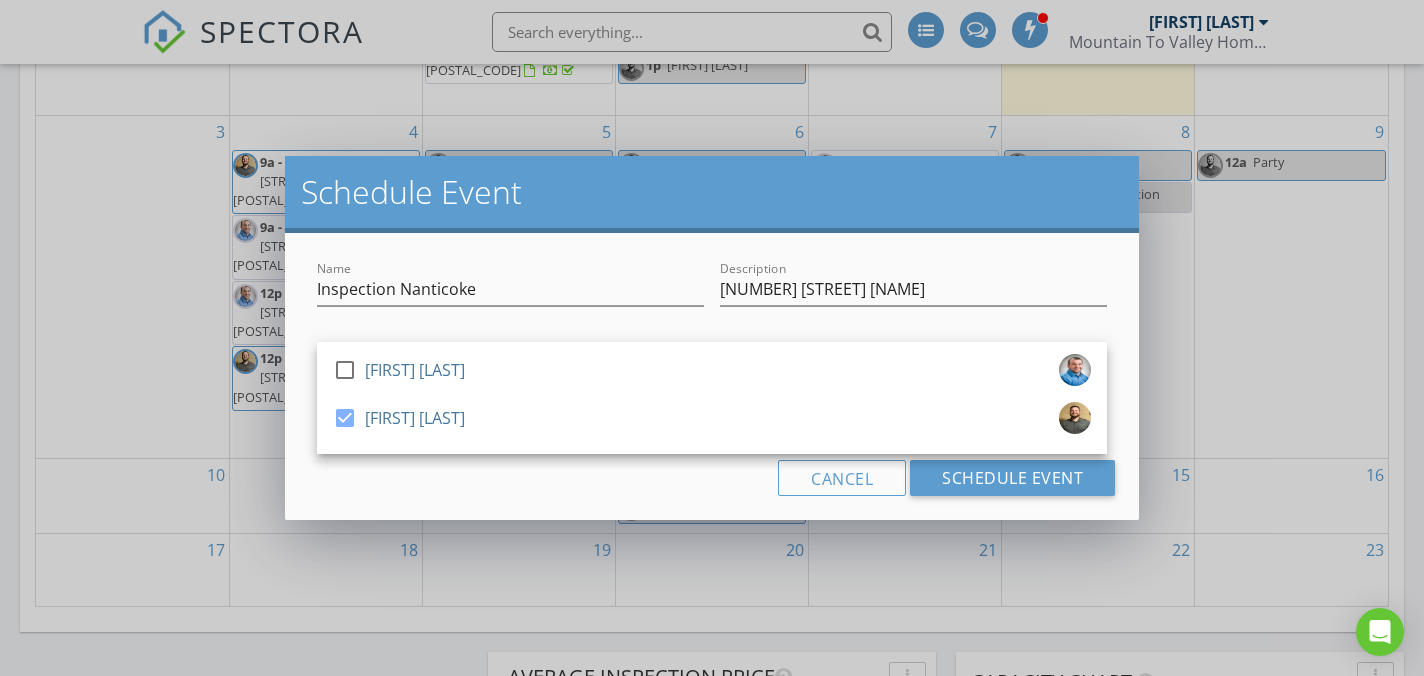 click on "Cancel   Schedule Event" at bounding box center (712, 478) 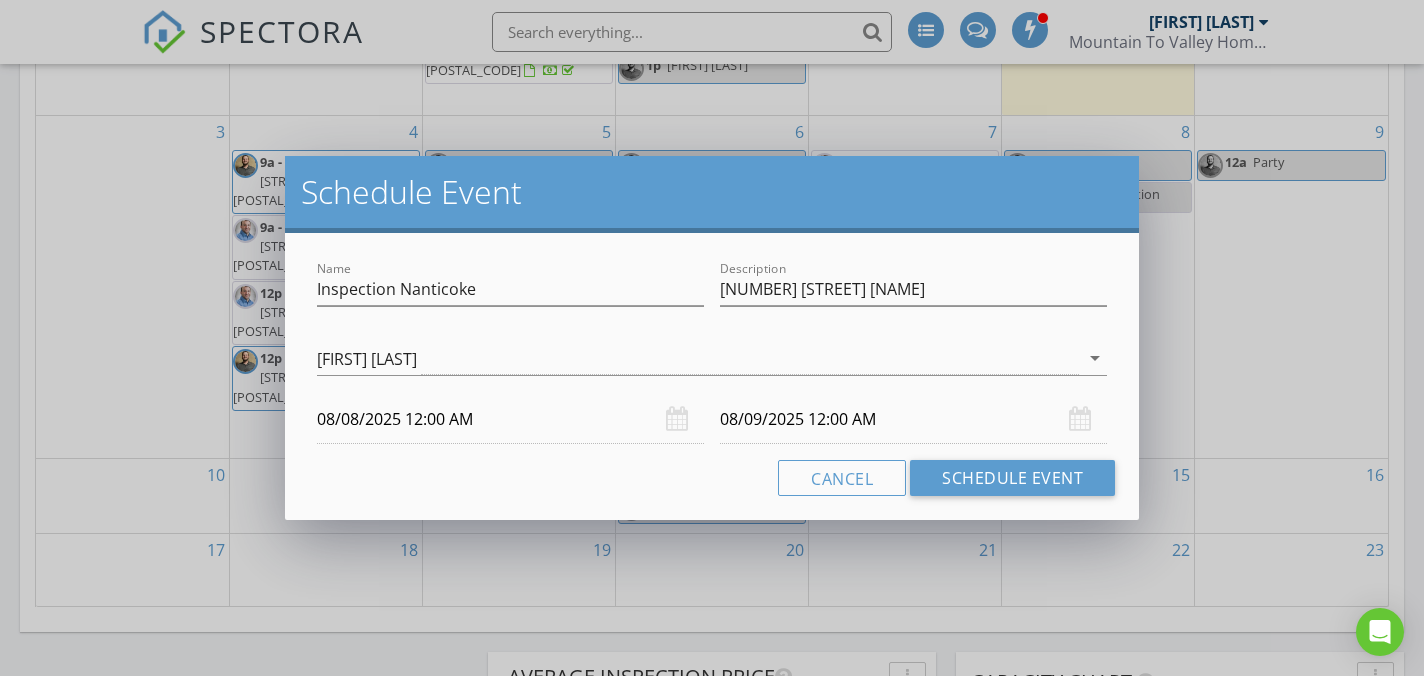 click on "08/08/2025 12:00 AM" at bounding box center (510, 419) 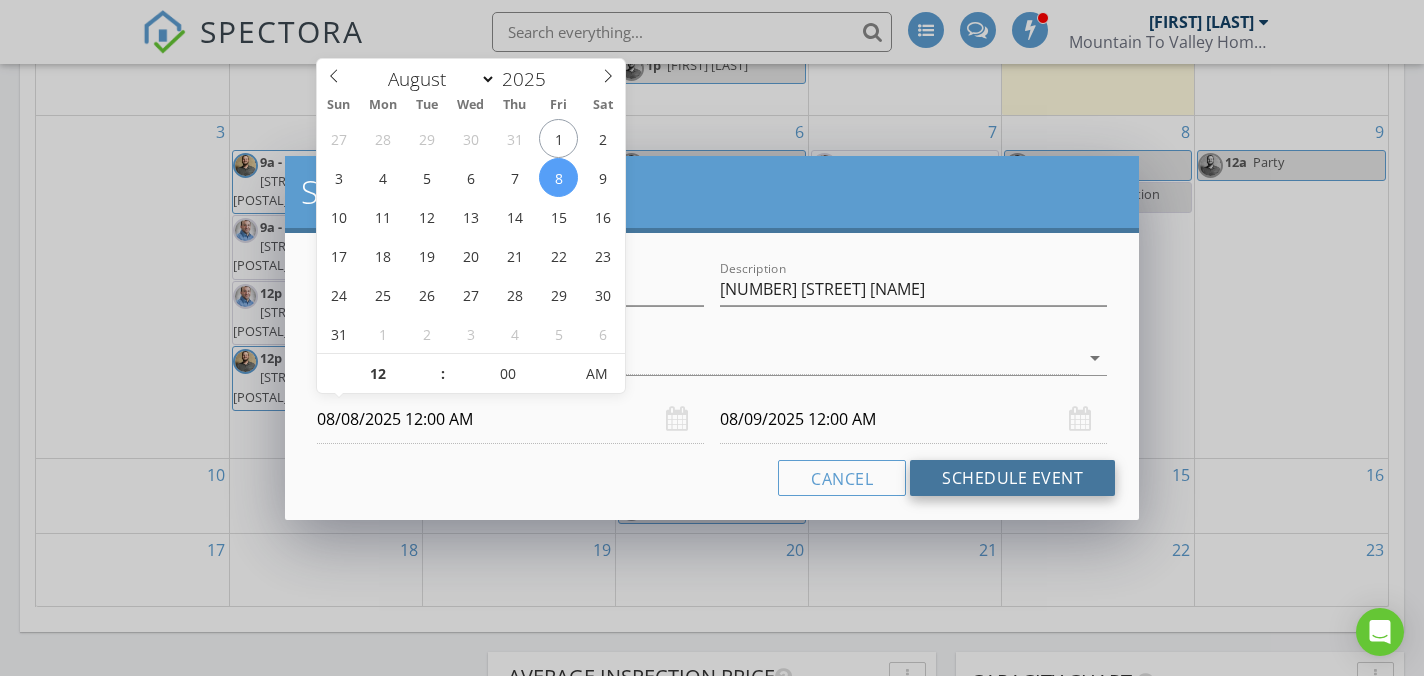 click on "Schedule Event" at bounding box center [1012, 478] 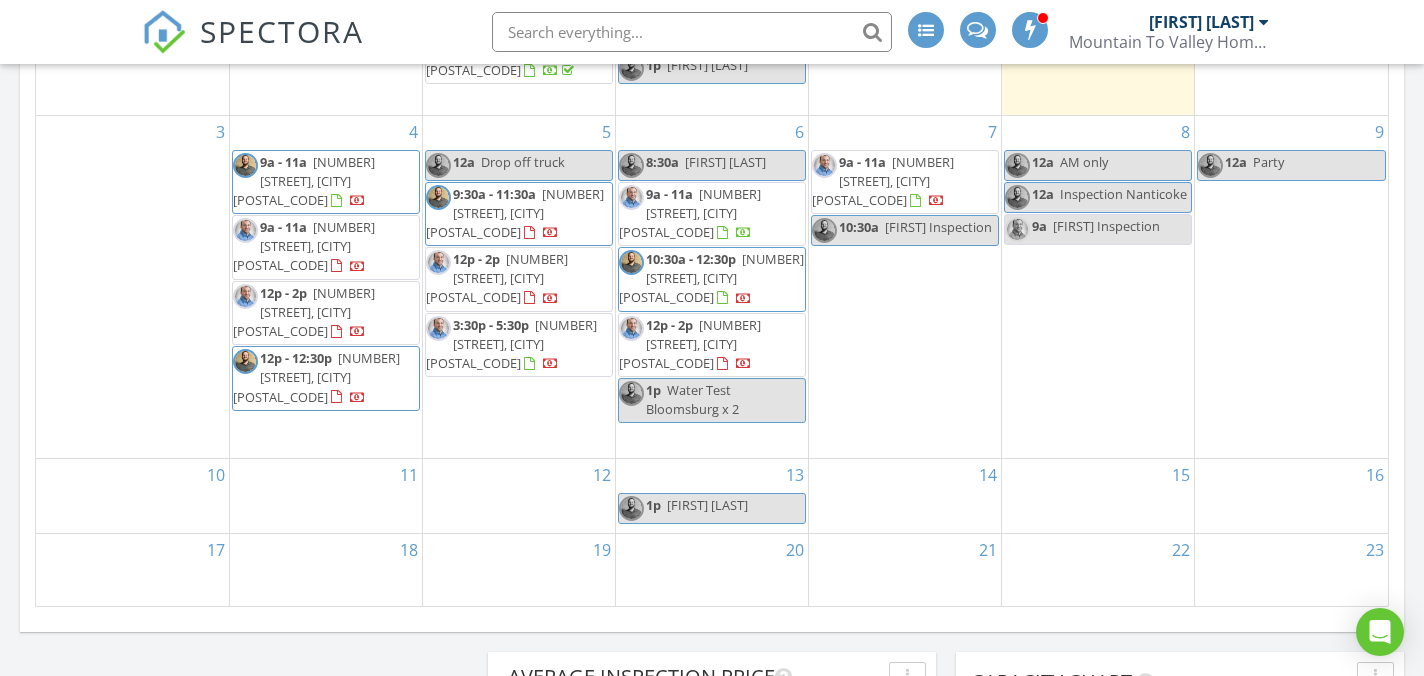 select on "7" 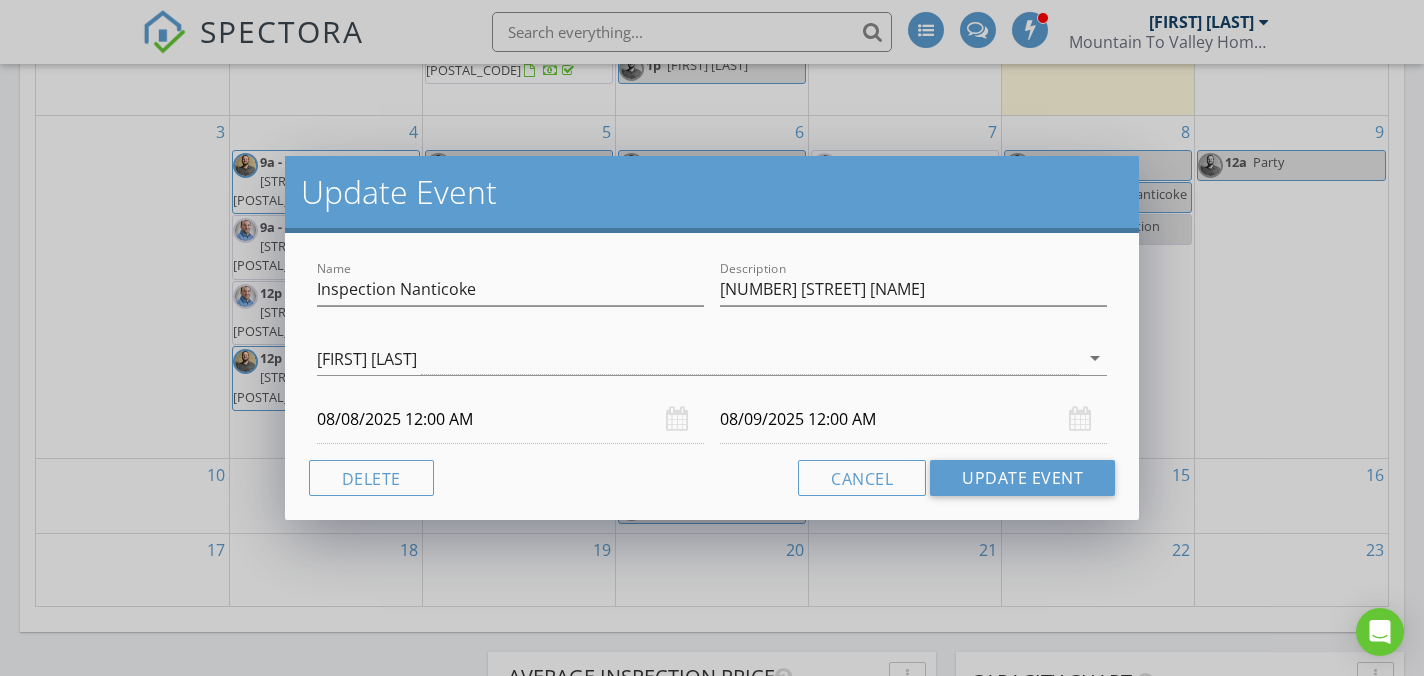 click on "08/08/2025 12:00 AM" at bounding box center [510, 419] 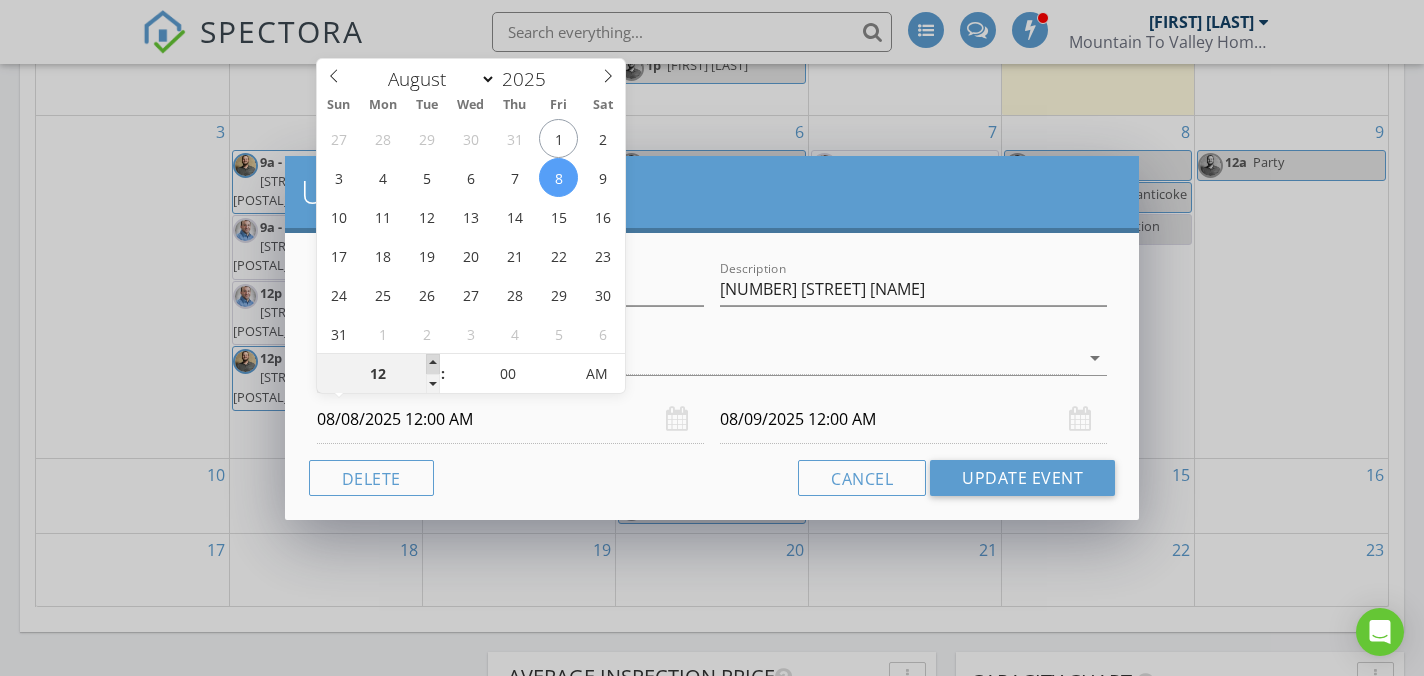 type on "01" 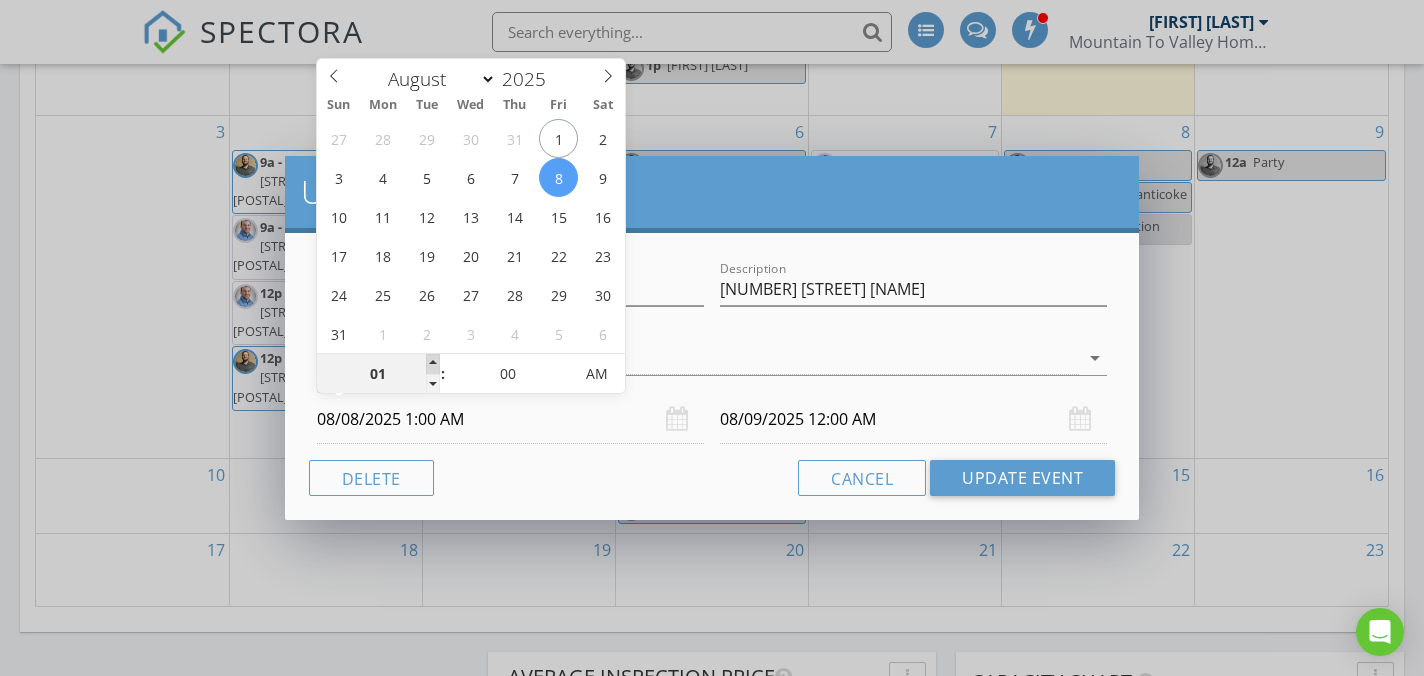 click at bounding box center [433, 364] 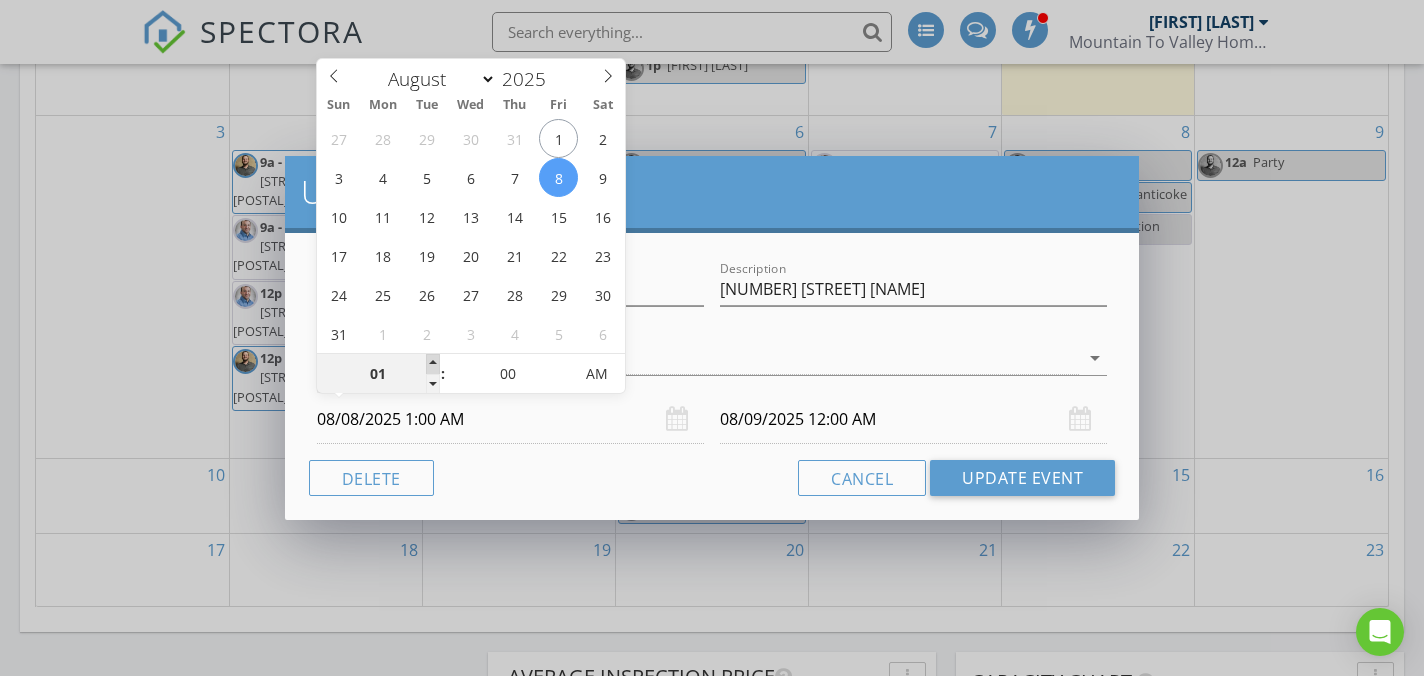 type on "02" 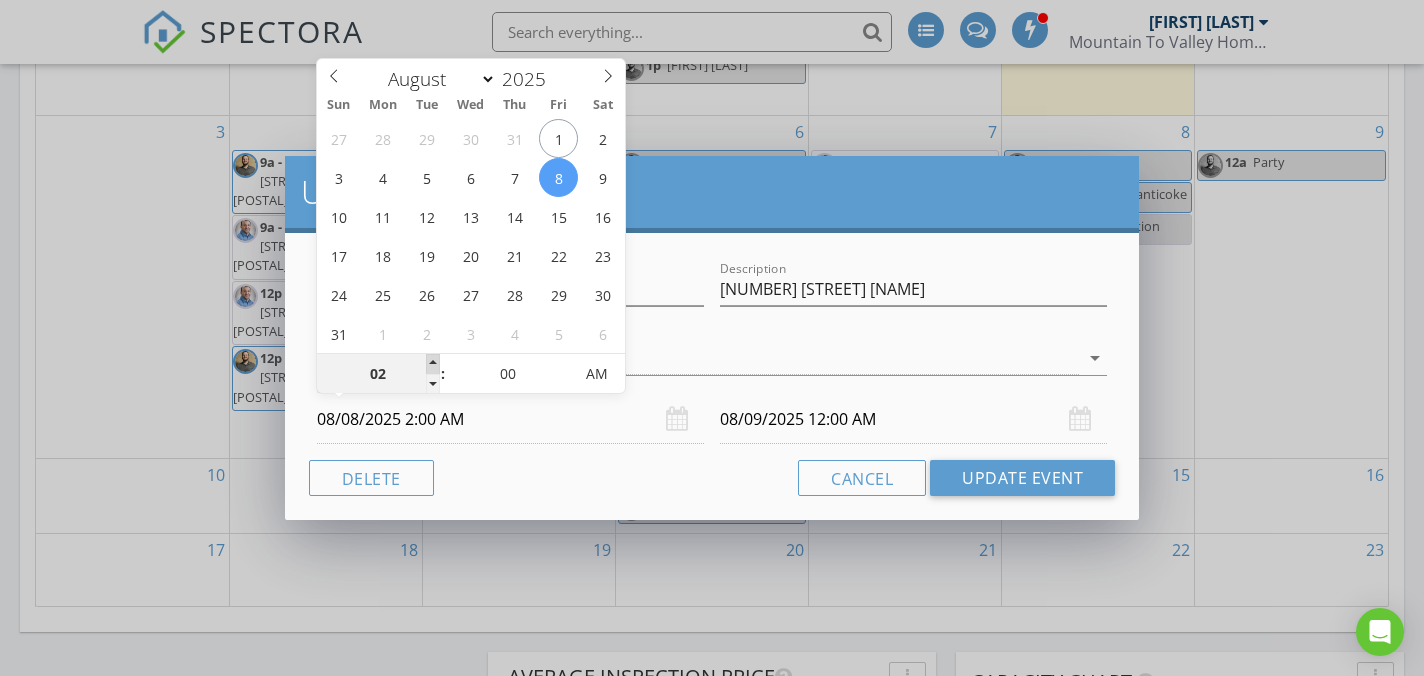 click at bounding box center (433, 364) 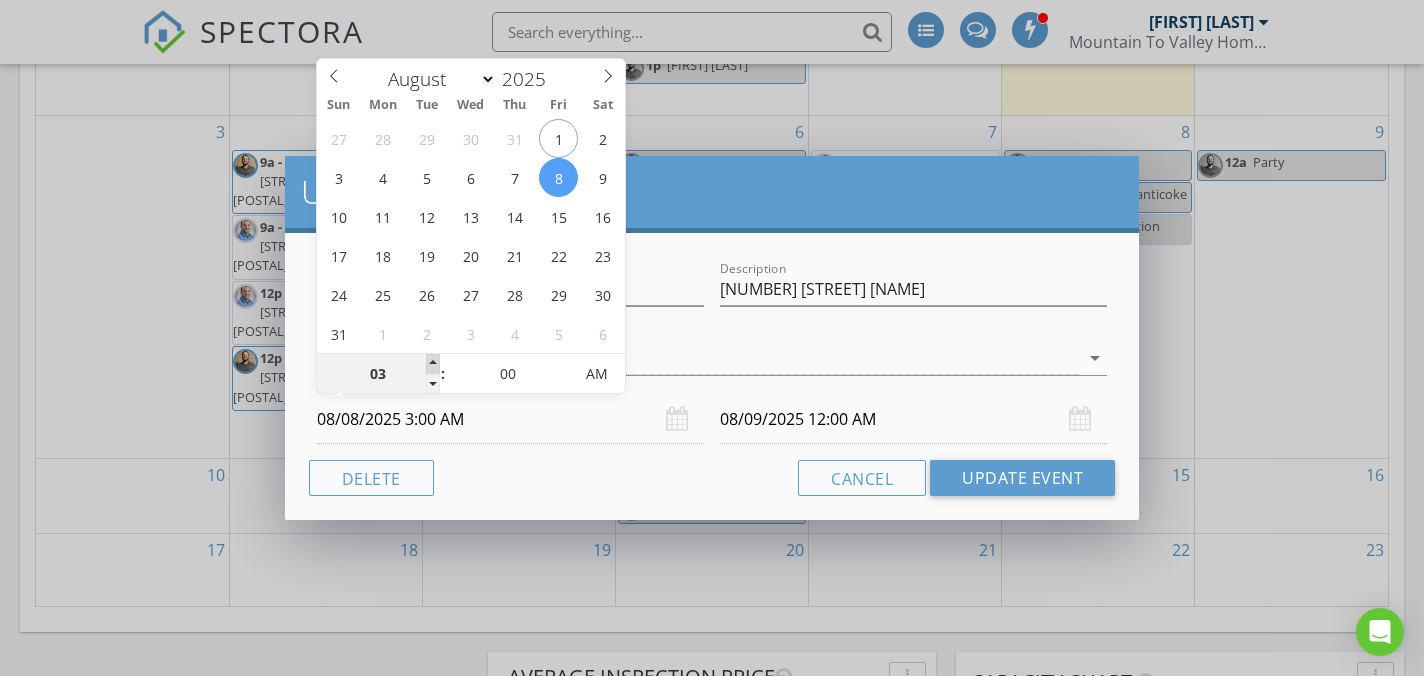click at bounding box center [433, 364] 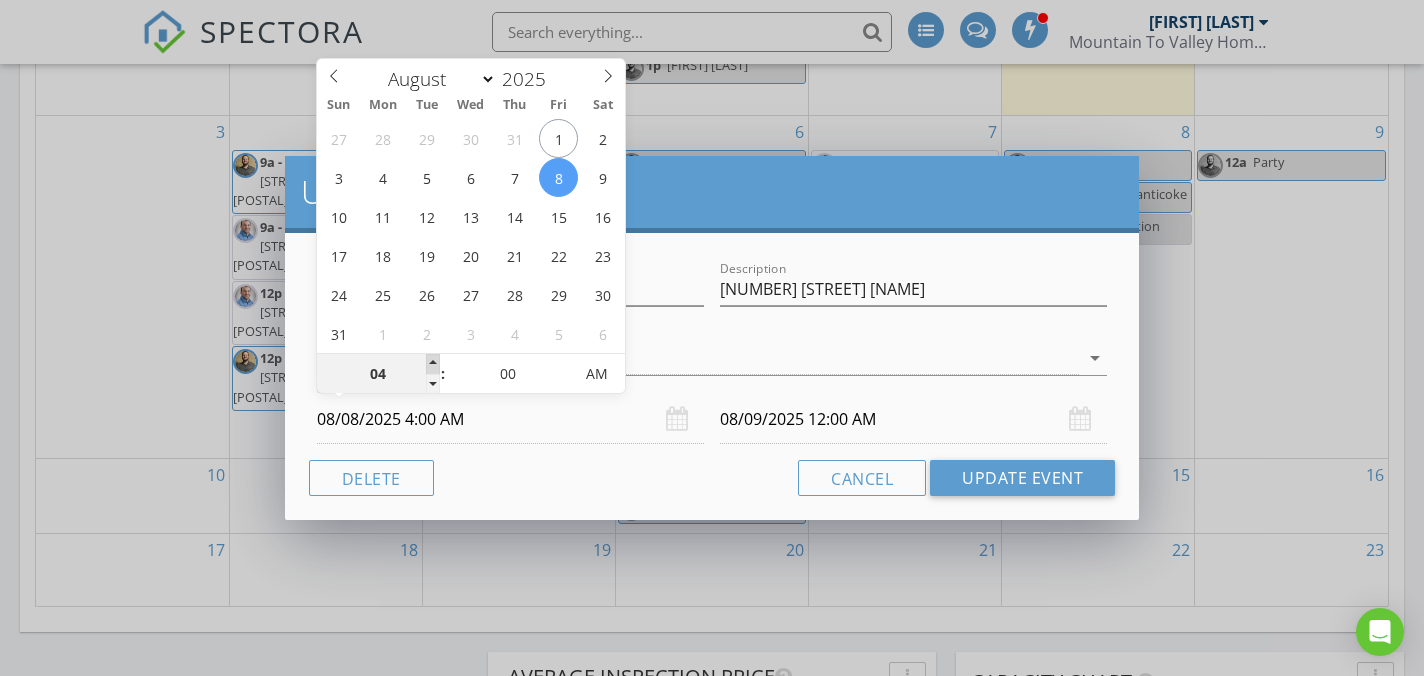 click at bounding box center [433, 364] 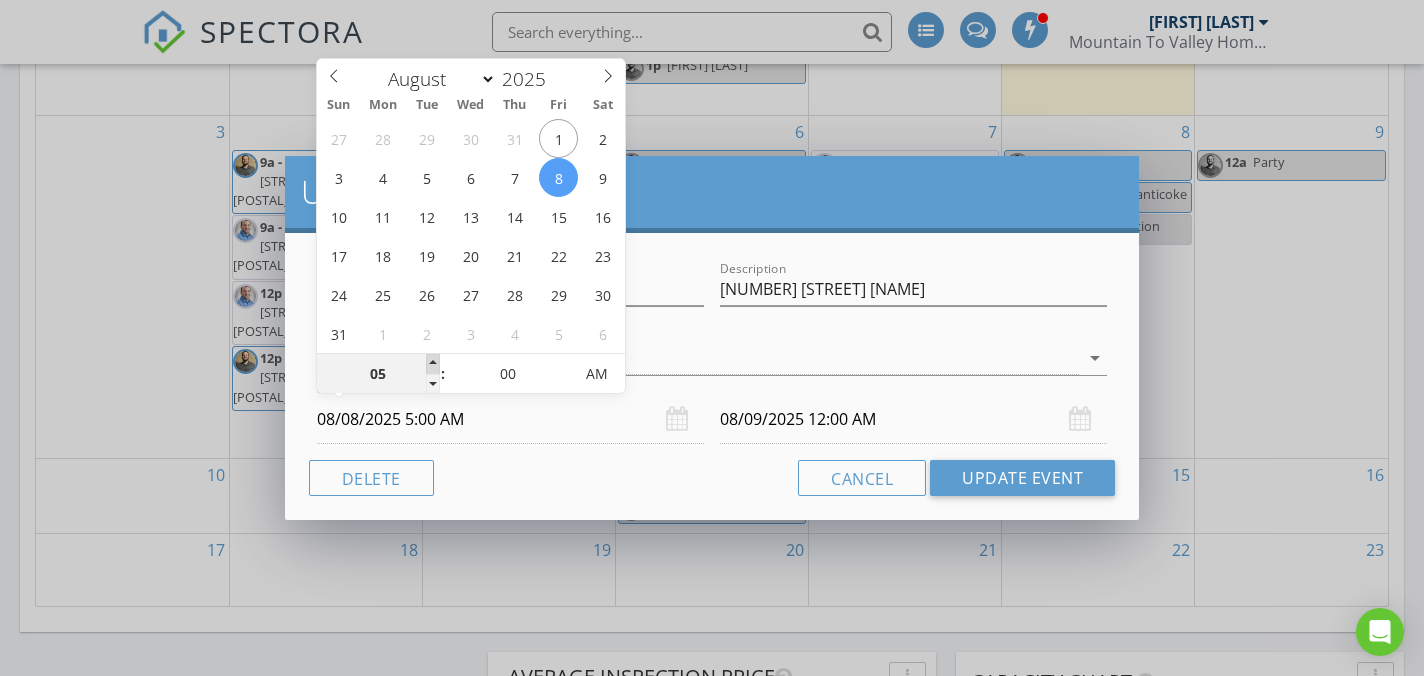 click at bounding box center [433, 364] 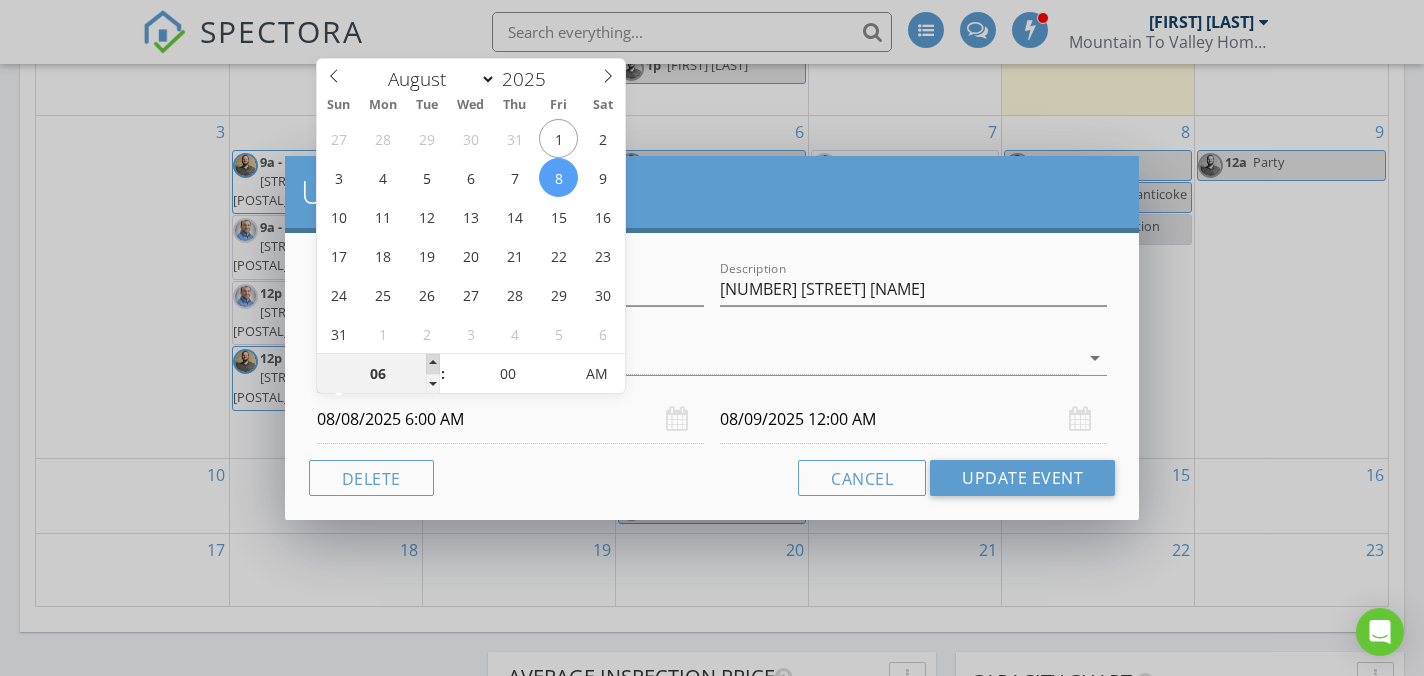 click at bounding box center (433, 364) 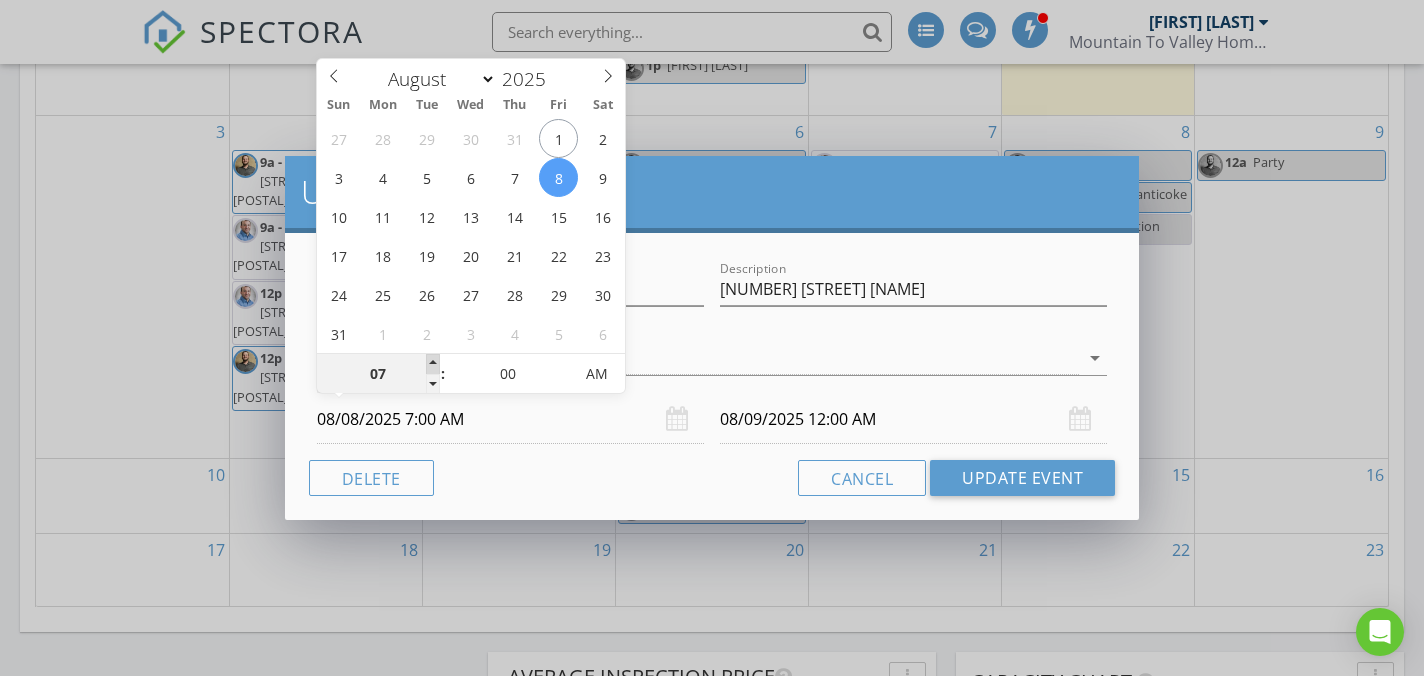 click at bounding box center (433, 364) 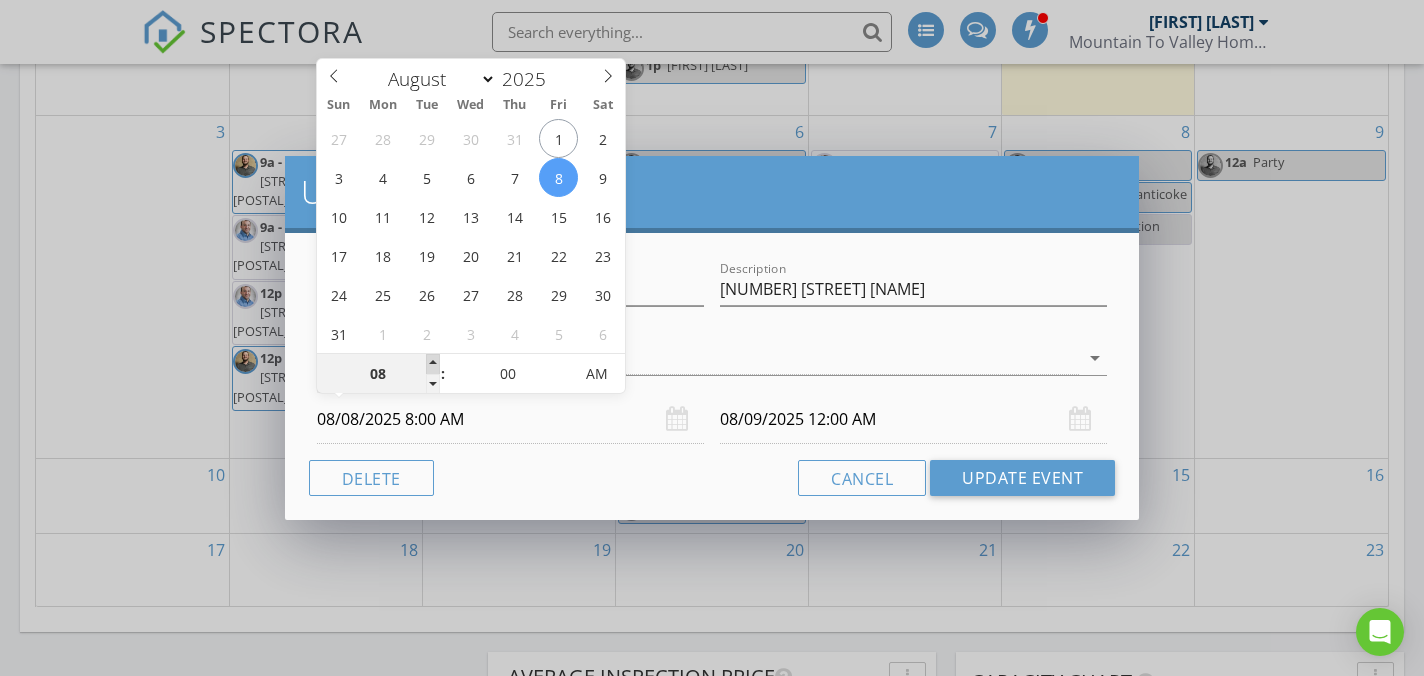 click at bounding box center (433, 364) 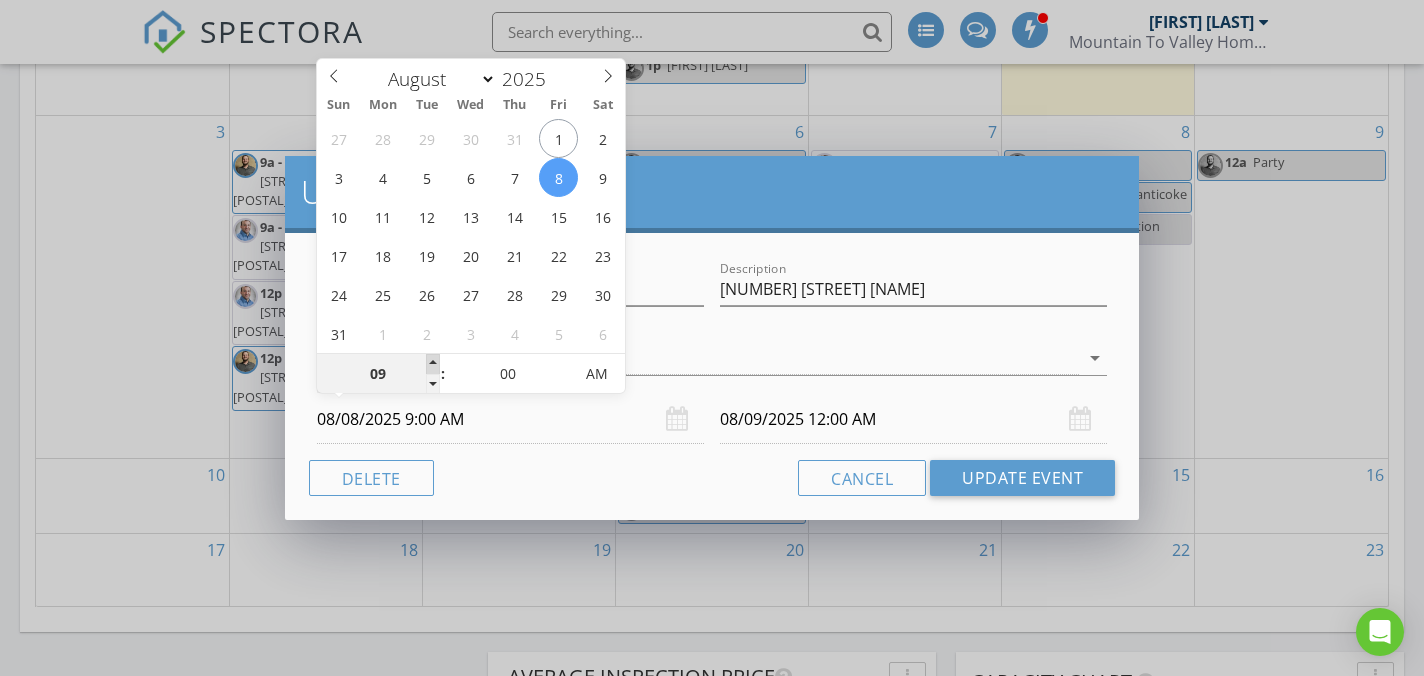 click at bounding box center [433, 364] 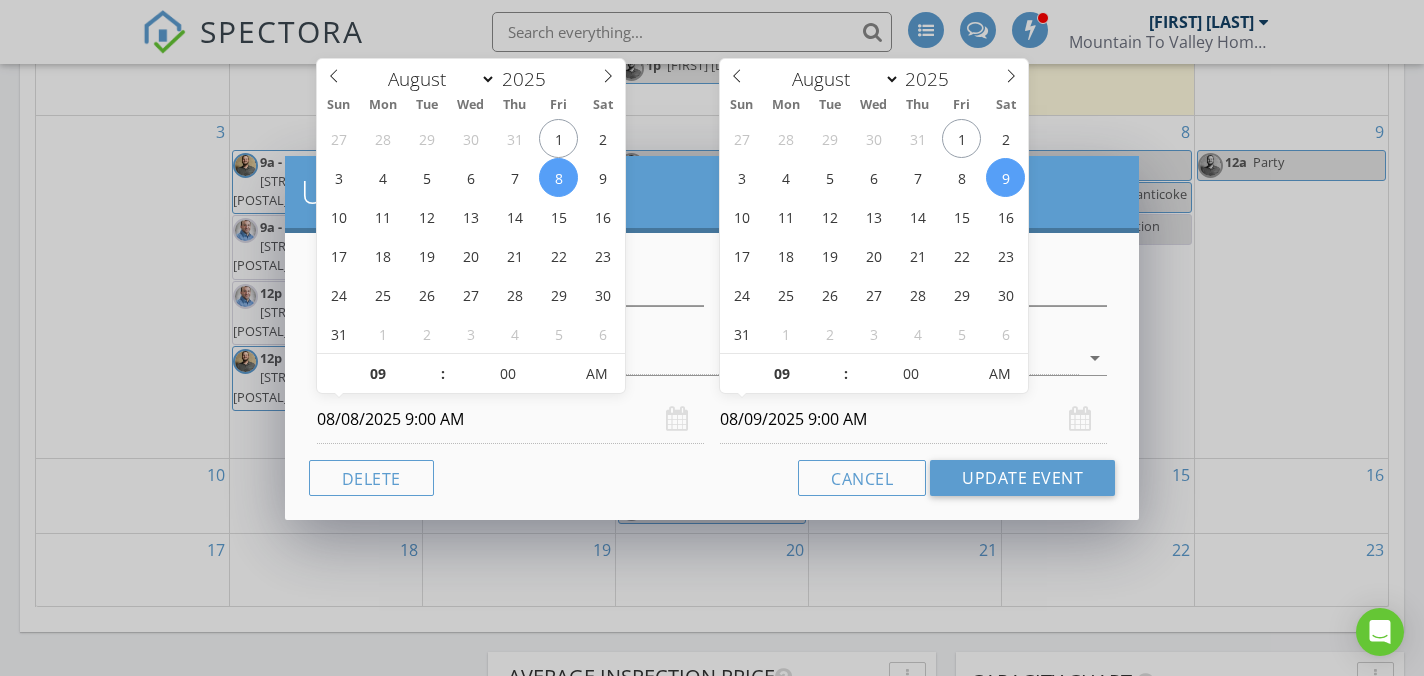 drag, startPoint x: 976, startPoint y: 407, endPoint x: 961, endPoint y: 397, distance: 18.027756 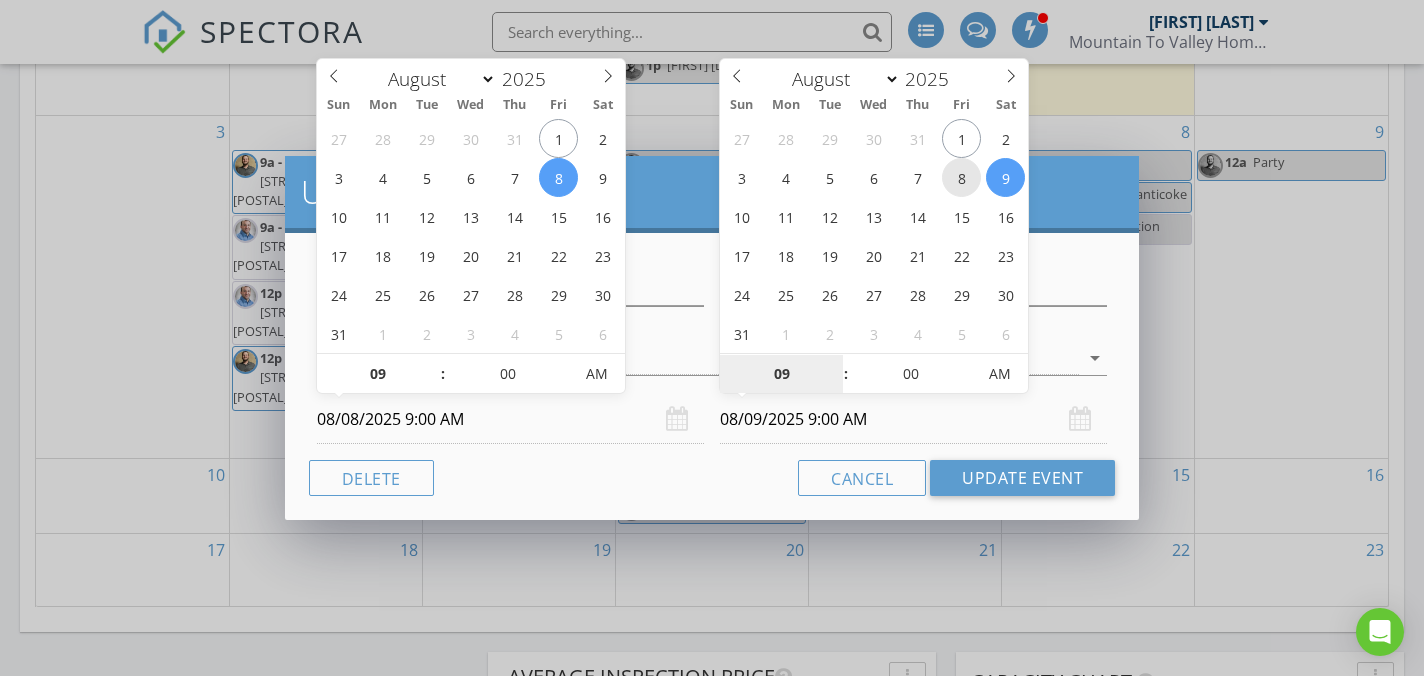 type on "08/08/2025 9:00 AM" 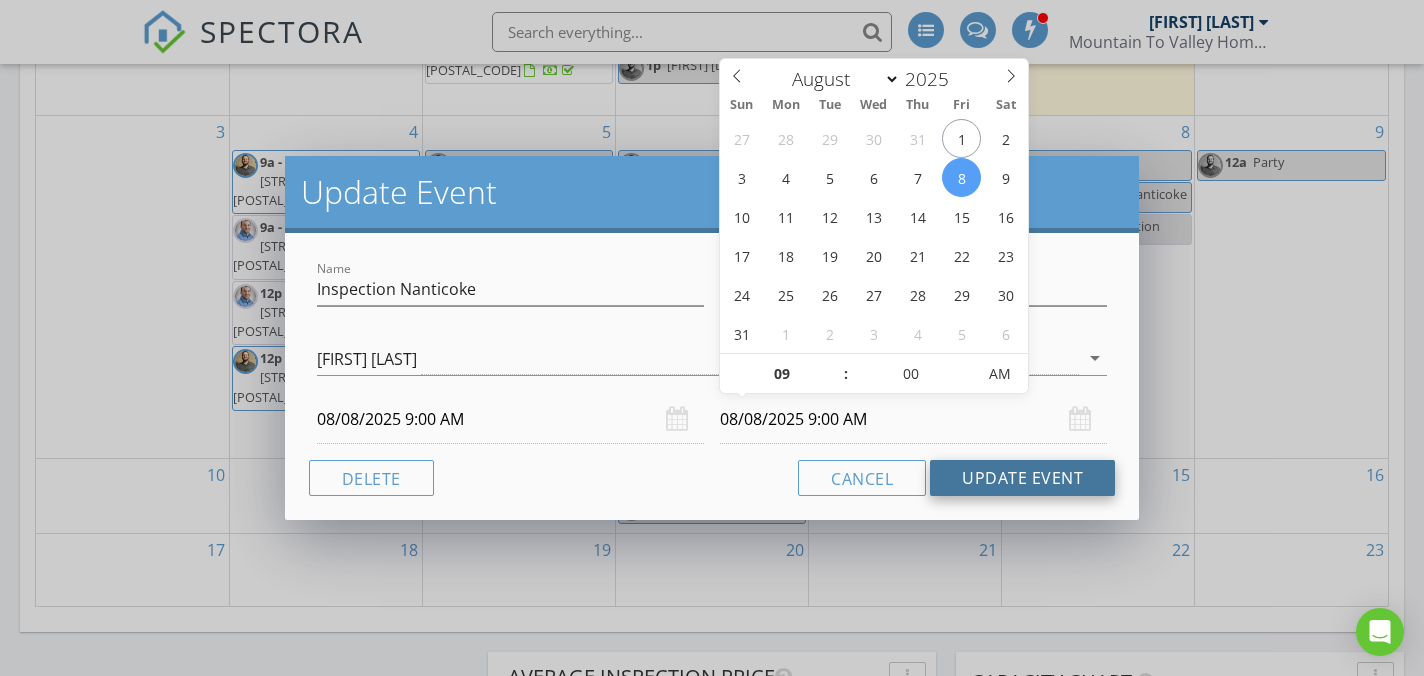 click on "Update Event" at bounding box center [1022, 478] 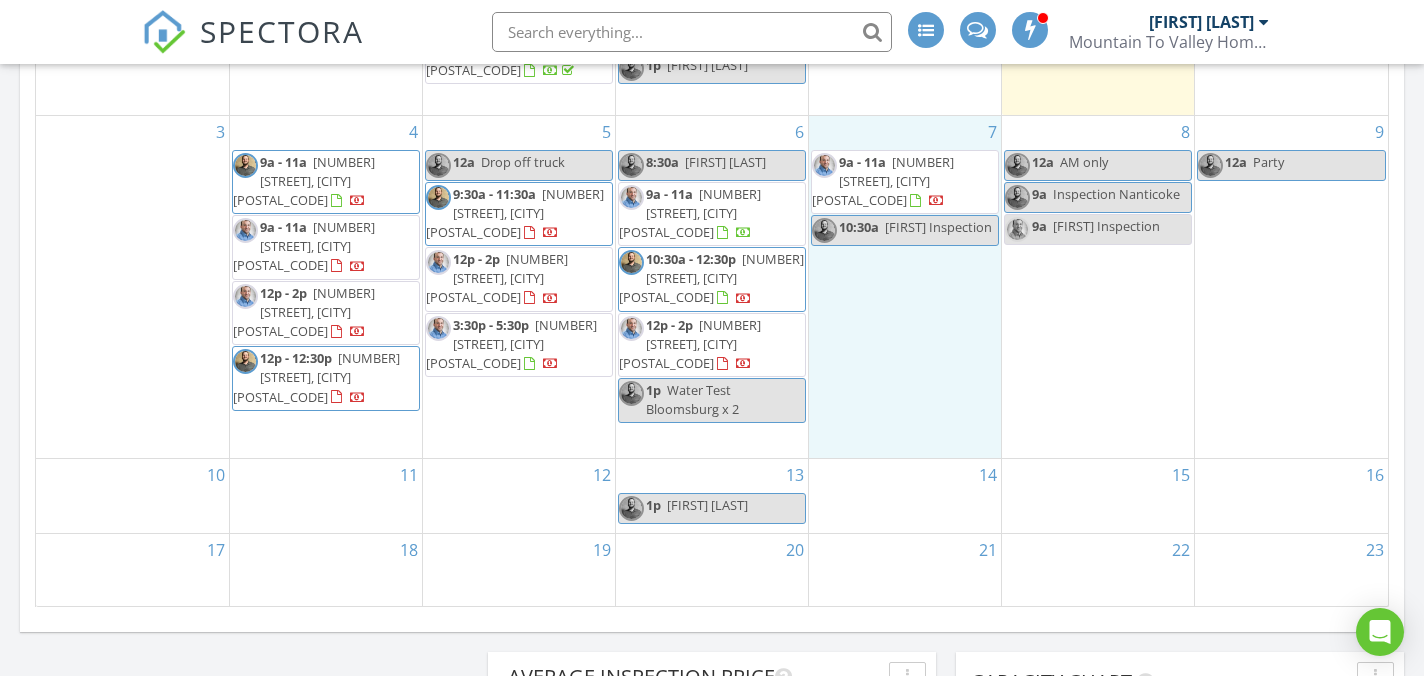 click on "7
9a - 11a
4678 PA-438, Dalton 18414
10:30a
Justin Inspection" at bounding box center (905, 287) 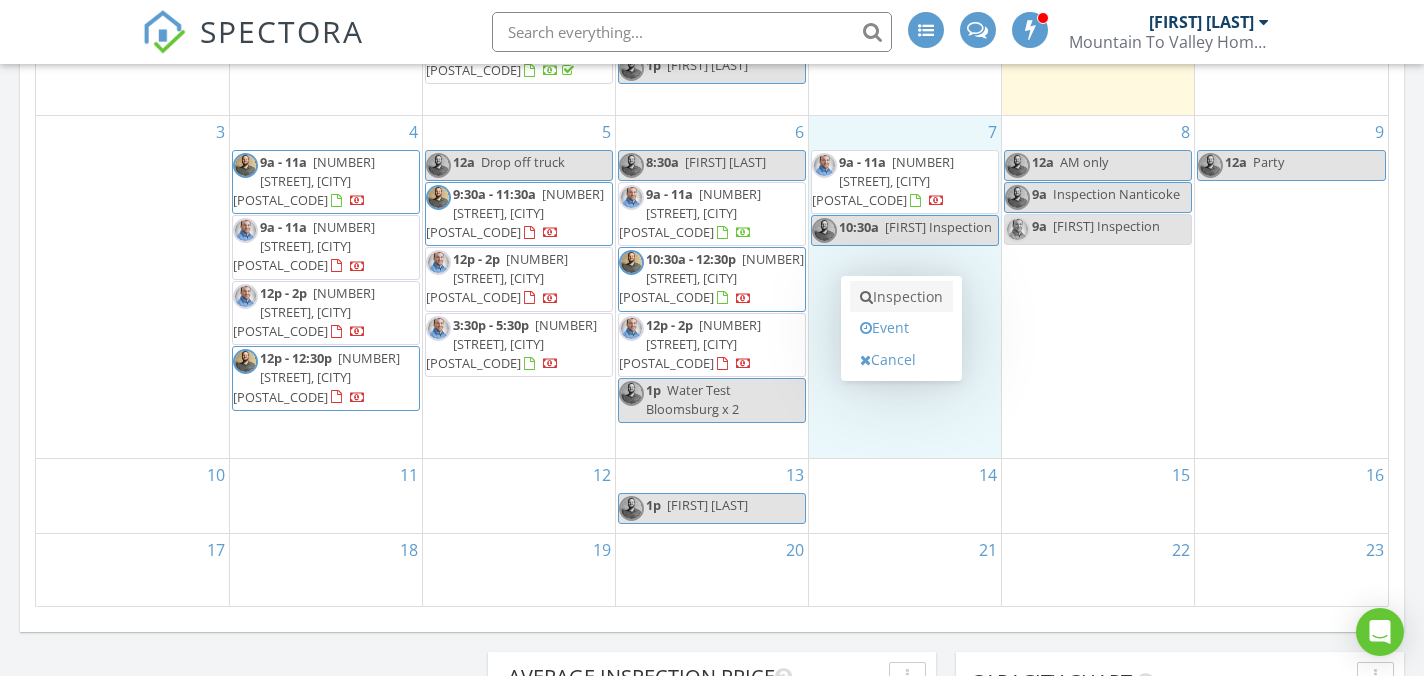 click on "Inspection" at bounding box center (901, 297) 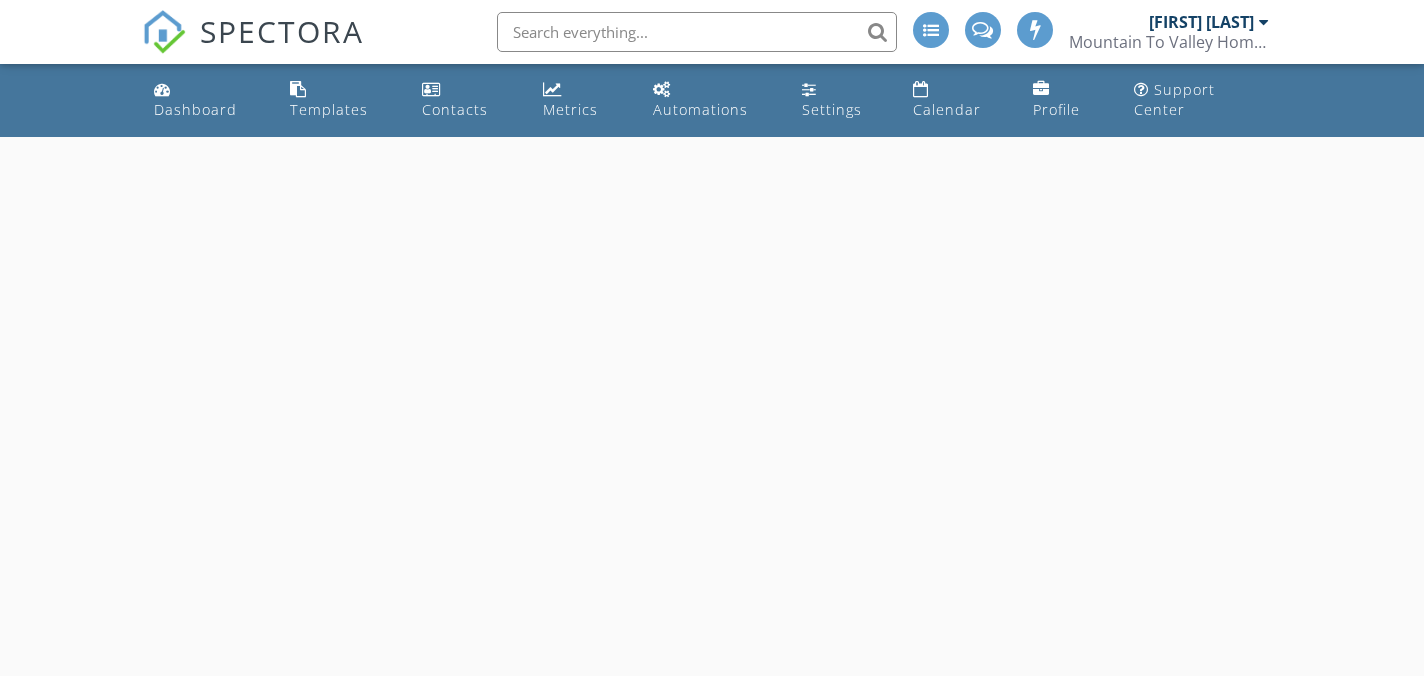 scroll, scrollTop: 0, scrollLeft: 0, axis: both 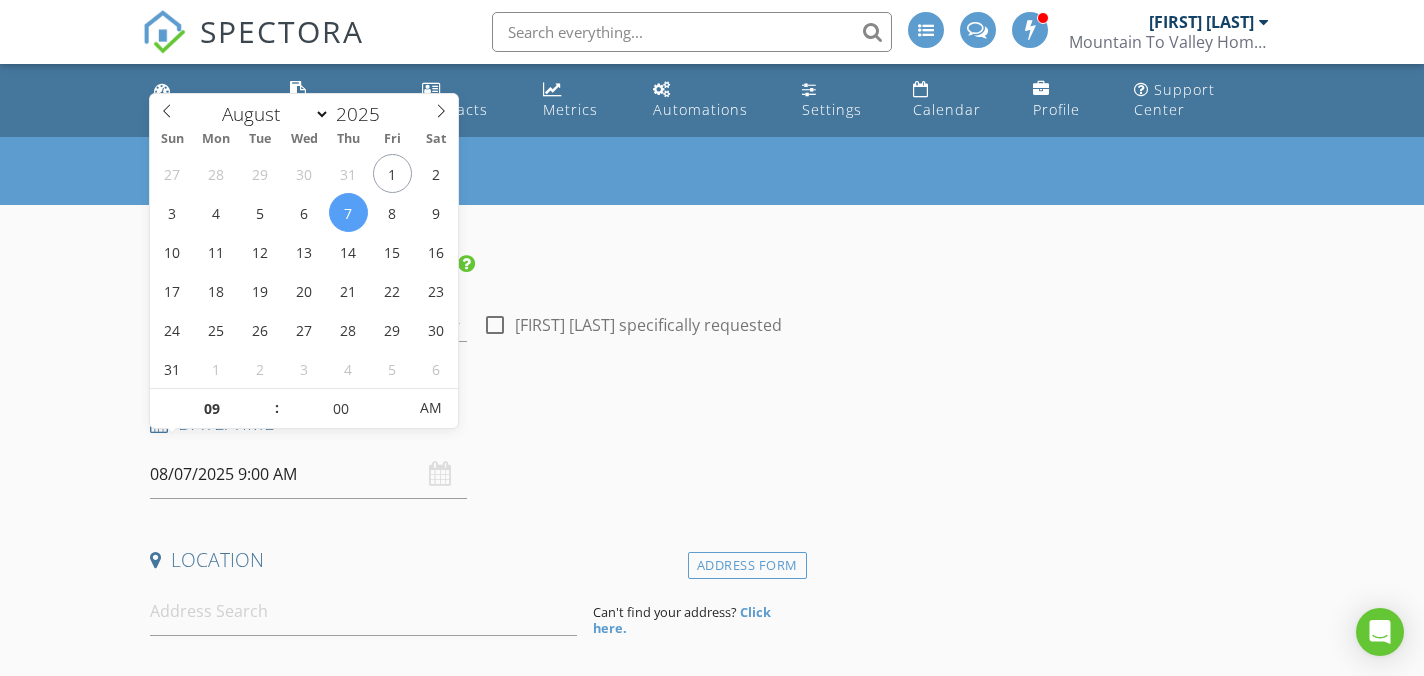 click on "08/07/2025 9:00 AM" at bounding box center (308, 474) 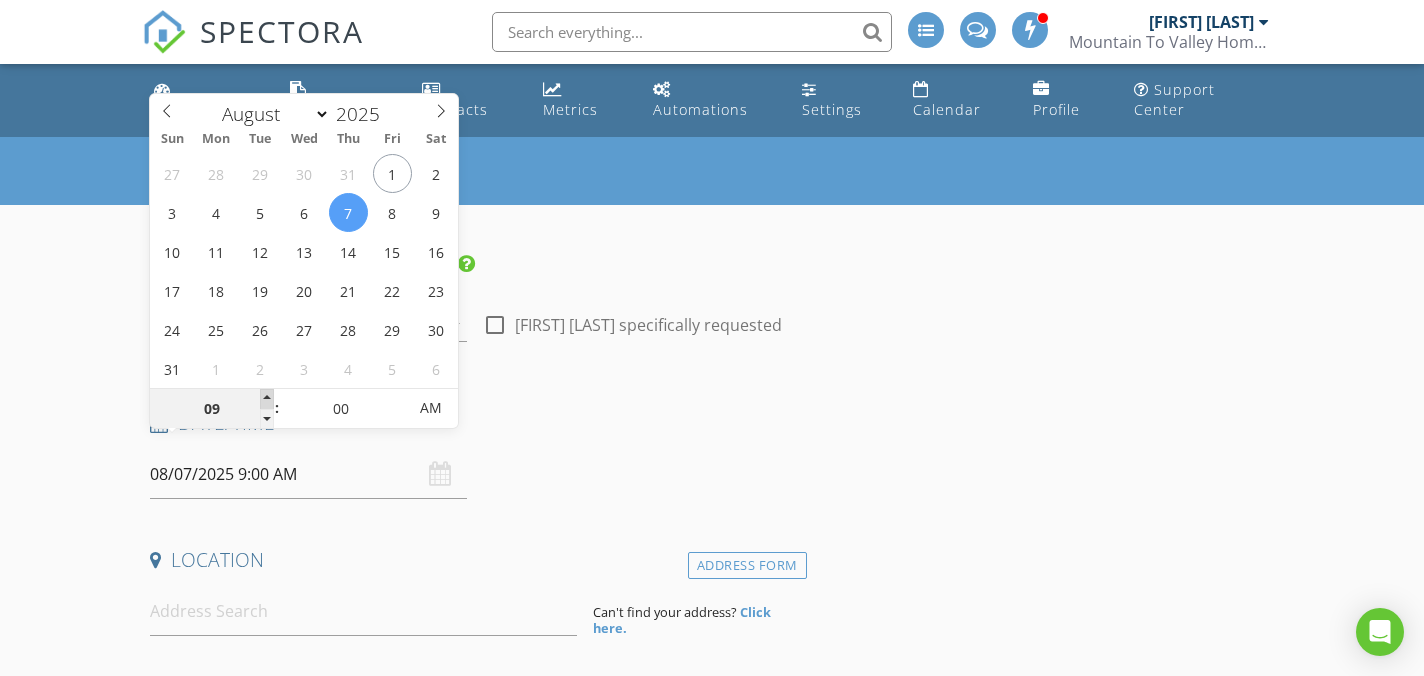 type on "10" 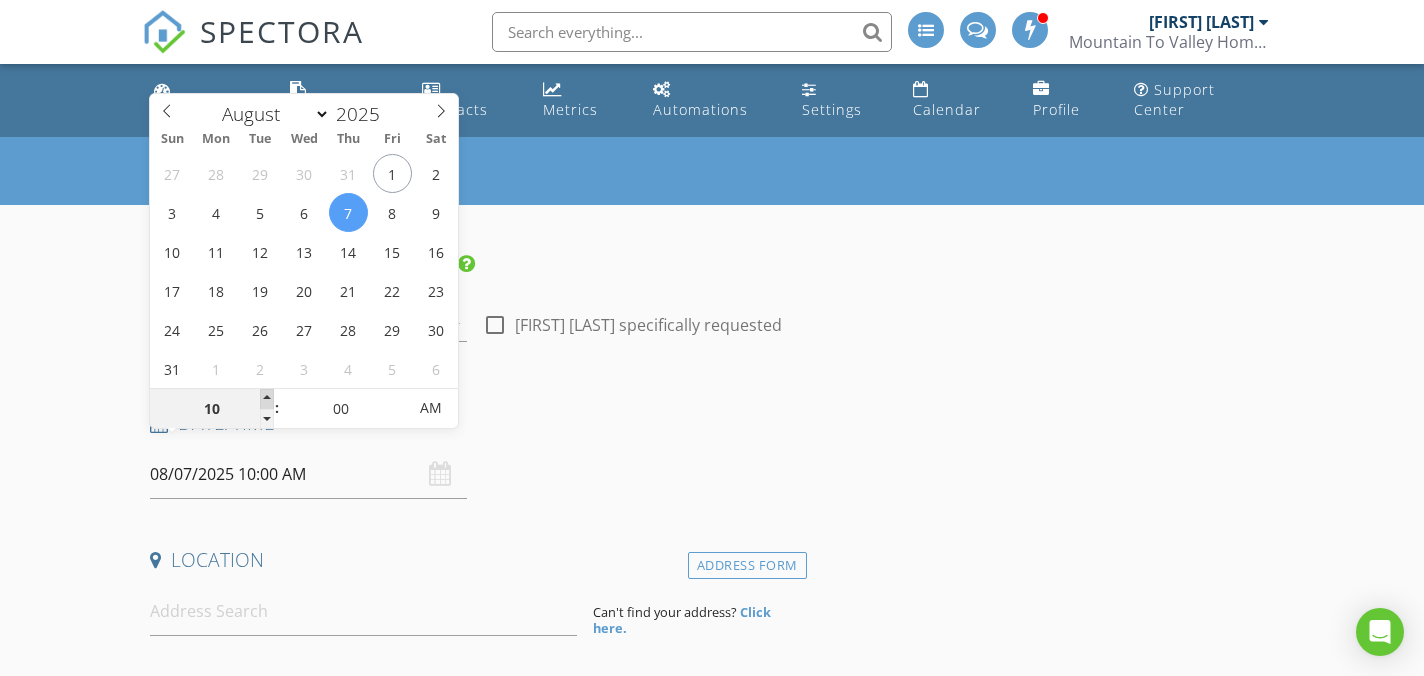 click at bounding box center [267, 399] 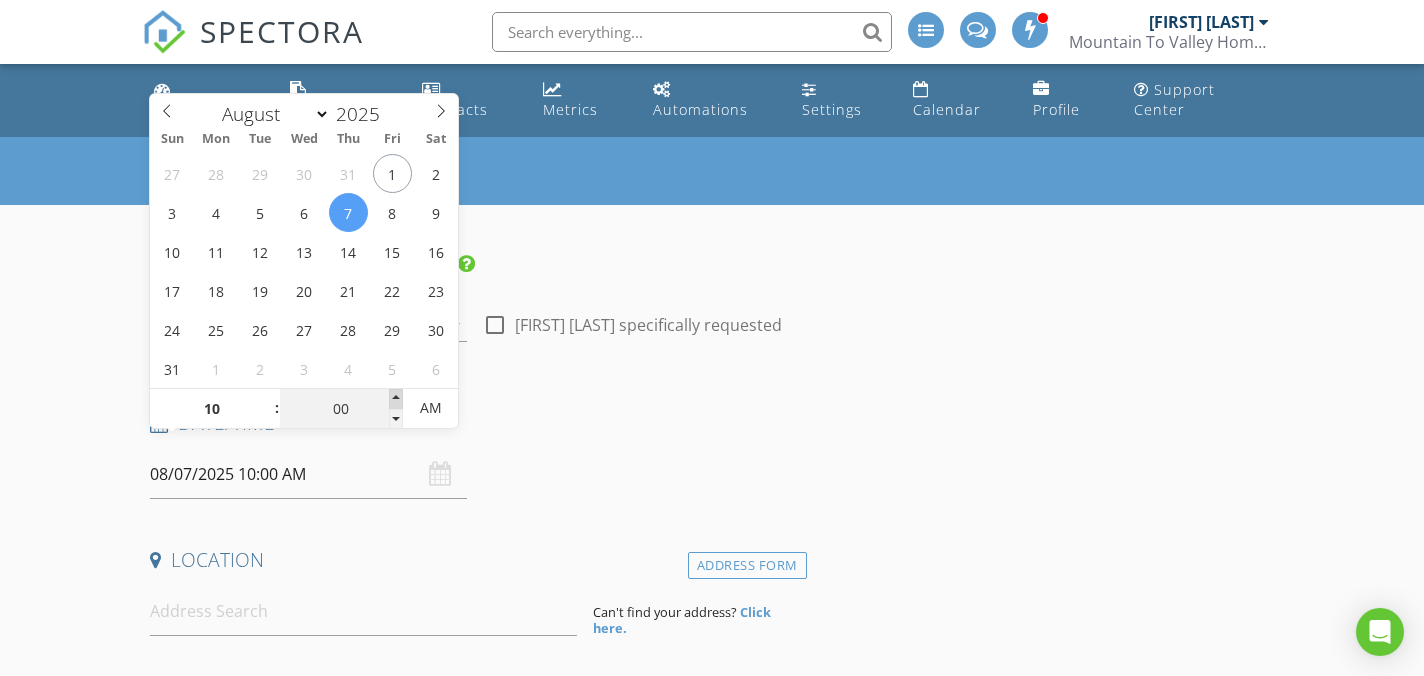 type on "05" 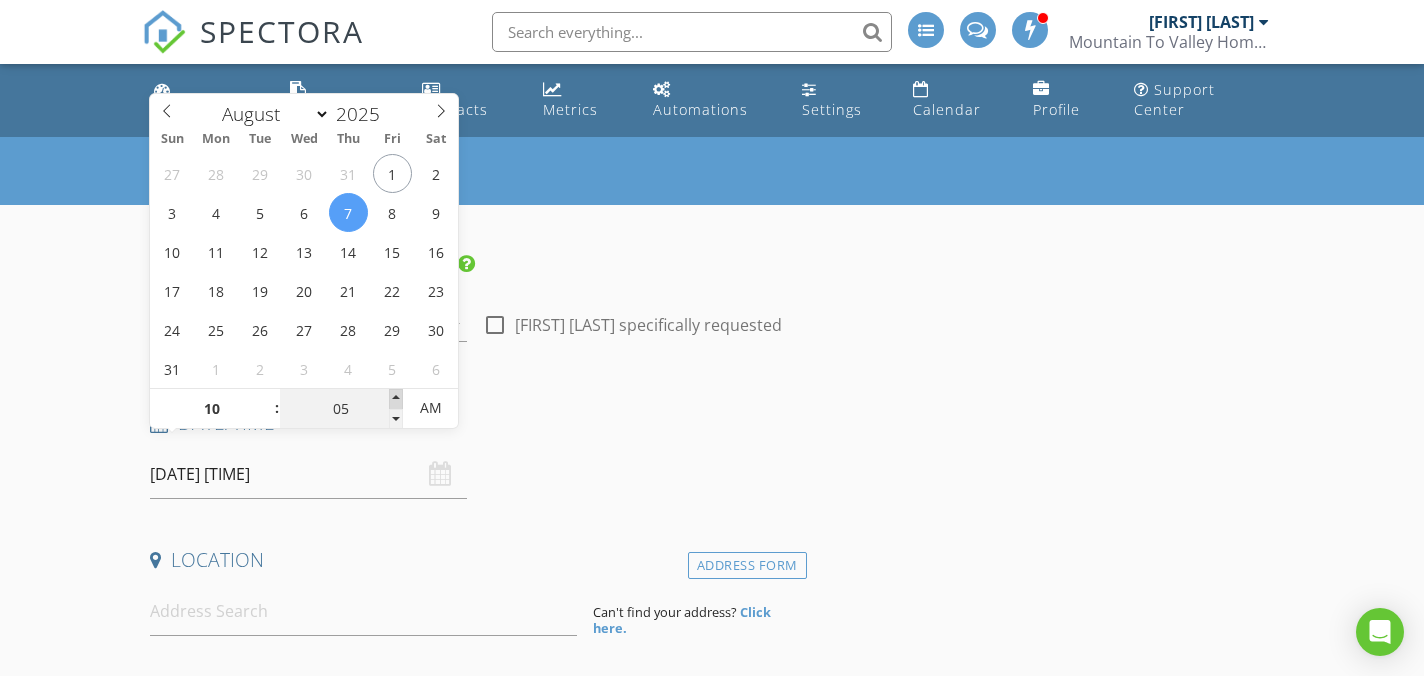 click at bounding box center (396, 399) 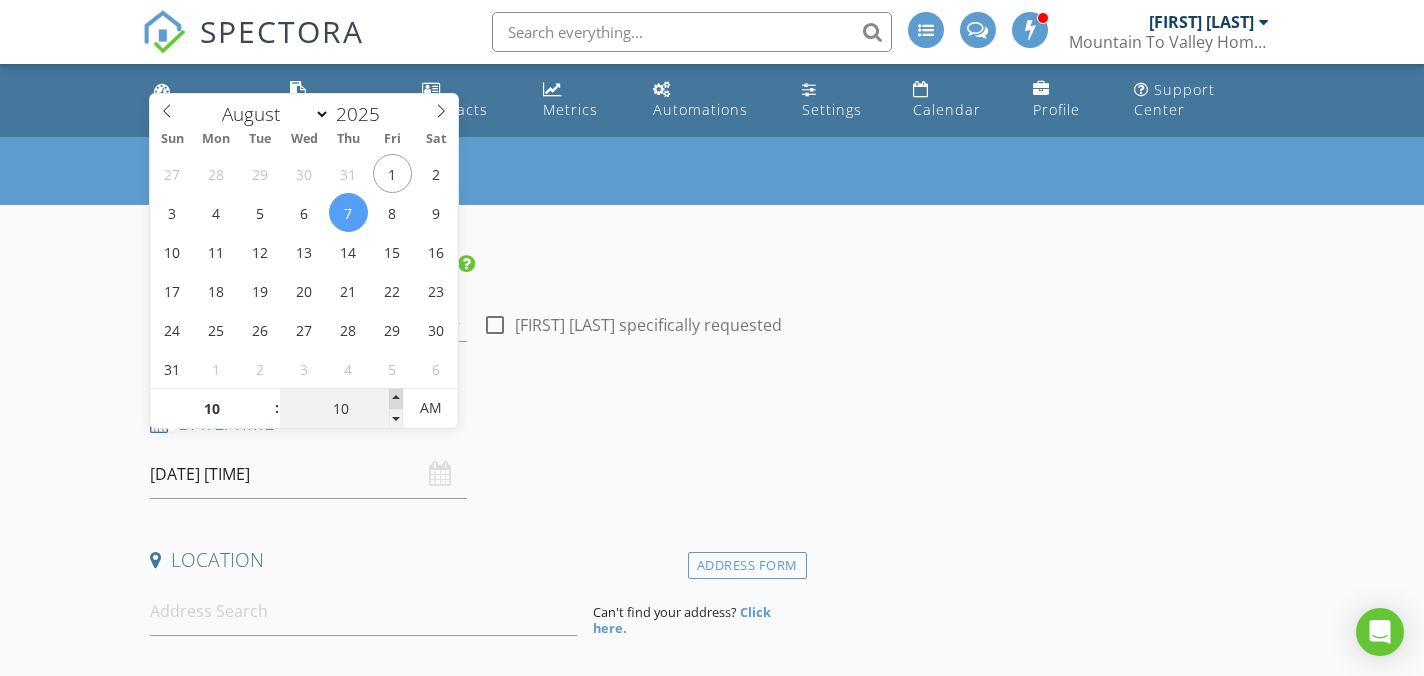click at bounding box center [396, 399] 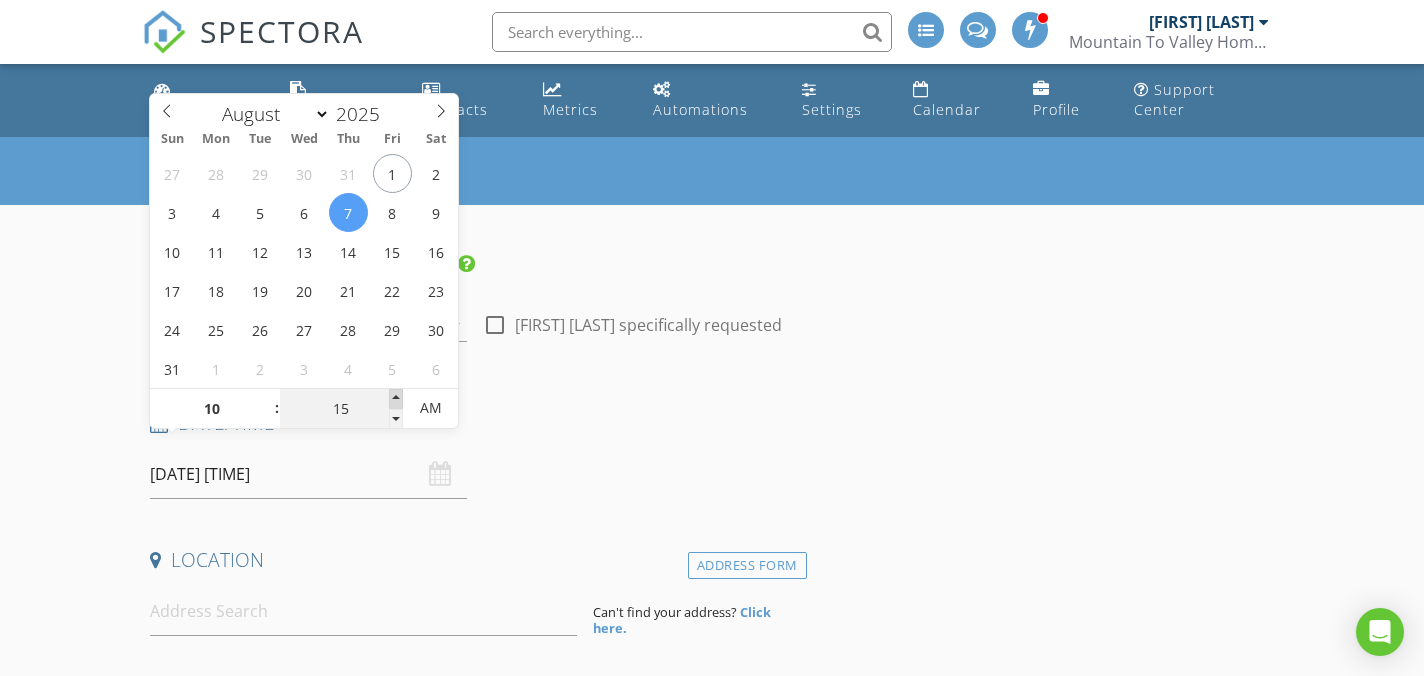 click at bounding box center (396, 399) 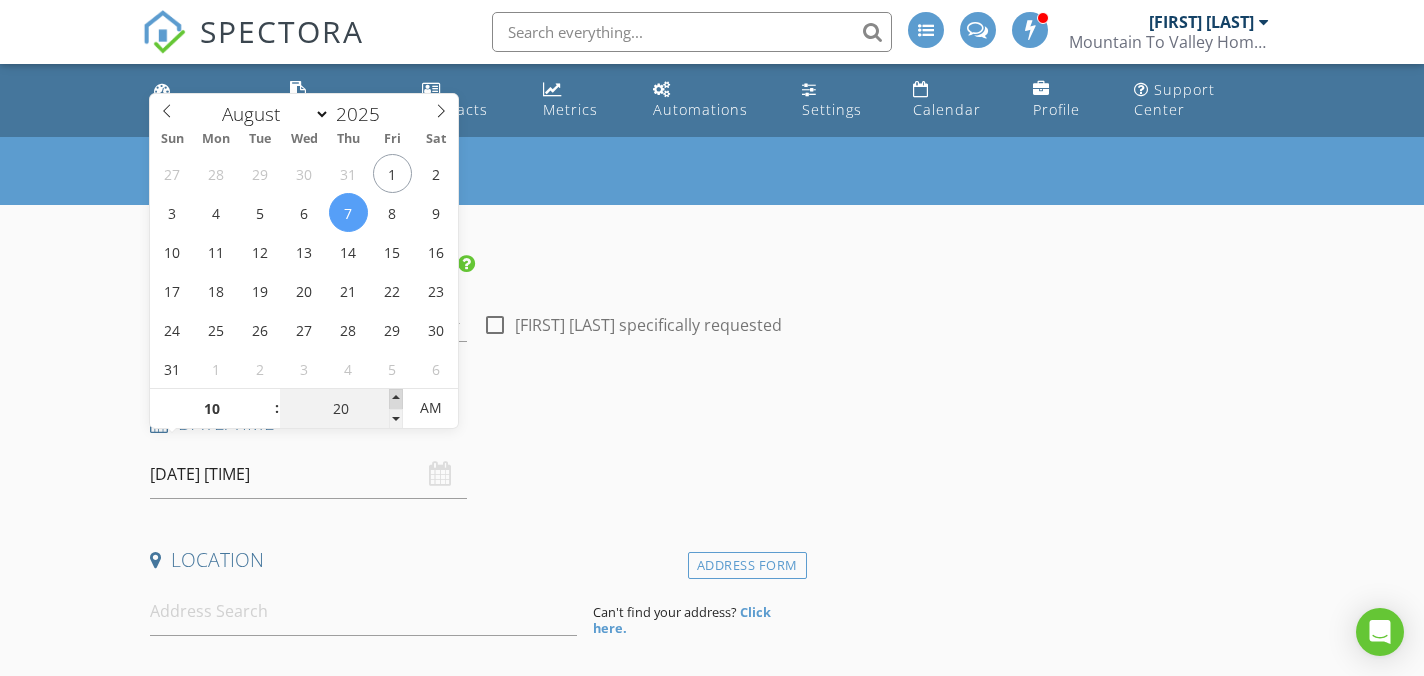 click at bounding box center [396, 399] 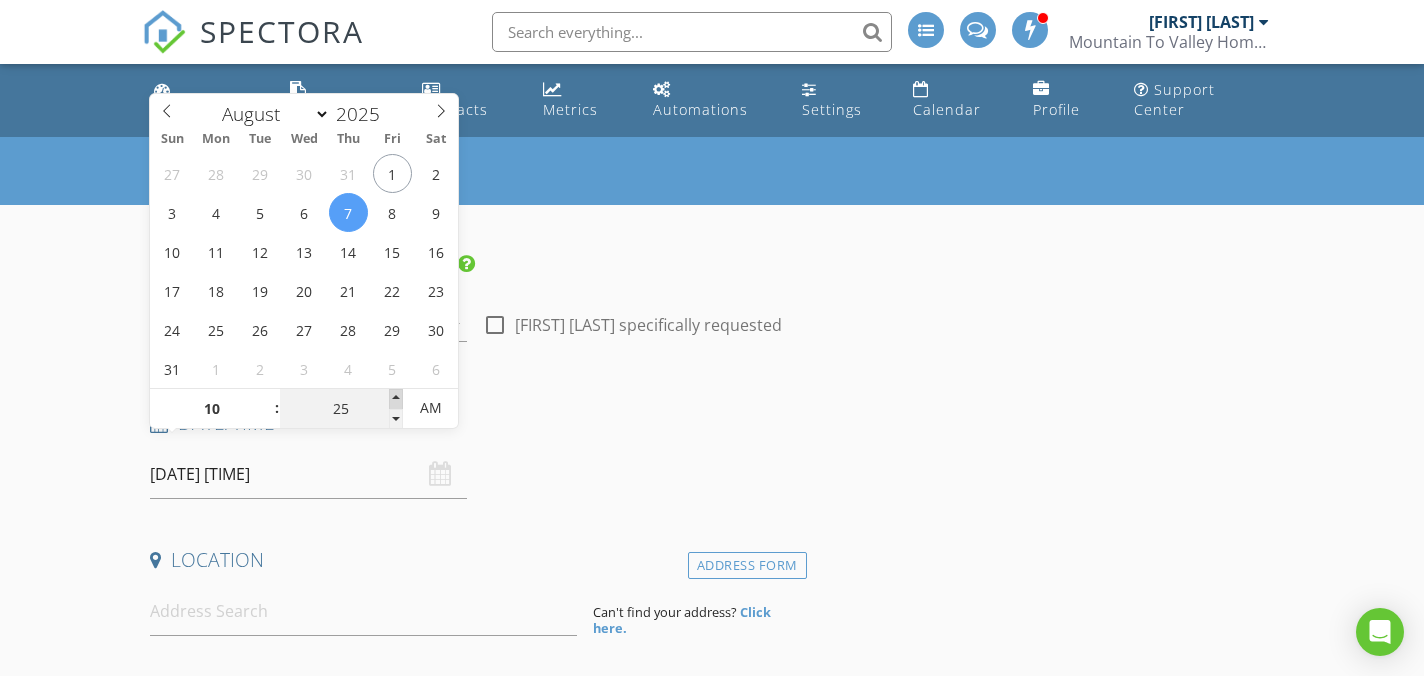 click at bounding box center [396, 399] 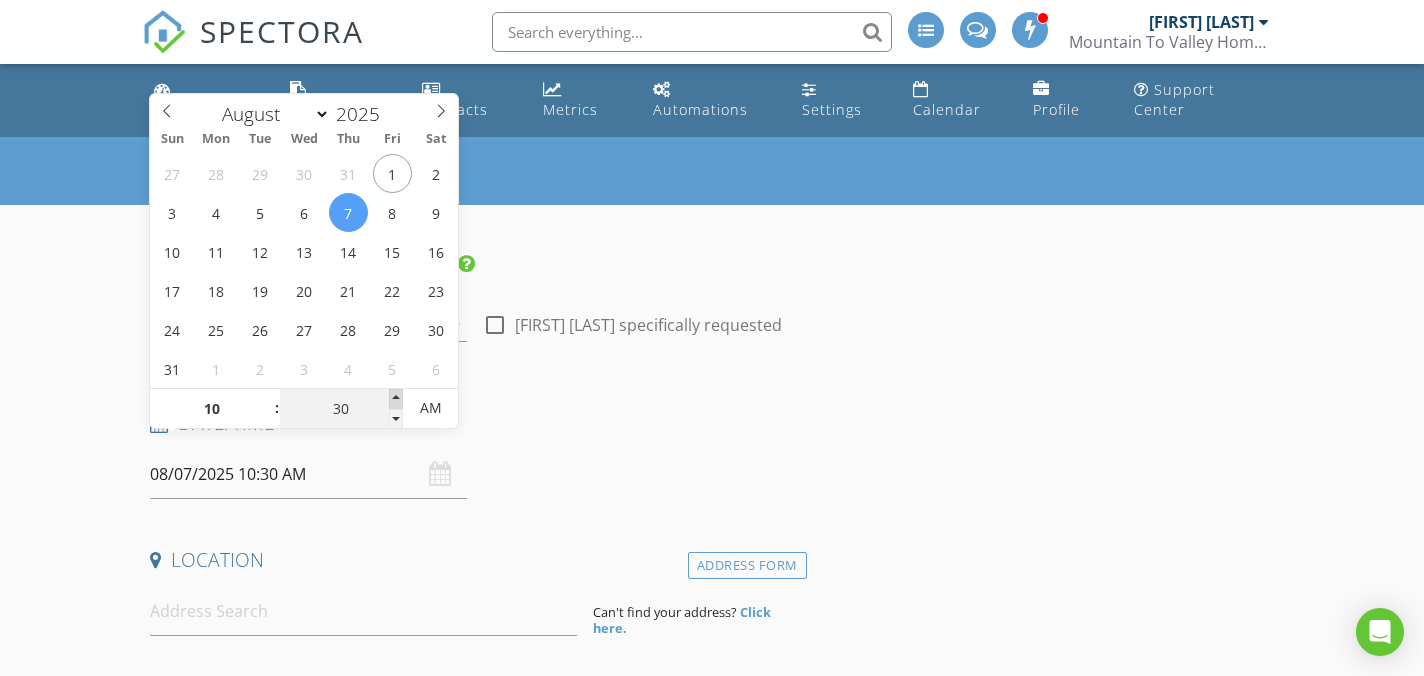 click at bounding box center (396, 399) 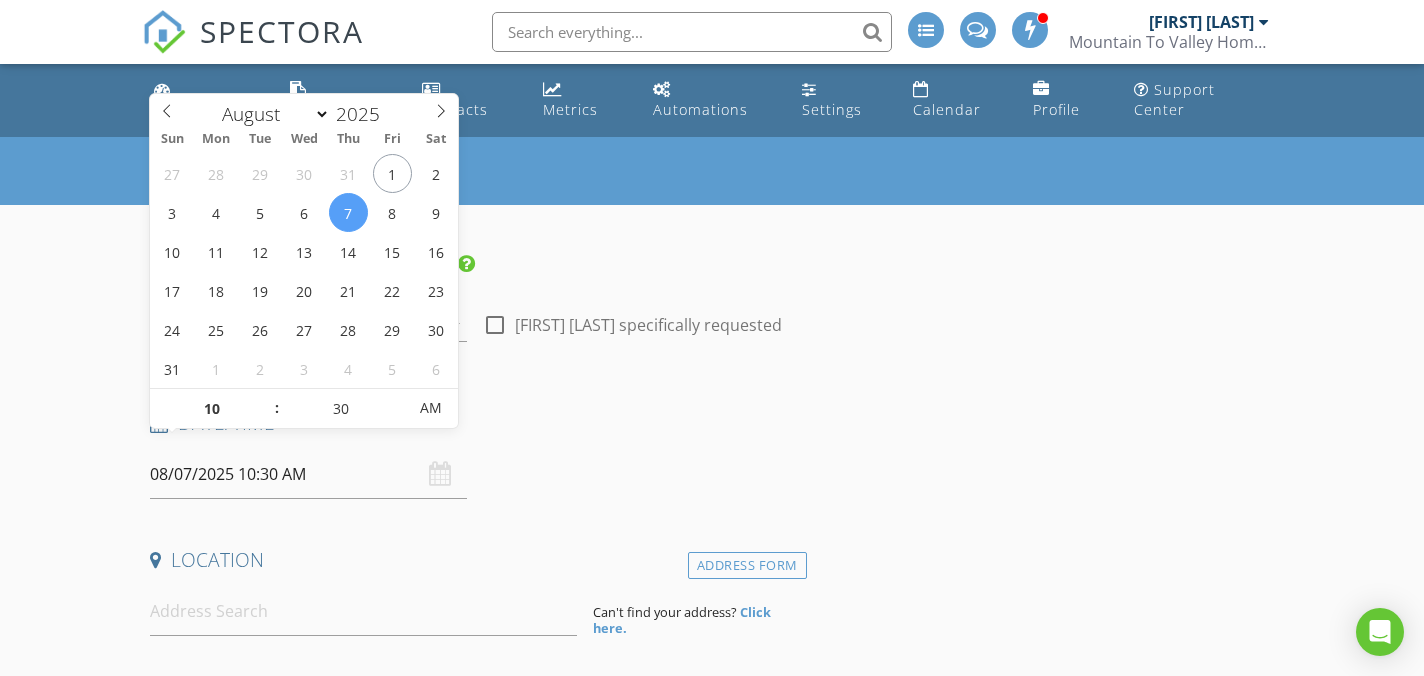 click on "Date/Time" at bounding box center [474, 430] 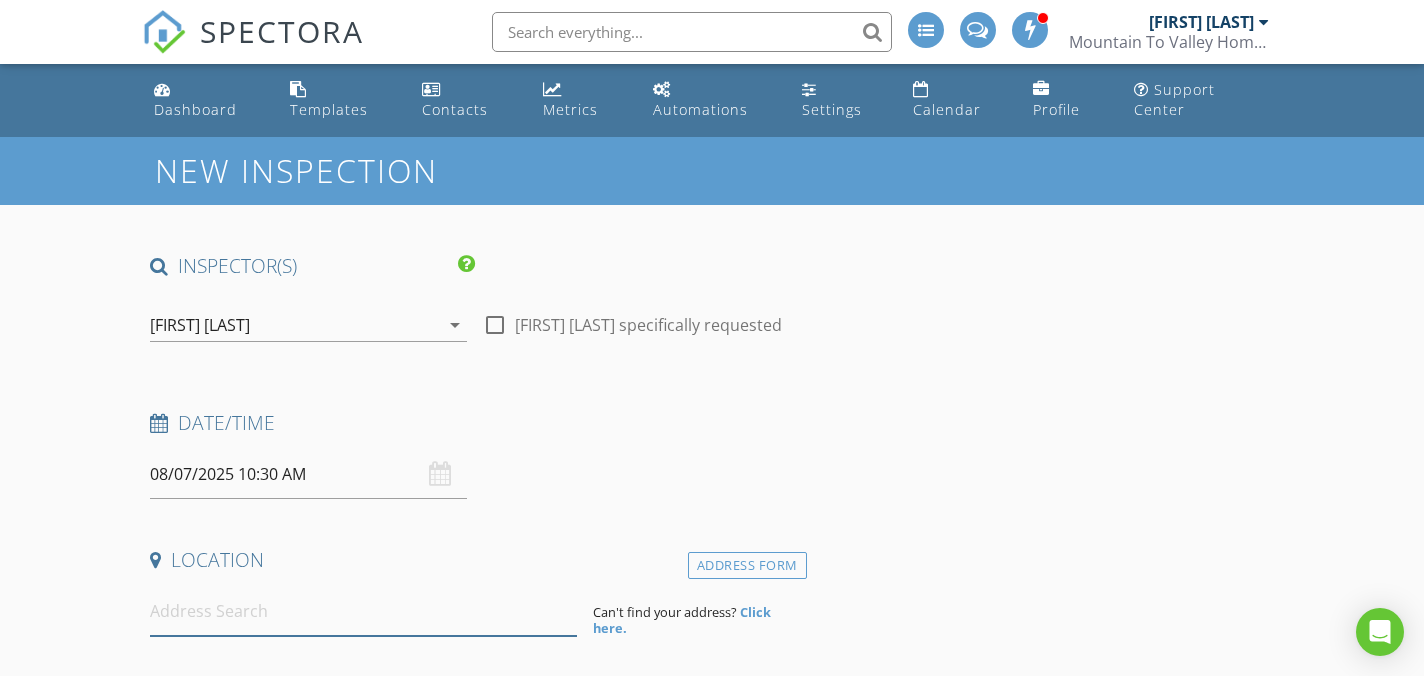click at bounding box center [363, 611] 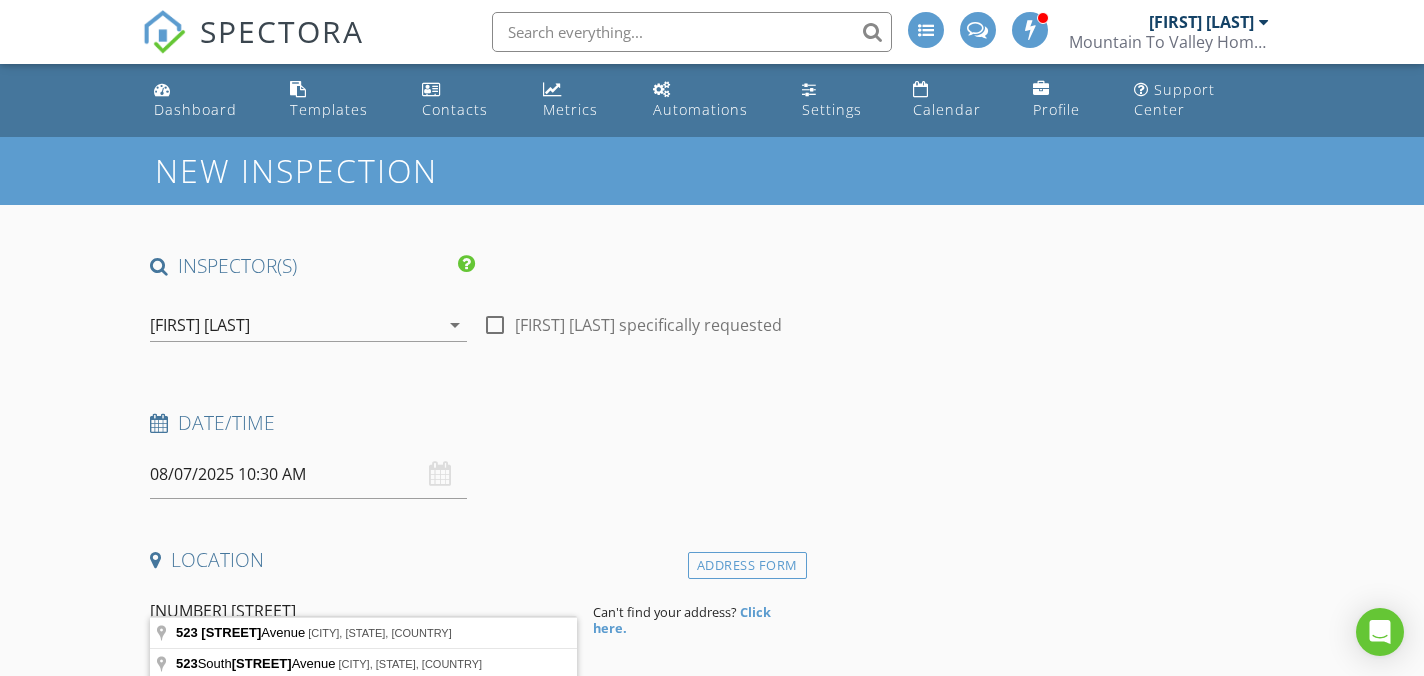 type on "523 Greenwood Avenue, Bethlehem, PA, USA" 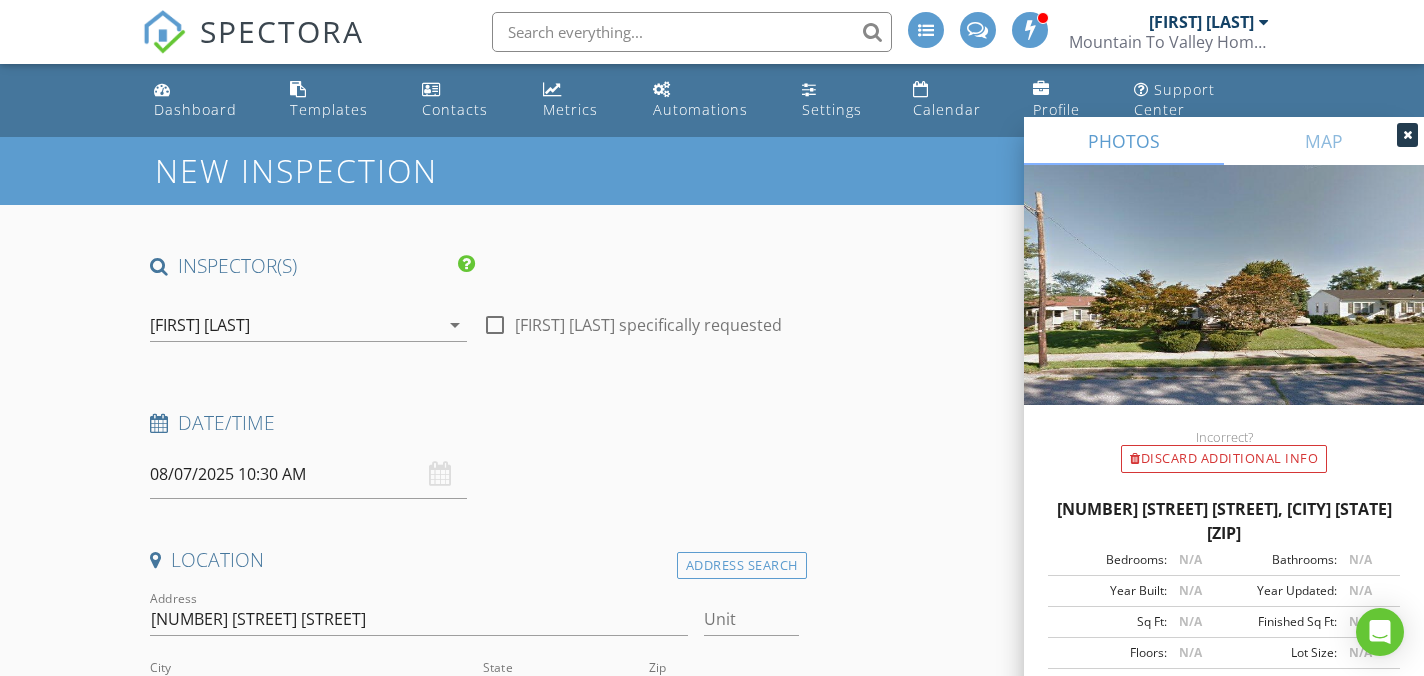 click on "INSPECTOR(S)
check_box   Justin Weber   PRIMARY   check_box_outline_blank   Mike Bonita     Justin Weber arrow_drop_down   check_box_outline_blank Justin Weber specifically requested
Date/Time
08/07/2025 10:30 AM
Location
Address Search       Address 523 Greenwood Ave   Unit   City Bethlehem   State PA   Zip 18017   County Northampton     Square Feet   Year Built   Foundation arrow_drop_down     Justin Weber     70.4 miles     (2 hours)
client
check_box Enable Client CC email for this inspection   Client Search     check_box_outline_blank Client is a Company/Organization     First Name   Last Name   Email   CC Email   Phone           Notes   Private Notes
ADD ADDITIONAL client
SERVICES
arrow_drop_down     Select Discount Code arrow_drop_down    Charges       TOTAL   $0.00" at bounding box center (711, 2021) 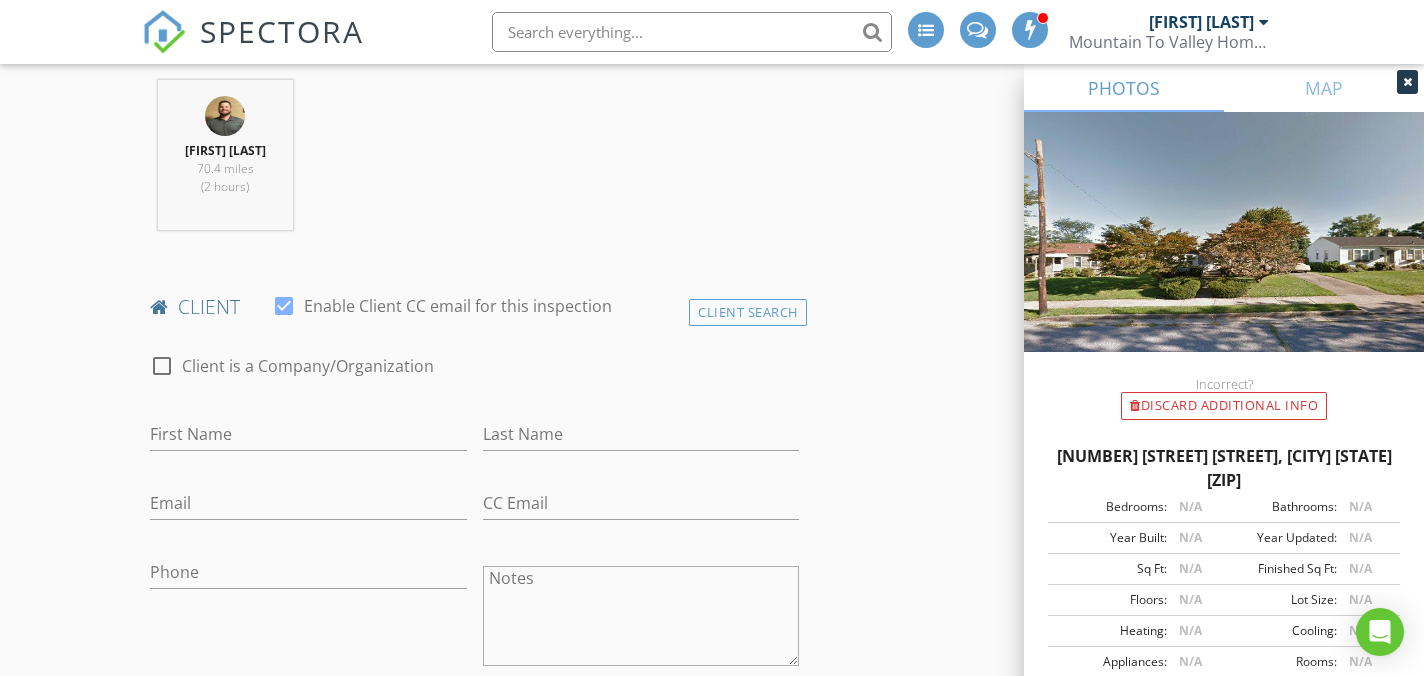 scroll, scrollTop: 957, scrollLeft: 0, axis: vertical 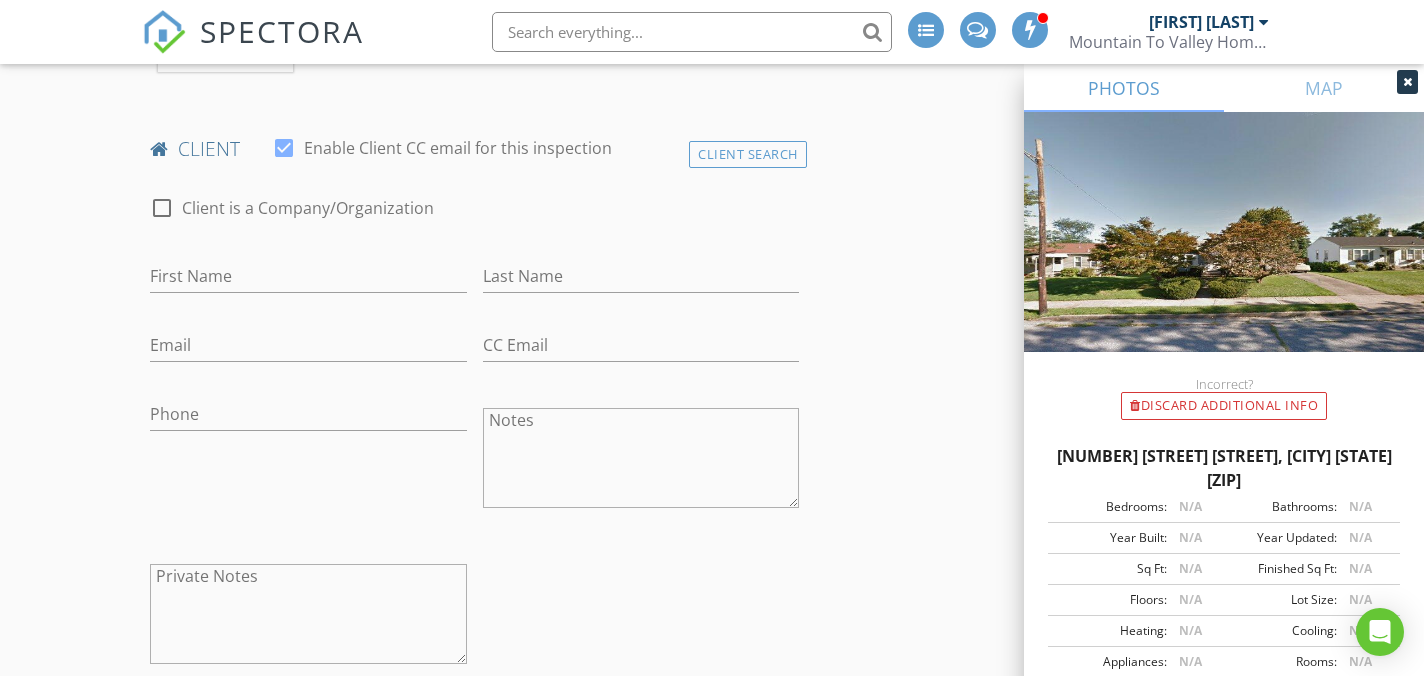 click on "First Name" at bounding box center (308, 286) 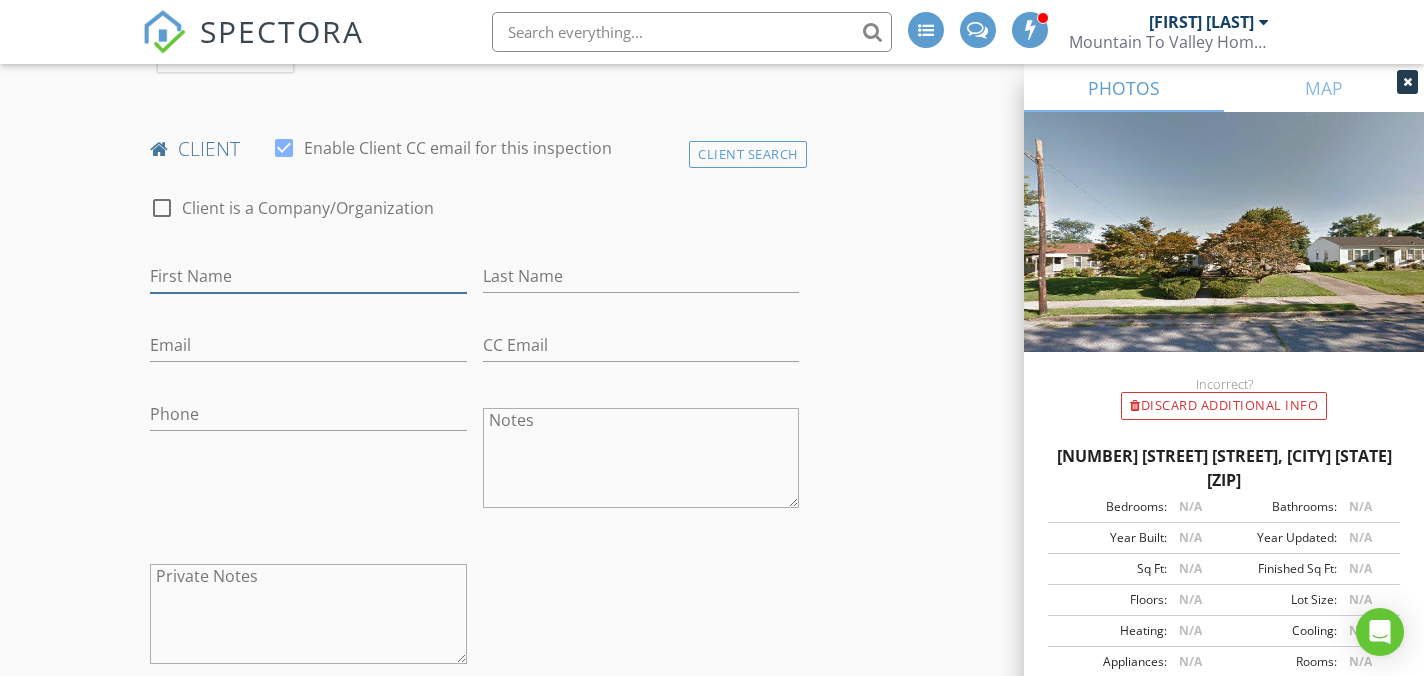 click on "First Name" at bounding box center (308, 276) 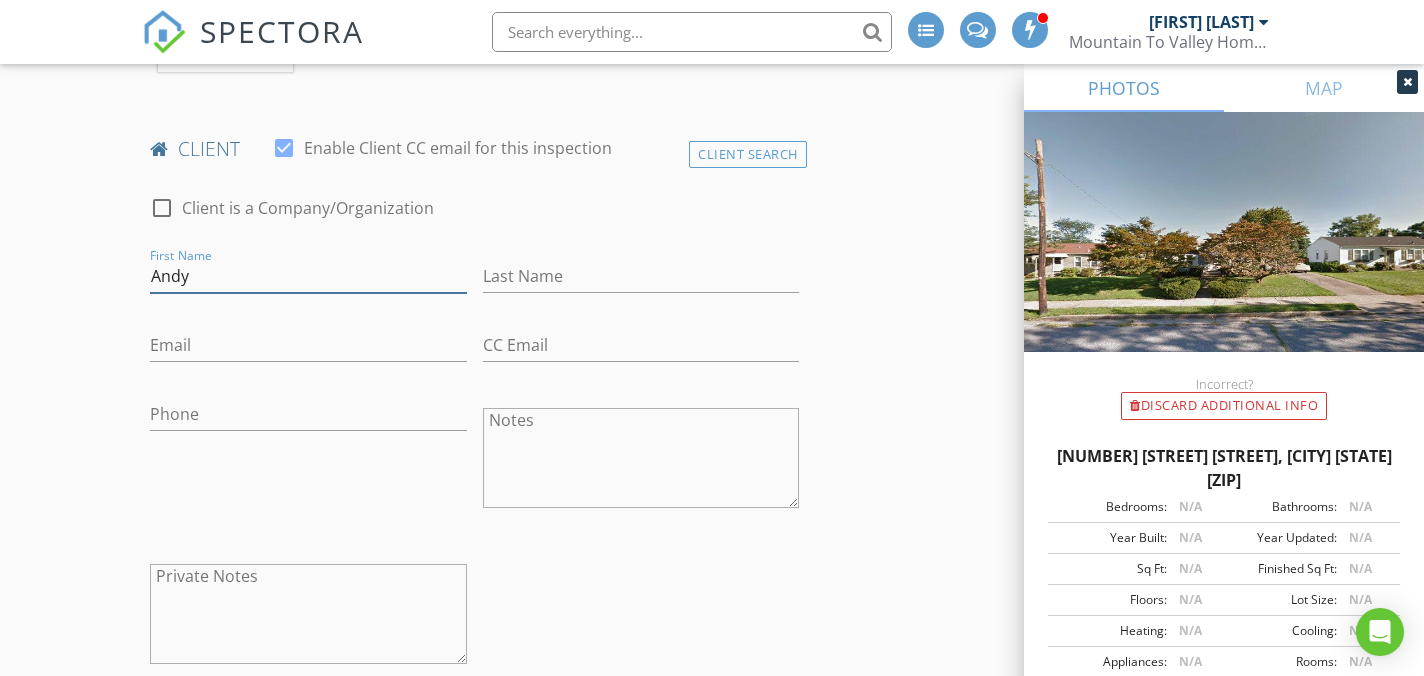 type on "Andy" 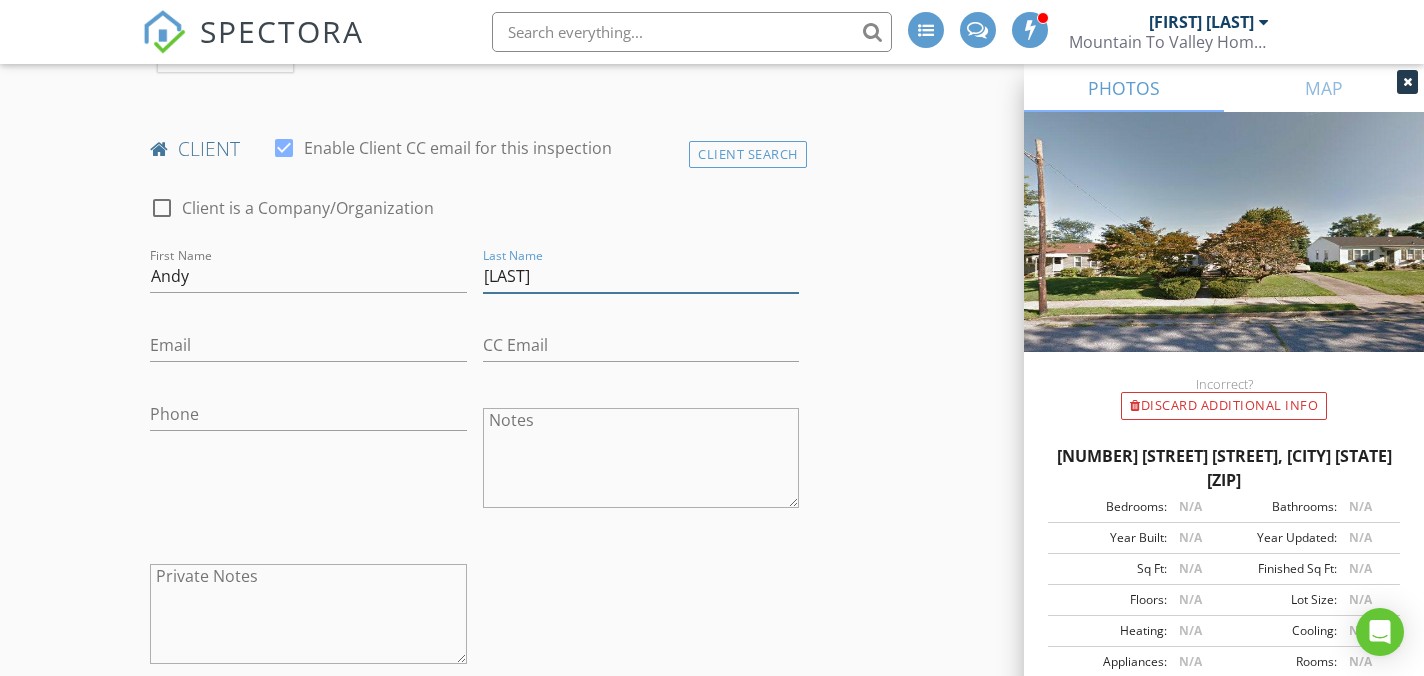 type on "Huang" 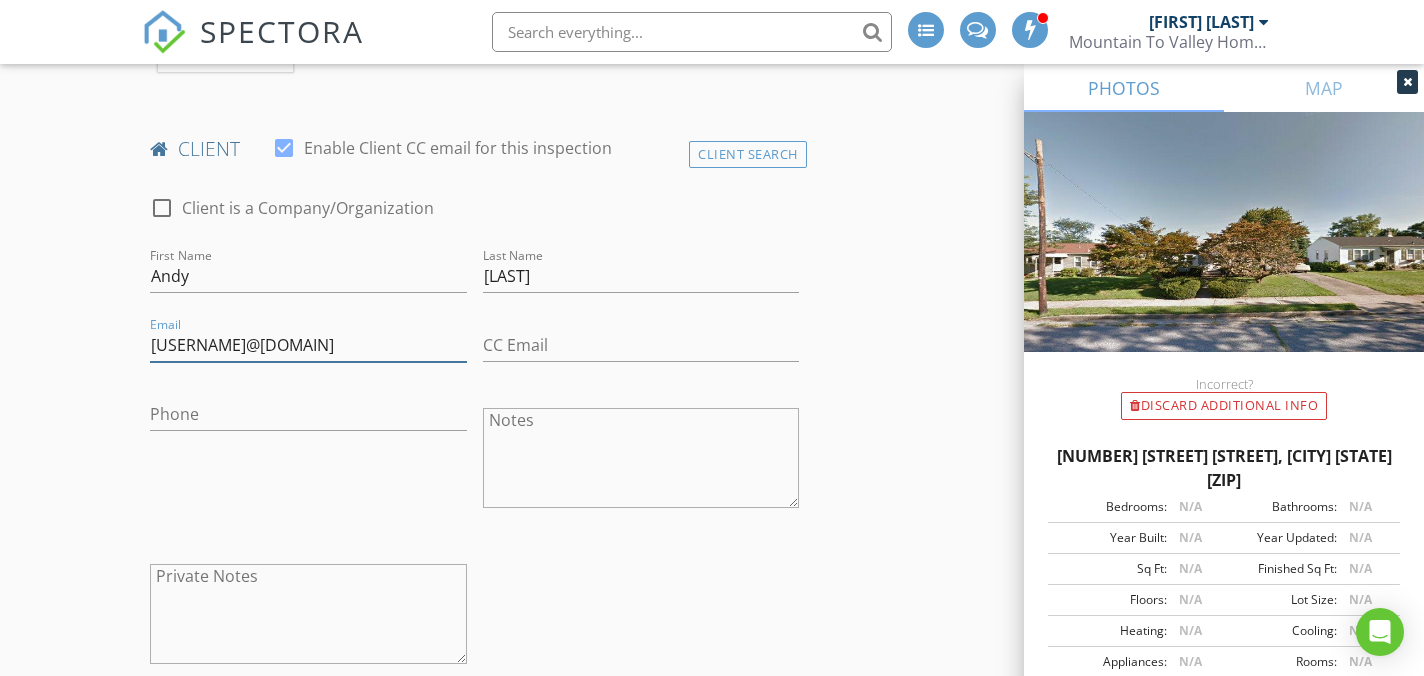 type on "andy438@yahoo.com" 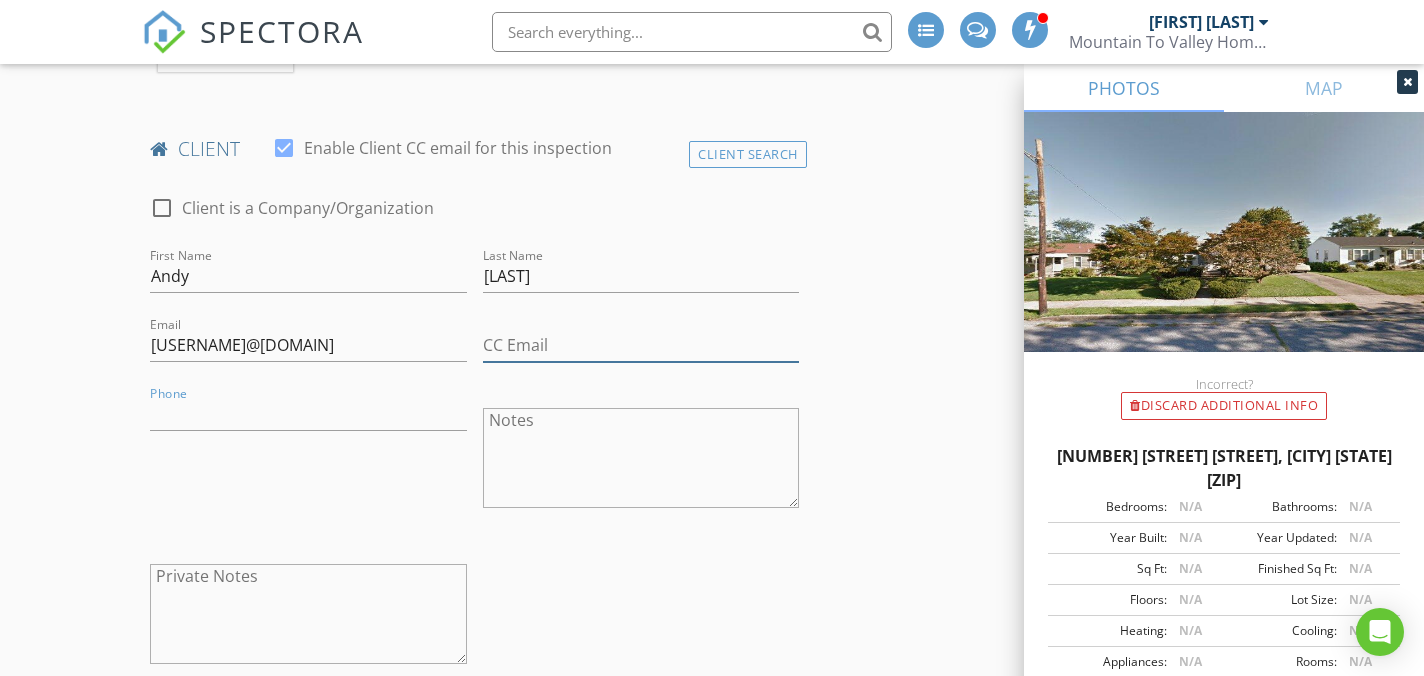 click on "CC Email" at bounding box center [641, 345] 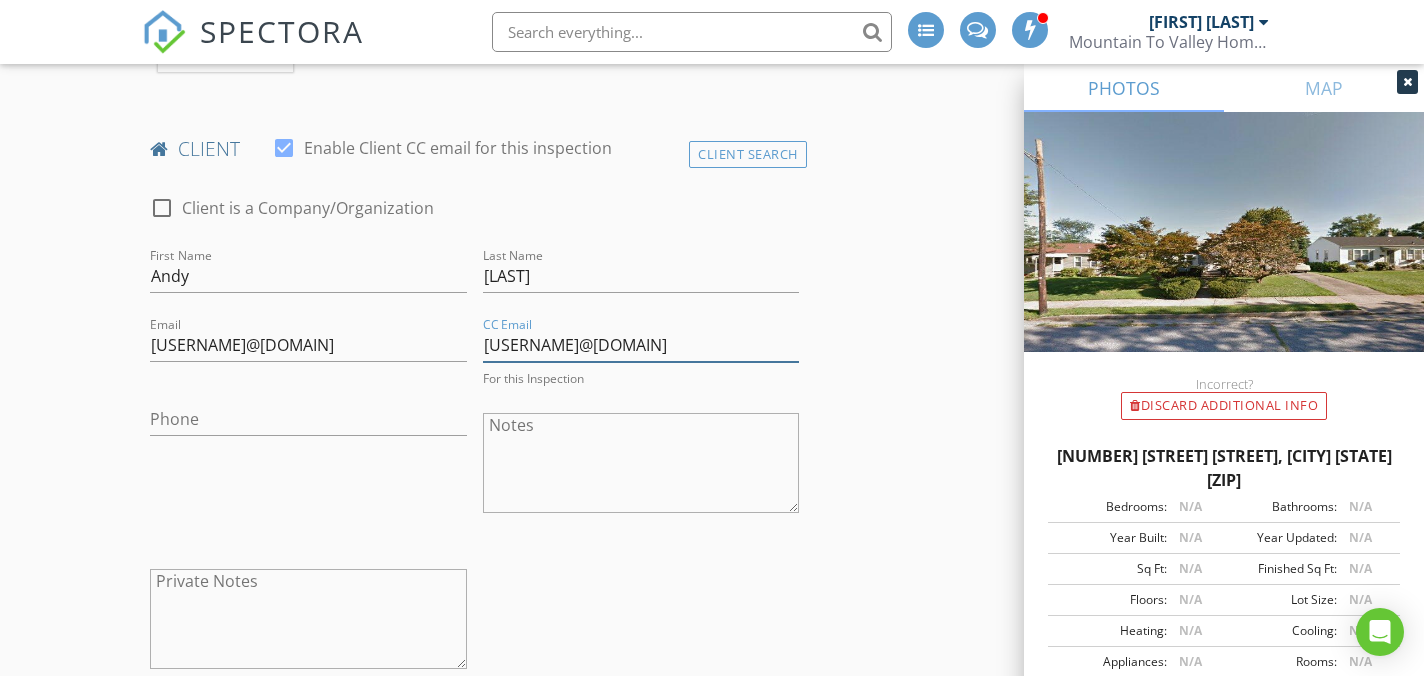 type on "oakharborllc@gmail.com" 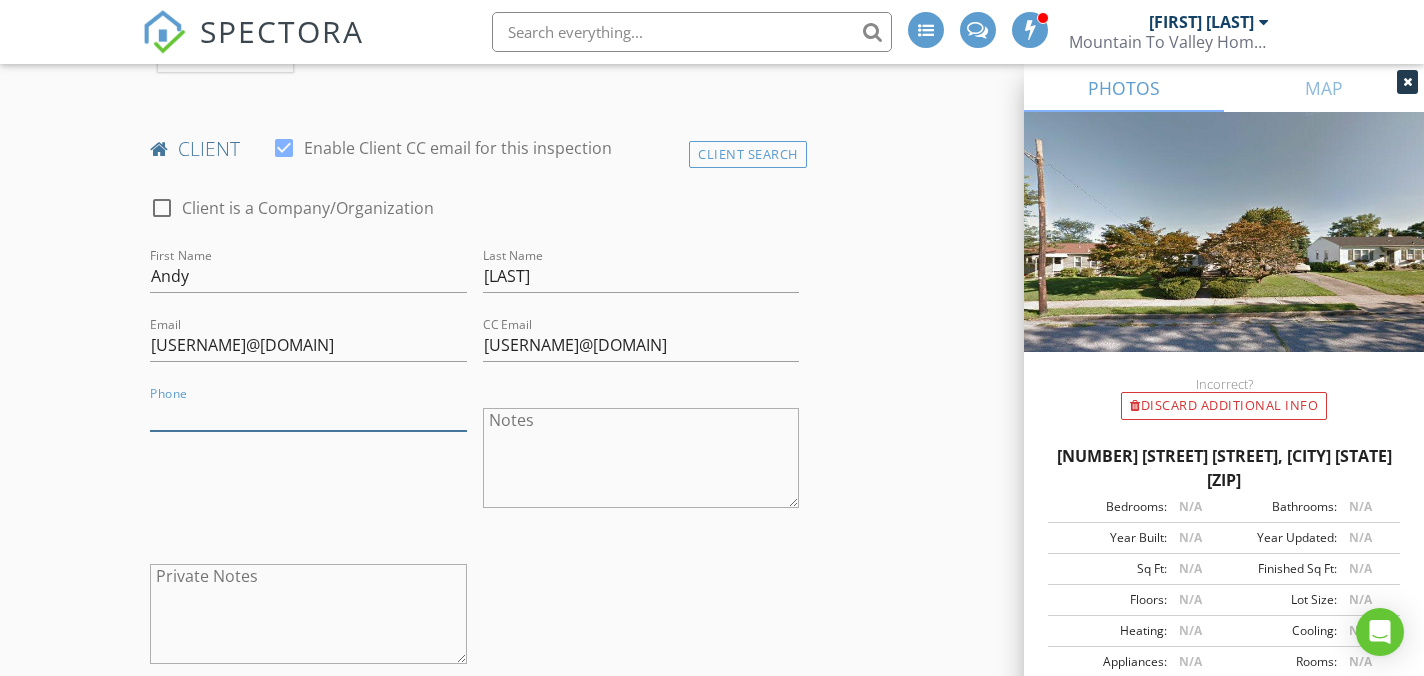 click on "Phone" at bounding box center [308, 414] 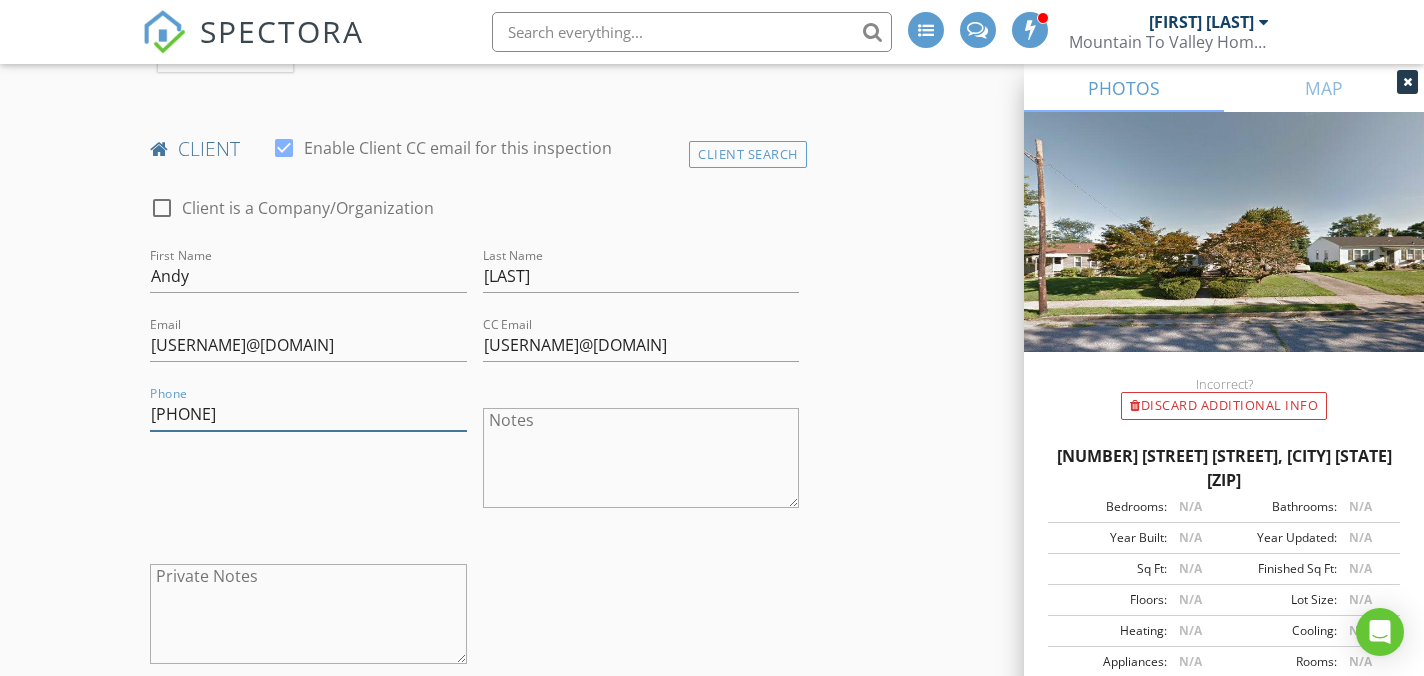 type on "360-632-8629" 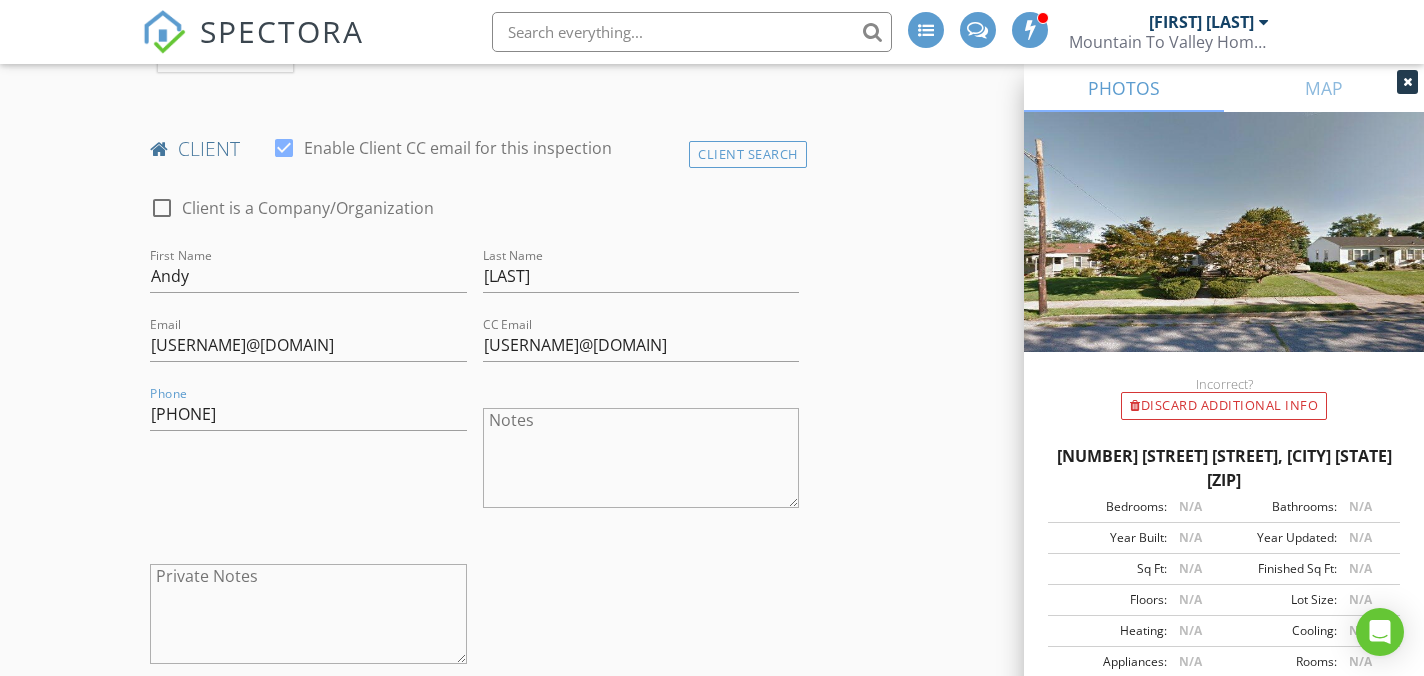 click on "INSPECTOR(S)
check_box   Justin Weber   PRIMARY   check_box_outline_blank   Mike Bonita     Justin Weber arrow_drop_down   check_box_outline_blank Justin Weber specifically requested
Date/Time
08/07/2025 10:30 AM
Location
Address Search       Address 523 Greenwood Ave   Unit   City Bethlehem   State PA   Zip 18017   County Northampton     Square Feet   Year Built   Foundation arrow_drop_down     Justin Weber     70.4 miles     (2 hours)
client
check_box Enable Client CC email for this inspection   Client Search     check_box_outline_blank Client is a Company/Organization     First Name Andy   Last Name Huang   Email andy438@yahoo.com   CC Email oakharborllc@gmail.com   Phone 360-632-8629           Notes   Private Notes
ADD ADDITIONAL client
SERVICES
arrow_drop_down" at bounding box center [711, 1064] 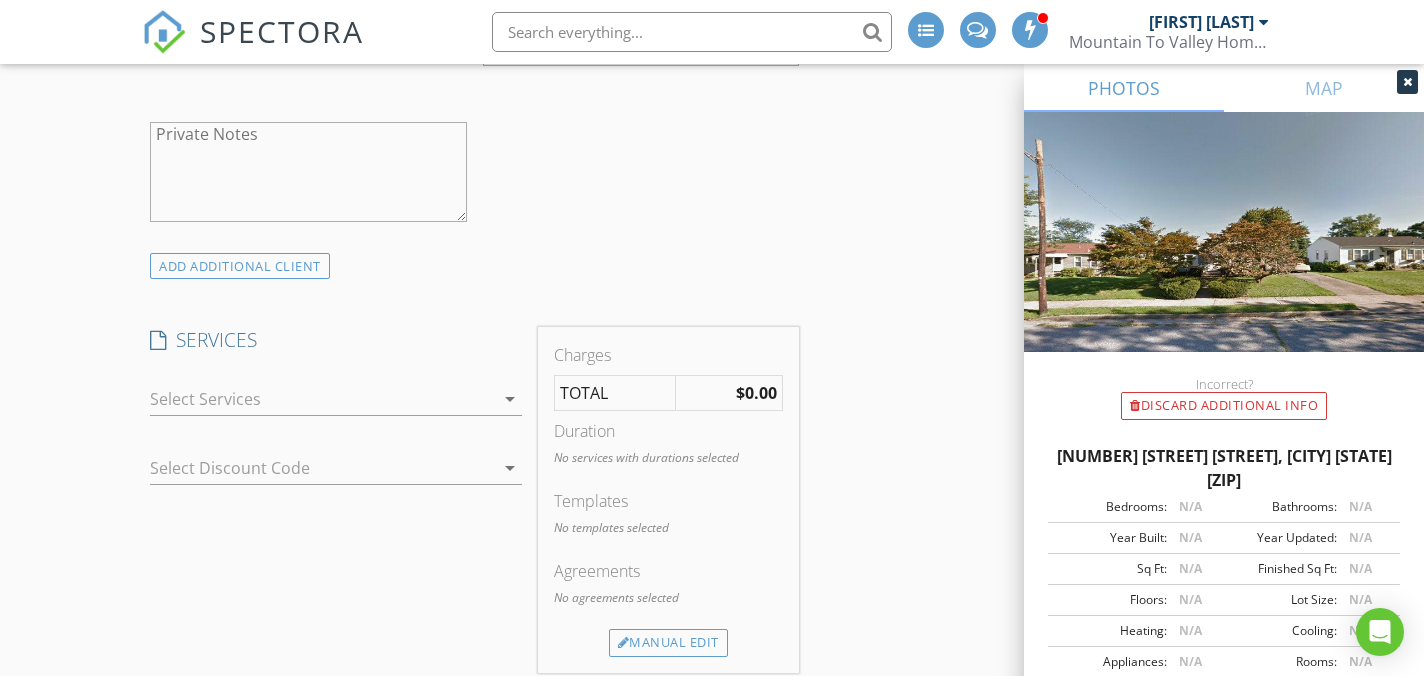 scroll, scrollTop: 1470, scrollLeft: 0, axis: vertical 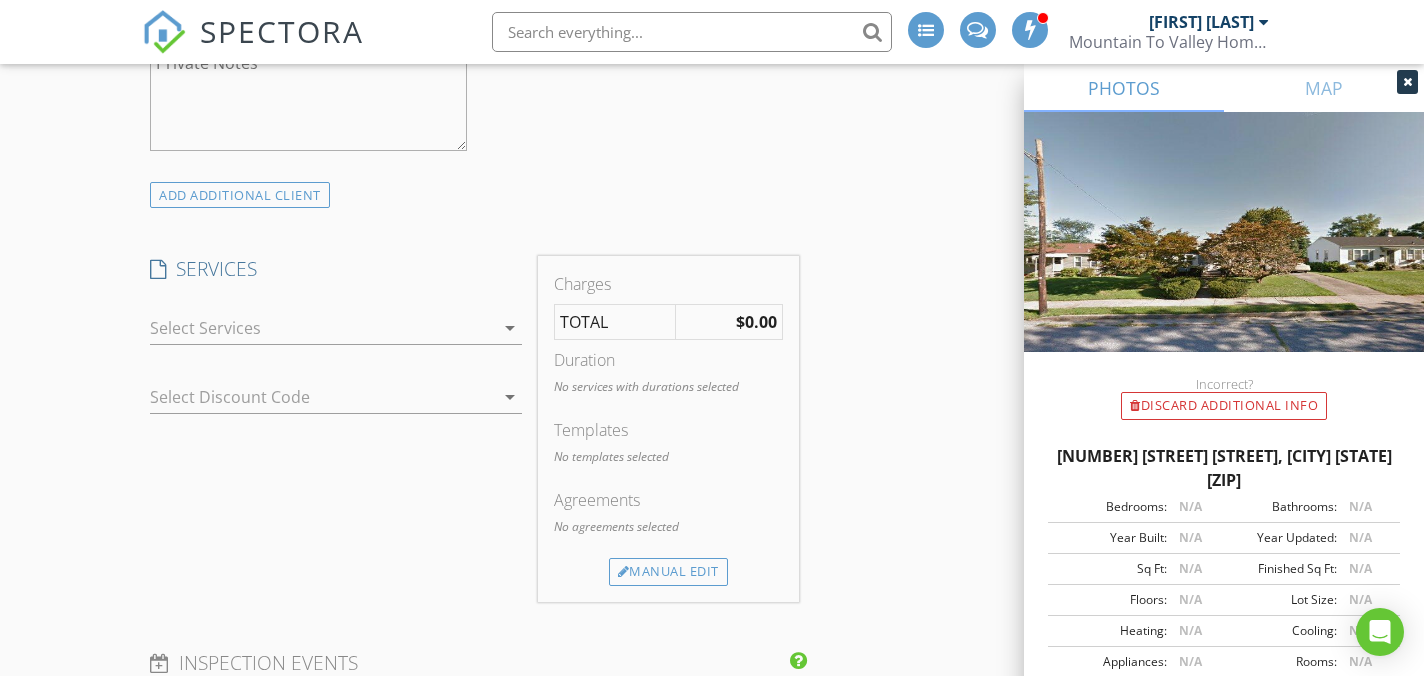 click on "Agreements    No agreements selected" at bounding box center (668, 523) 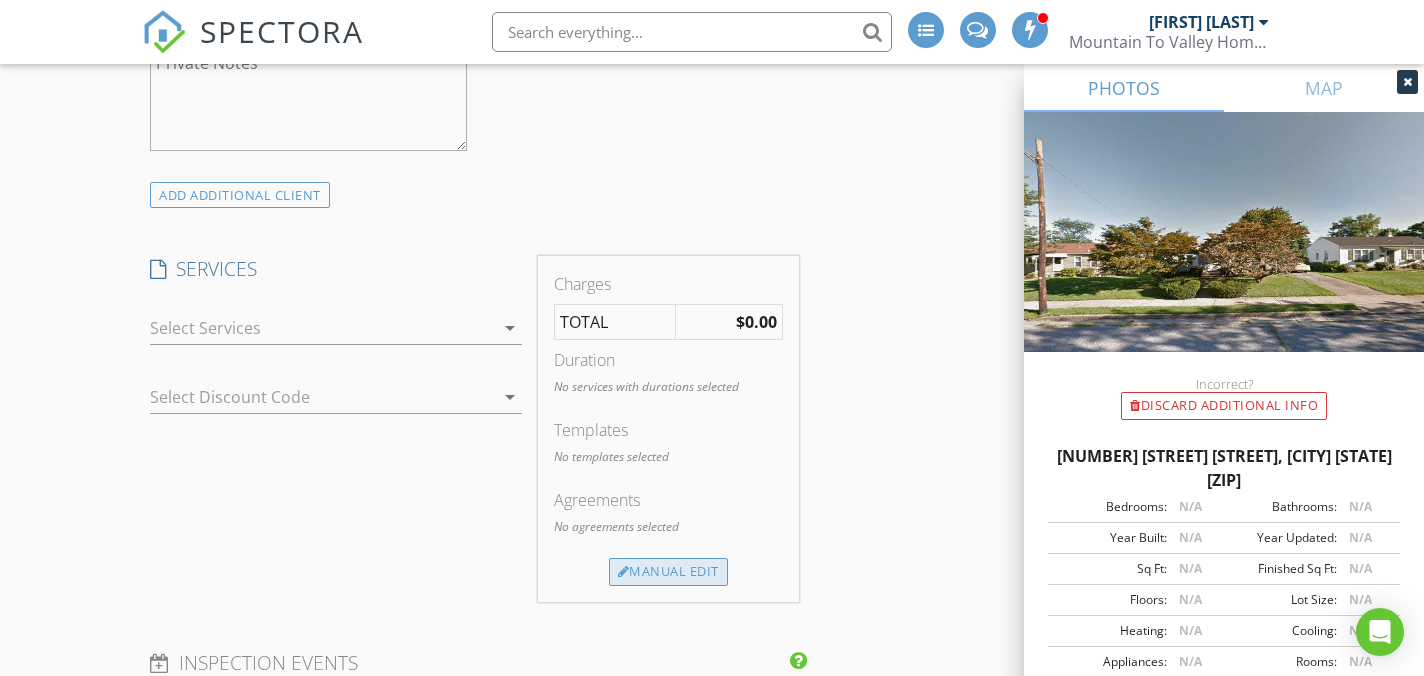 click on "Manual Edit" at bounding box center (668, 572) 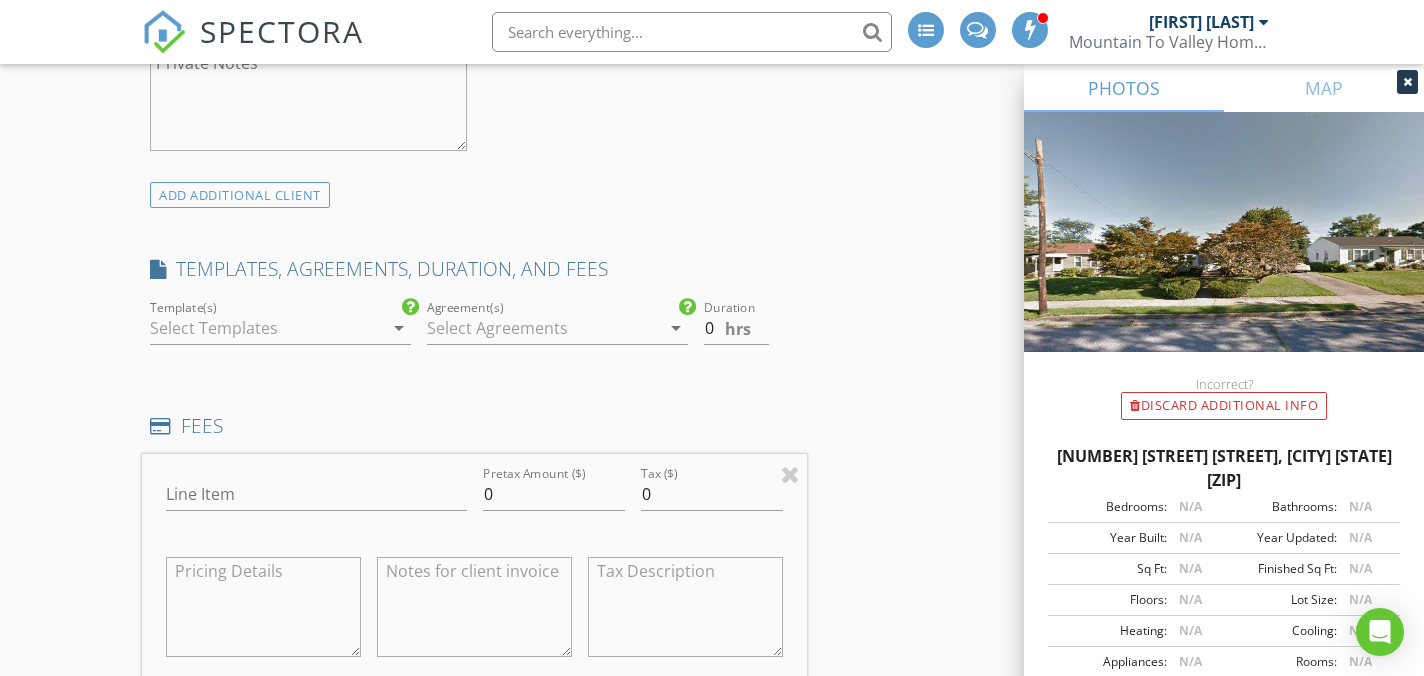 click at bounding box center (266, 328) 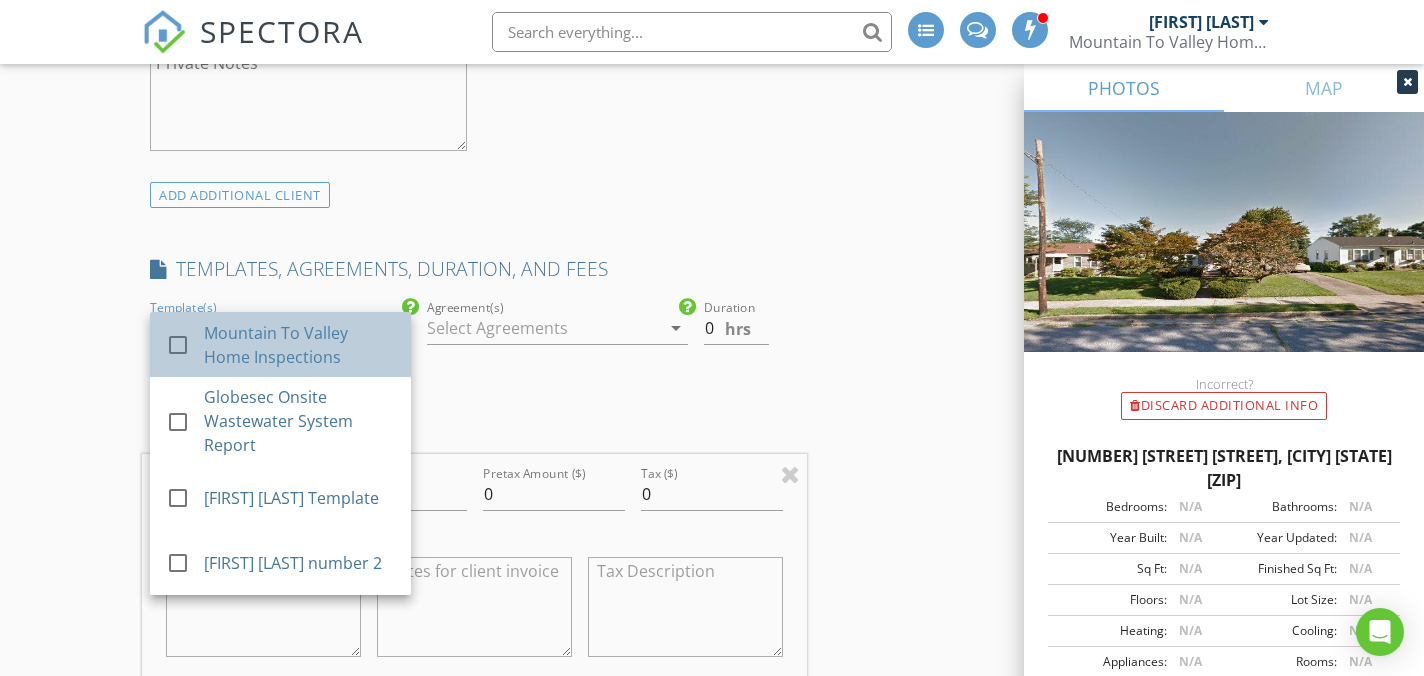 click on "Mountain To Valley Home Inspections" at bounding box center (300, 345) 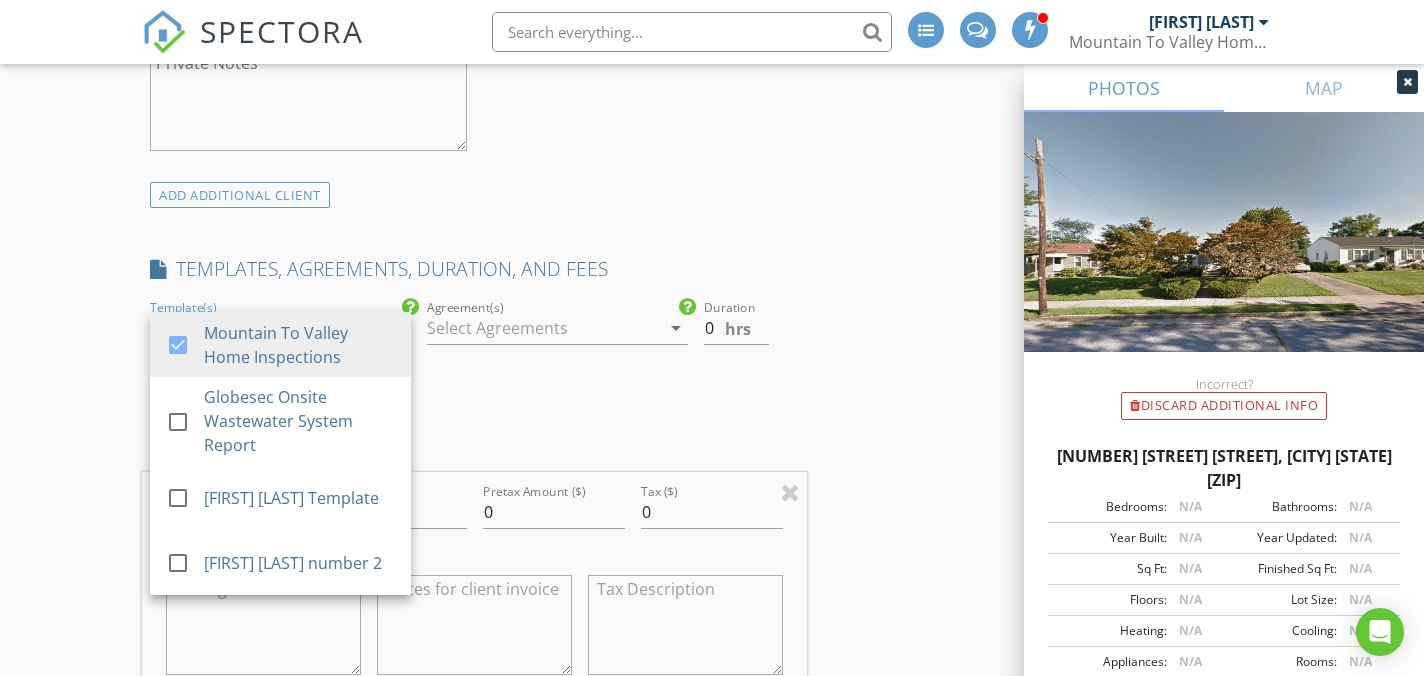 click at bounding box center (543, 328) 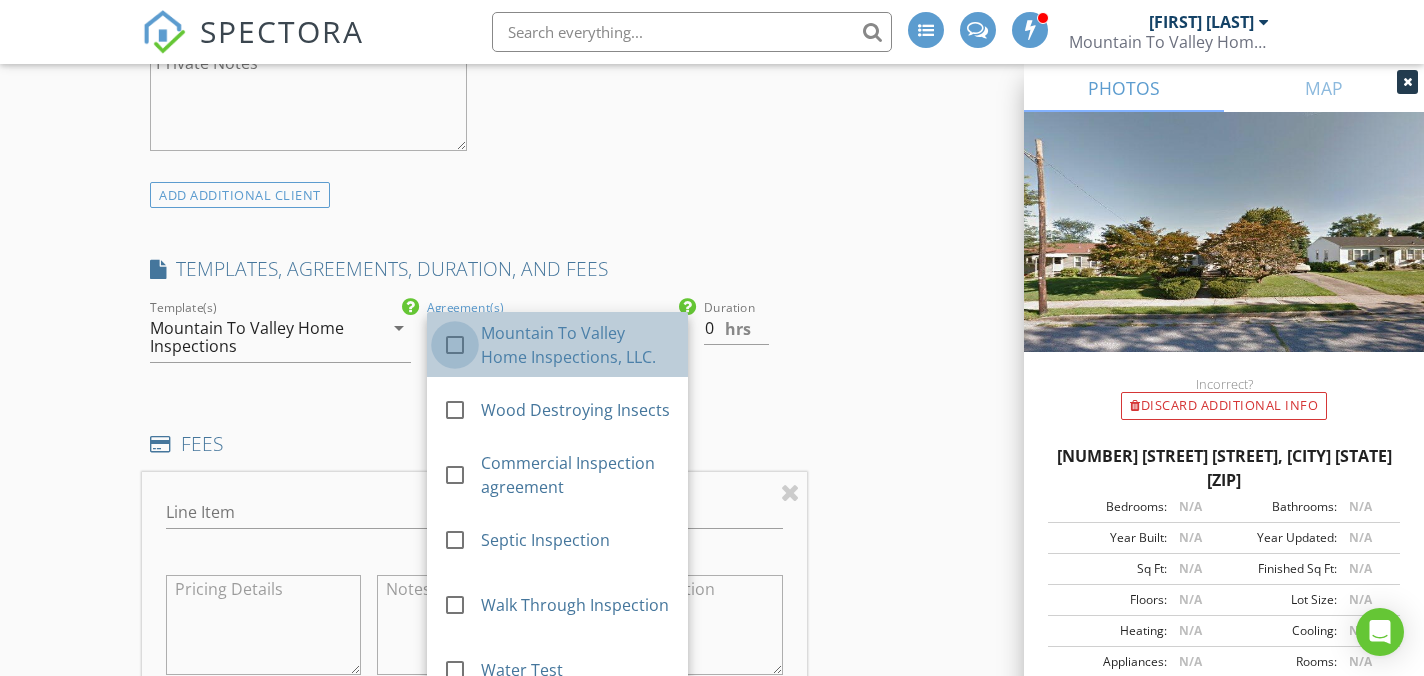 drag, startPoint x: 457, startPoint y: 320, endPoint x: 619, endPoint y: 349, distance: 164.57521 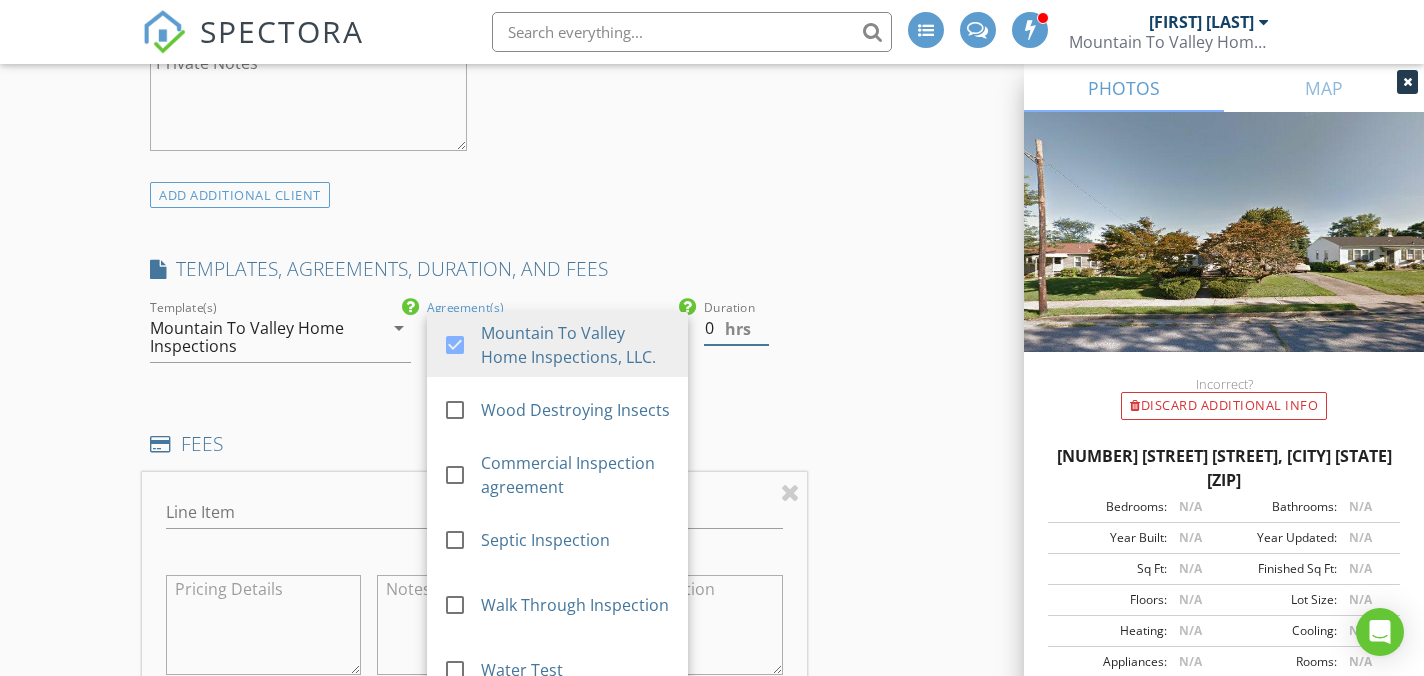 drag, startPoint x: 677, startPoint y: 312, endPoint x: 659, endPoint y: 311, distance: 18.027756 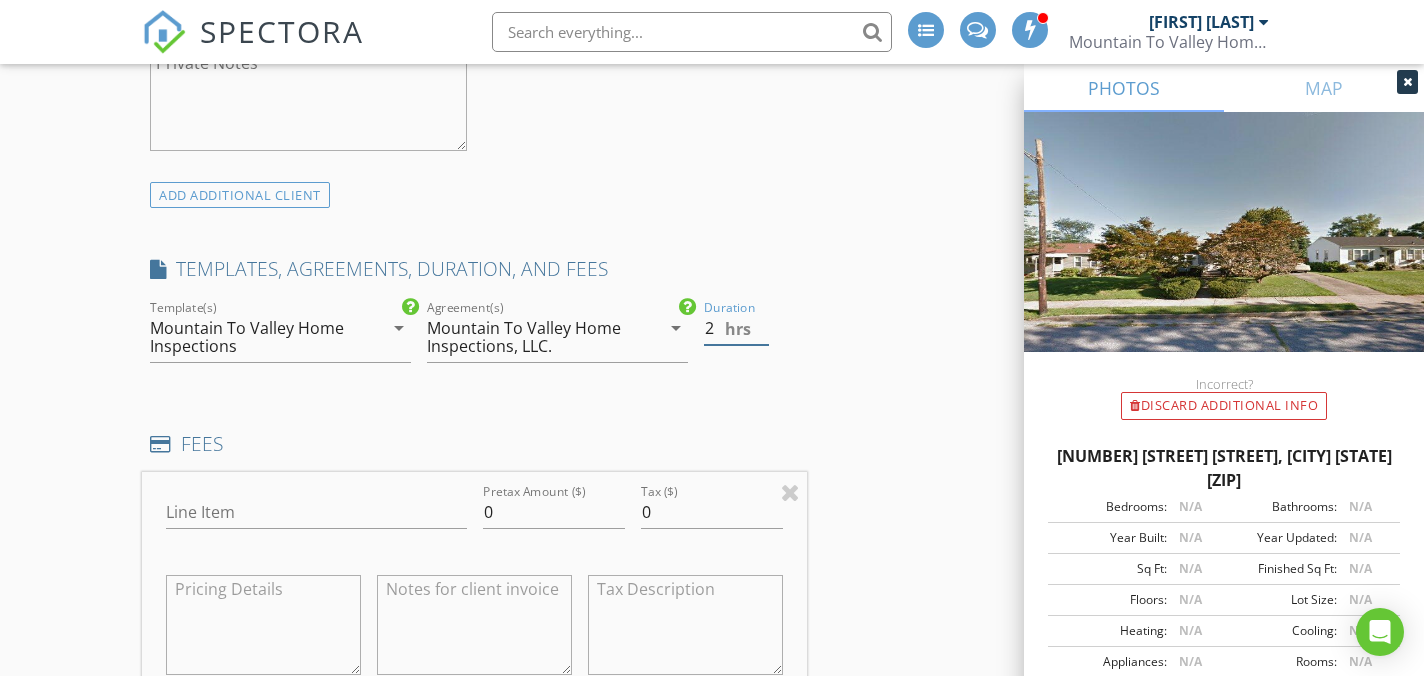 type on "2" 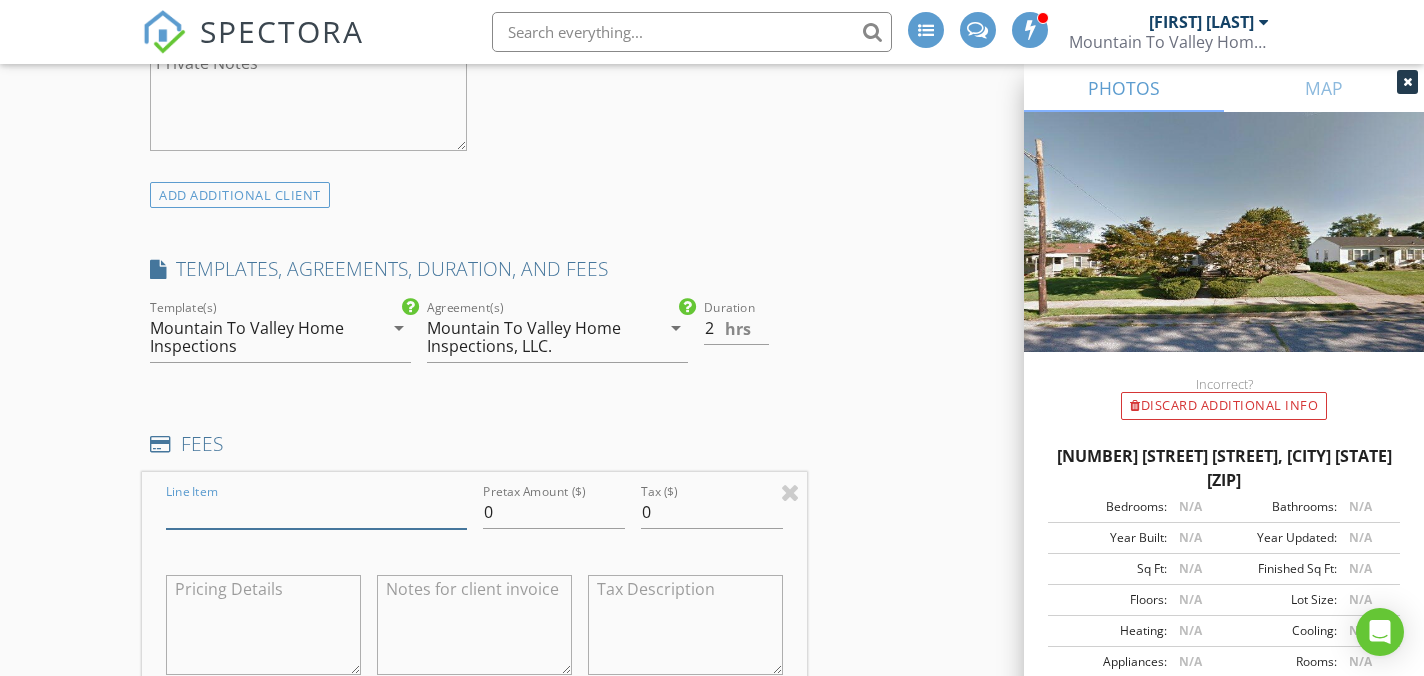 drag, startPoint x: 342, startPoint y: 490, endPoint x: 349, endPoint y: 482, distance: 10.630146 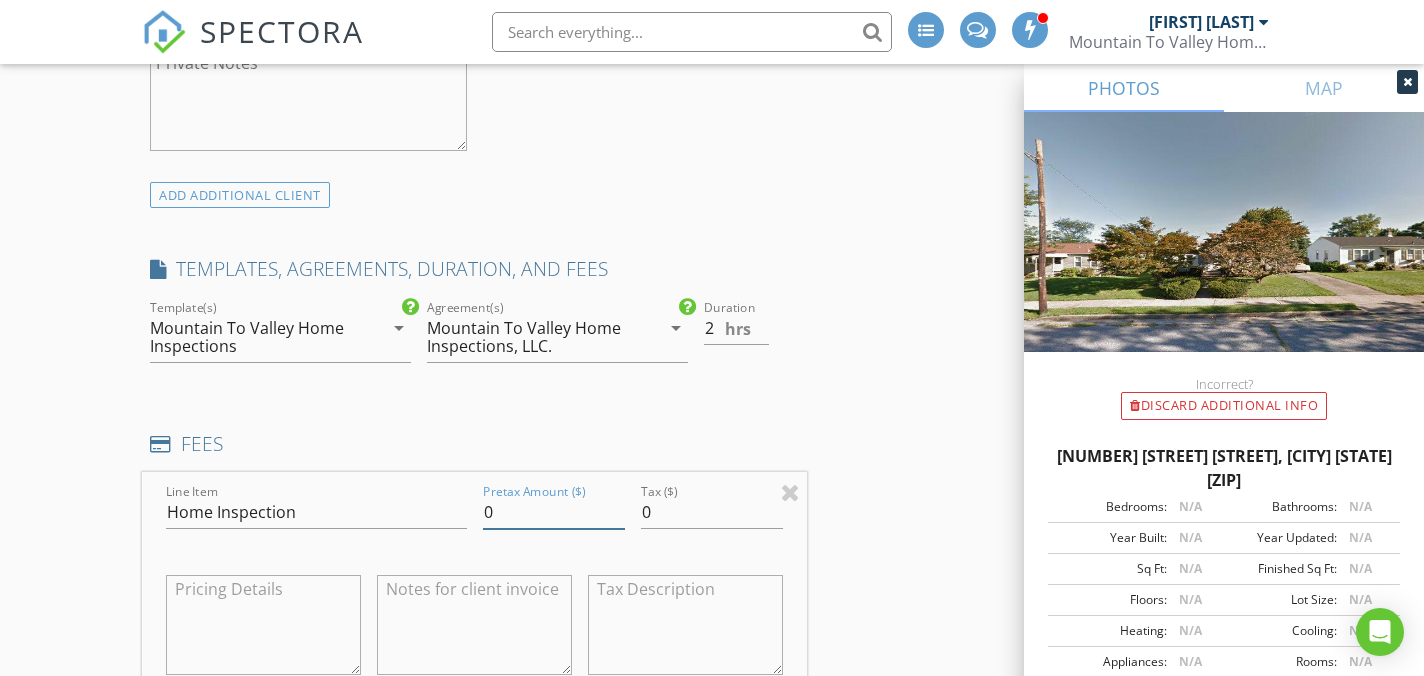 drag, startPoint x: 472, startPoint y: 486, endPoint x: 408, endPoint y: 470, distance: 65.96969 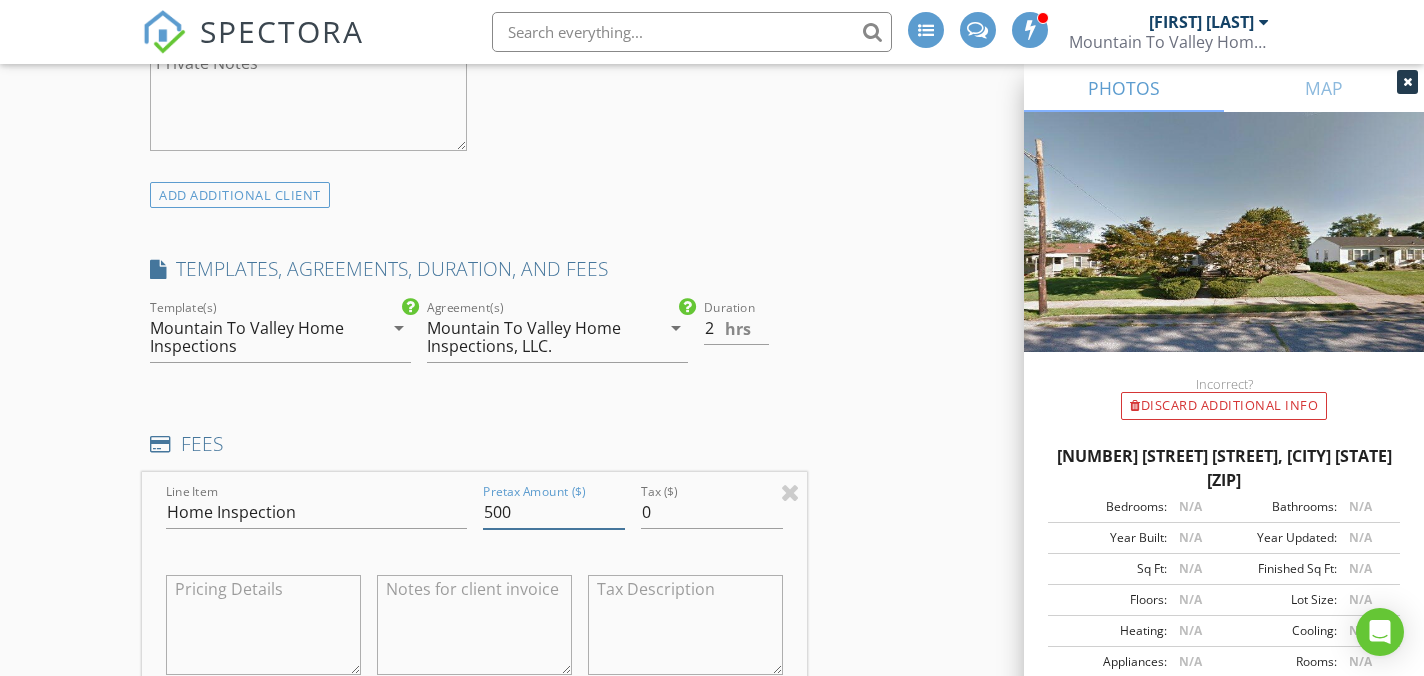 type on "500" 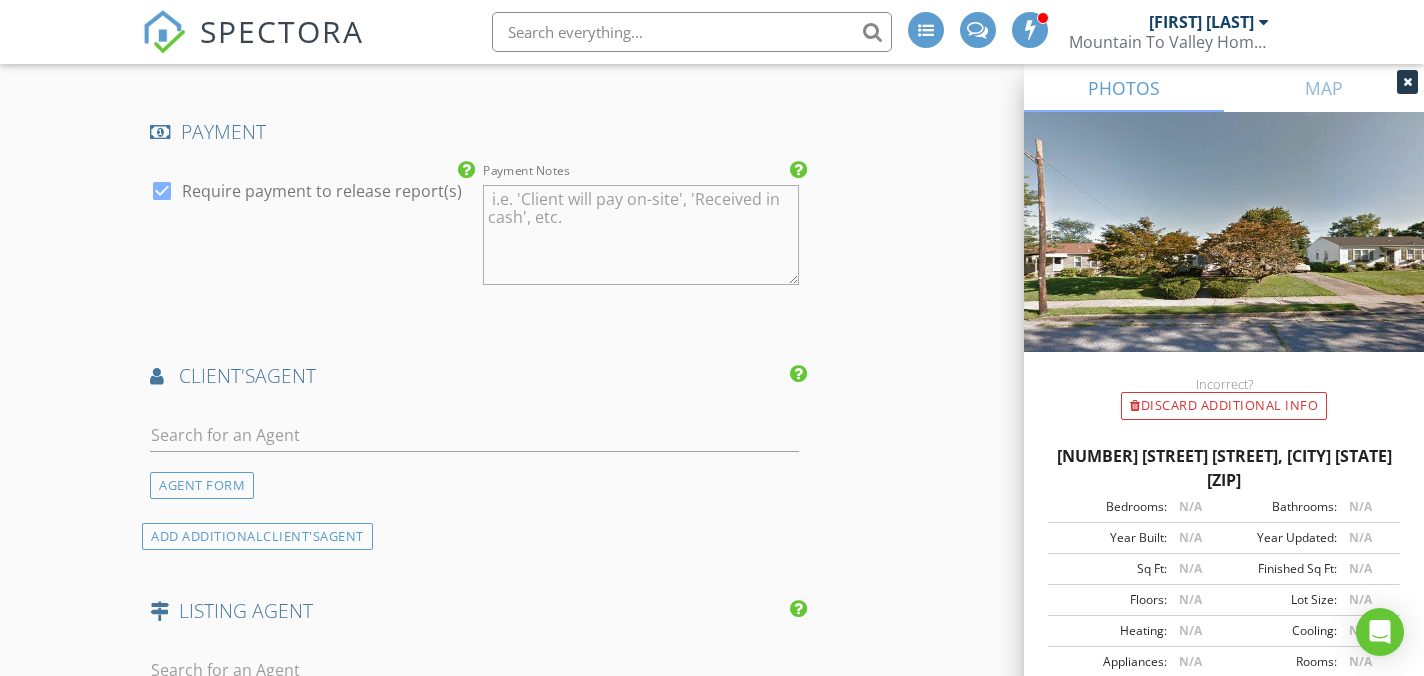 scroll, scrollTop: 2537, scrollLeft: 0, axis: vertical 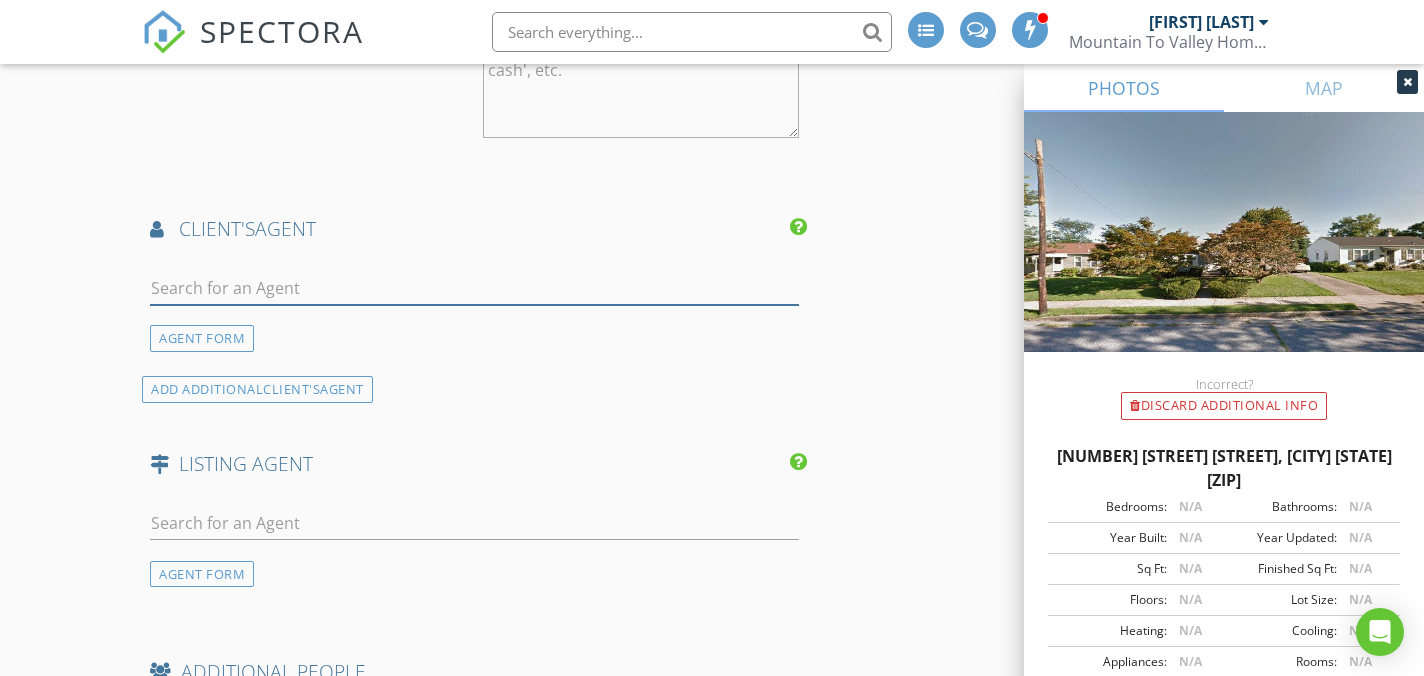 click at bounding box center [474, 288] 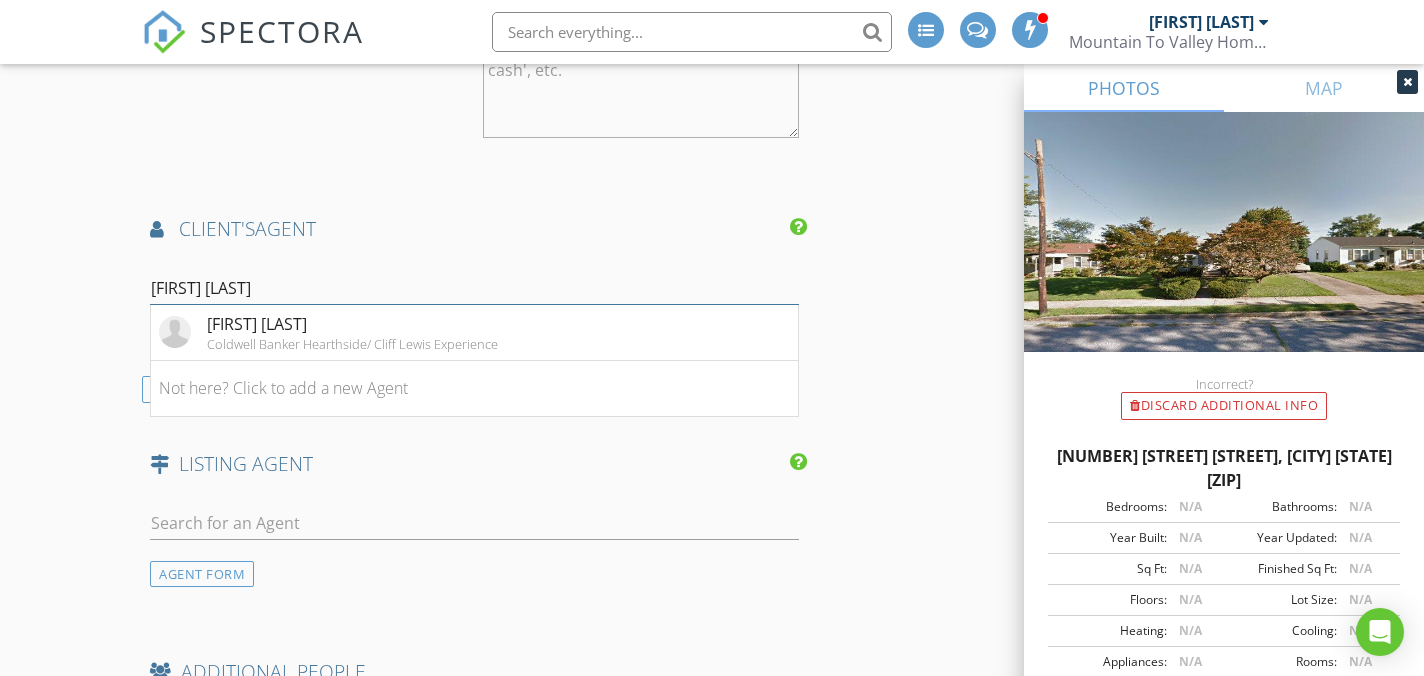 type on "wade b" 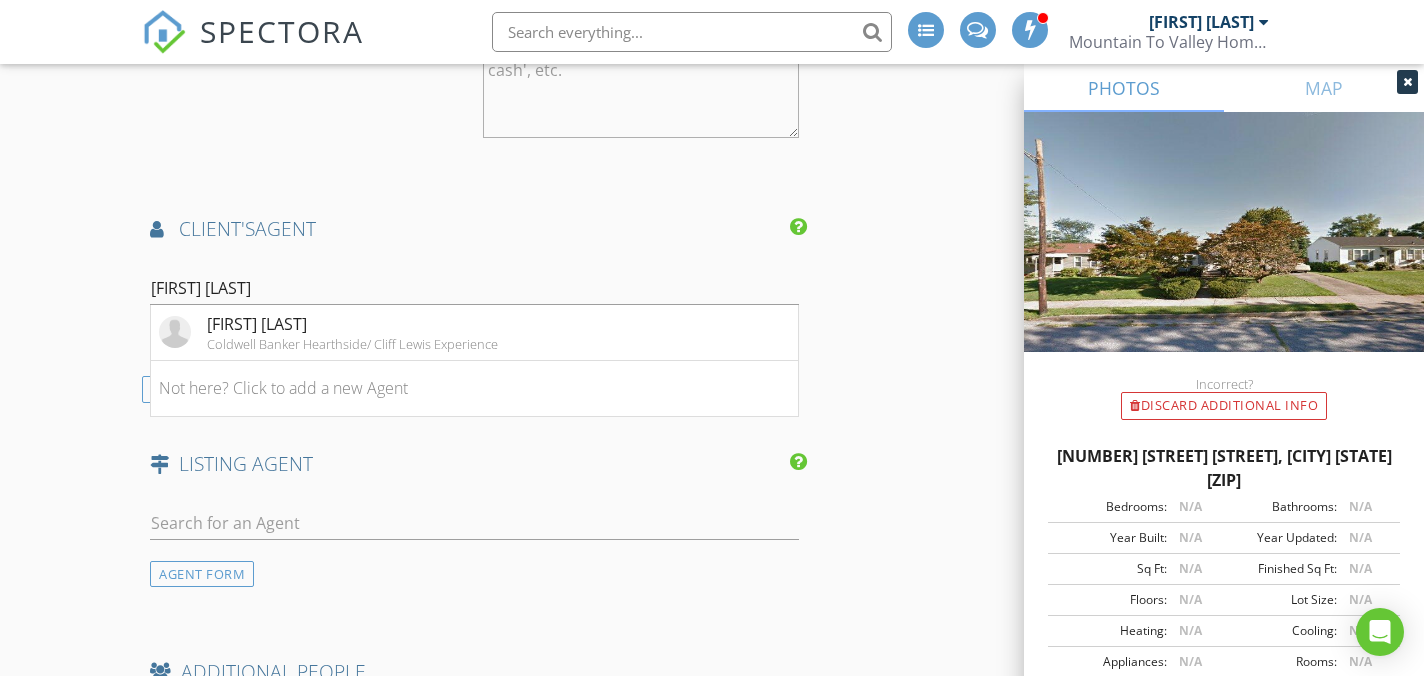 click on "Wade Budinetz" at bounding box center [352, 324] 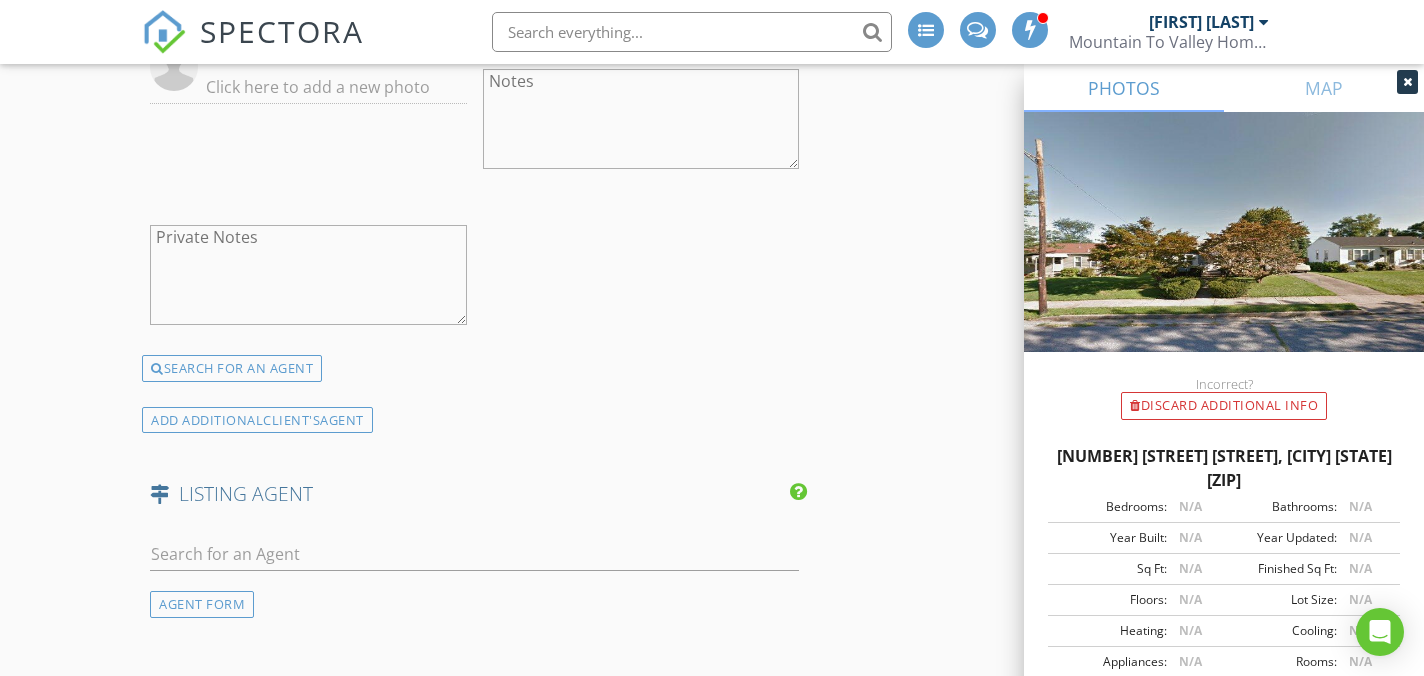 scroll, scrollTop: 3004, scrollLeft: 0, axis: vertical 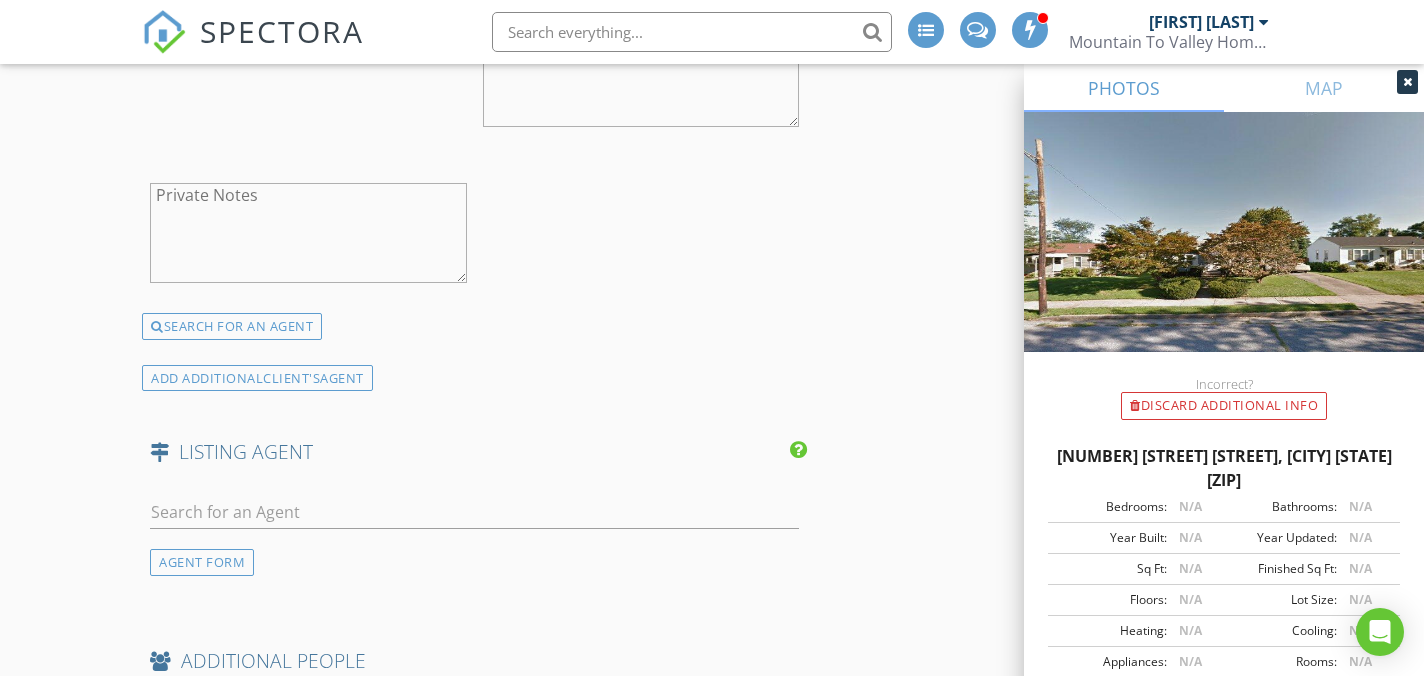 click on "AGENT FORM" at bounding box center (474, 540) 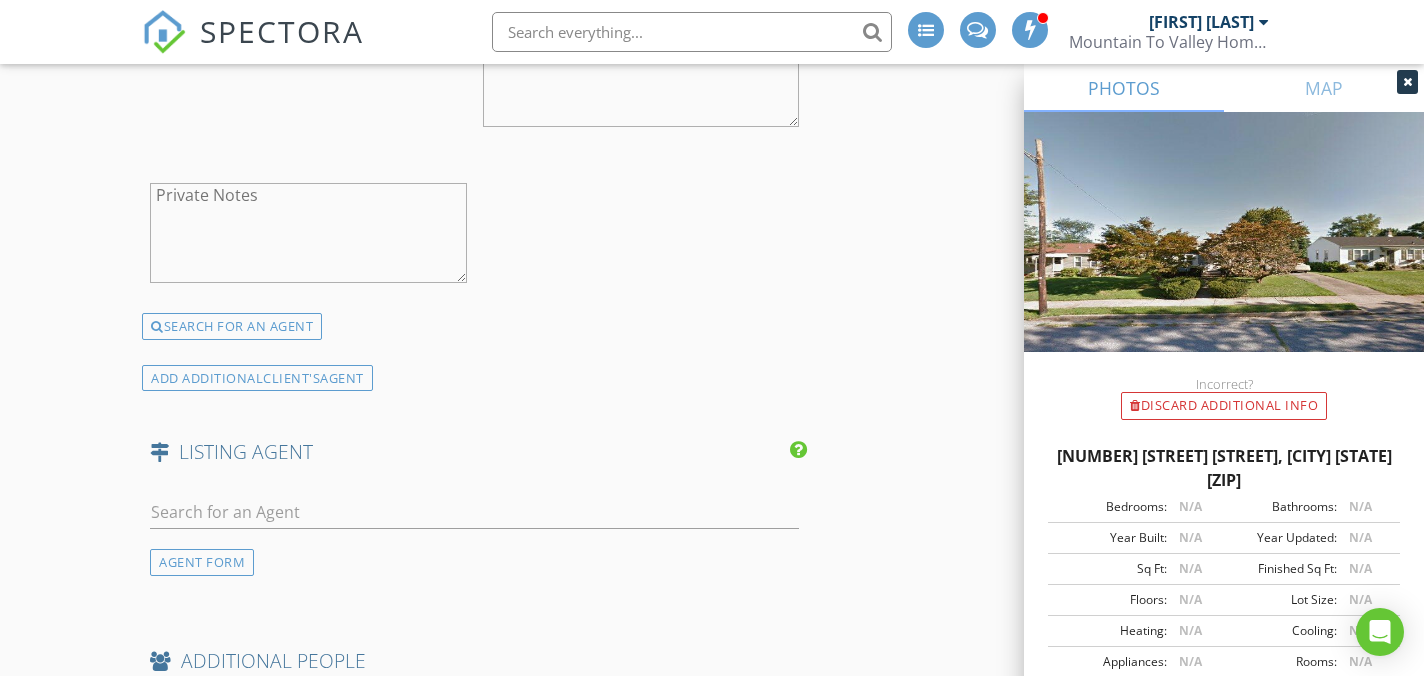 click on "AGENT FORM" at bounding box center [202, 562] 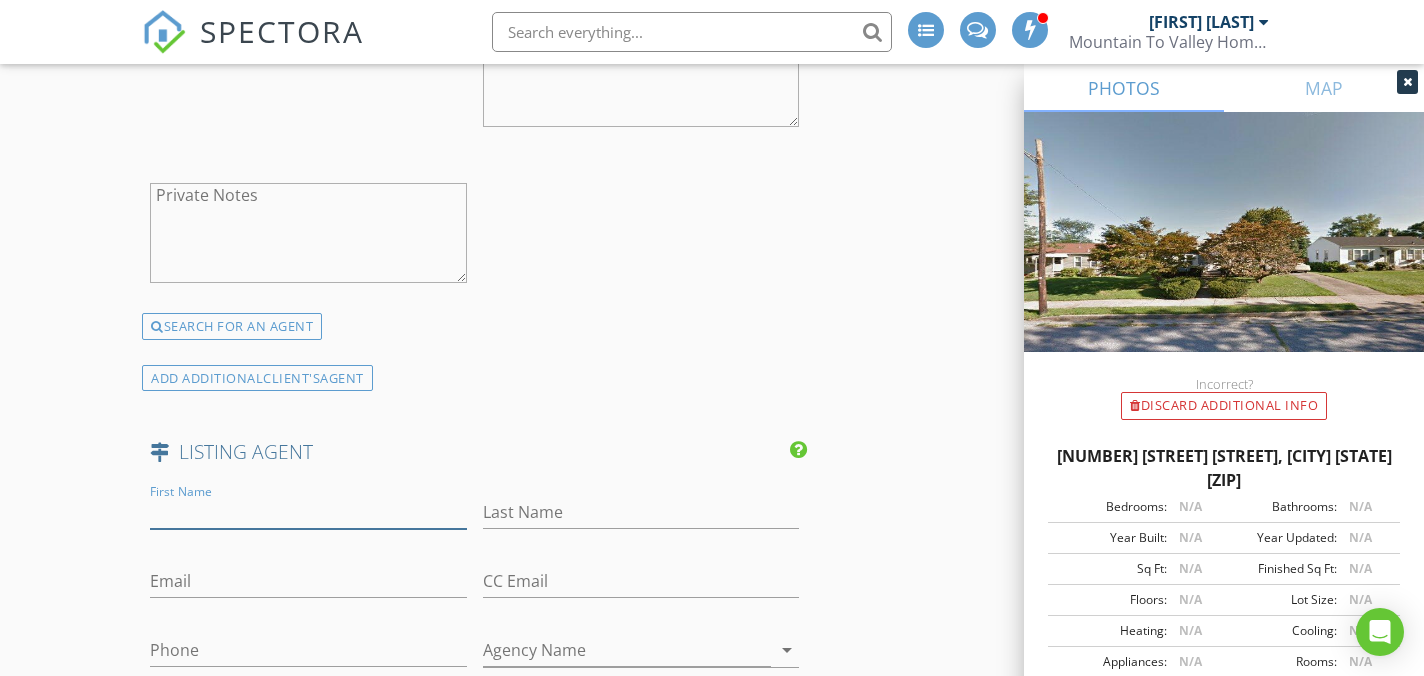 click on "First Name" at bounding box center (308, 512) 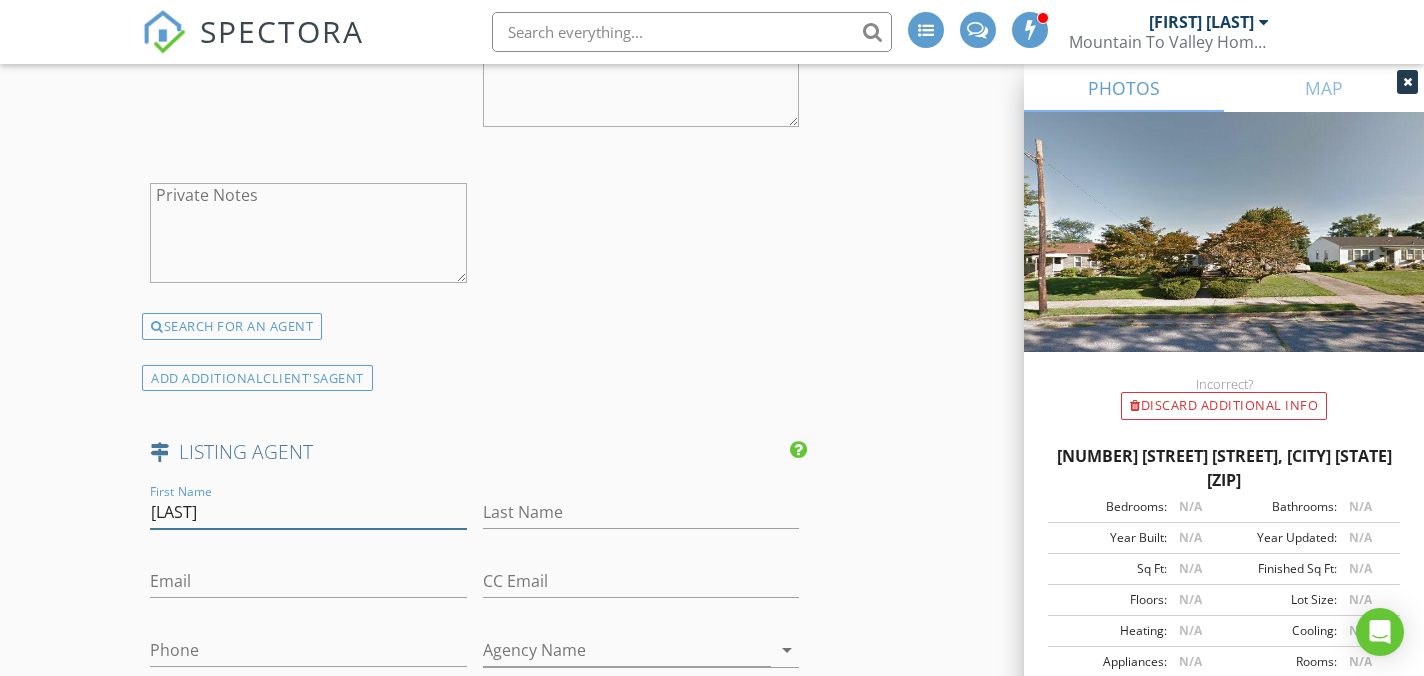 type on "Sayuris" 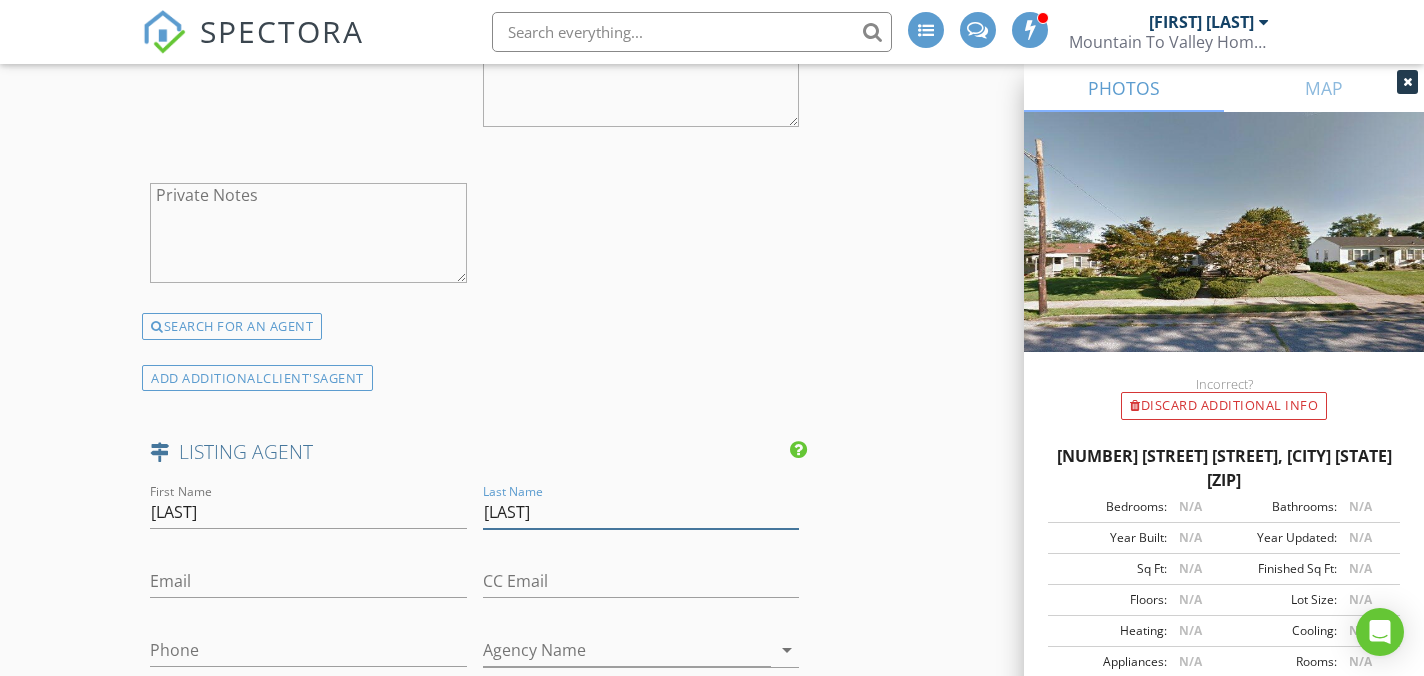 type on "Tavarez" 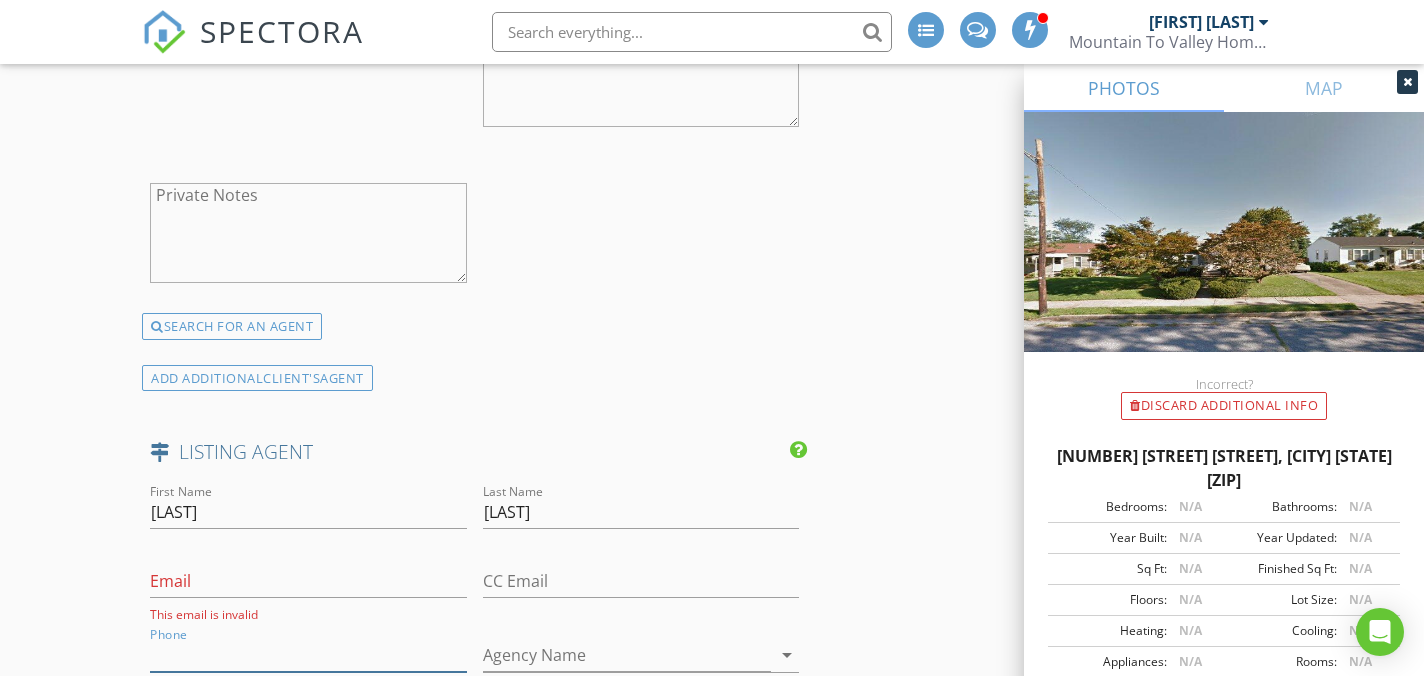 paste on "484-274-7549" 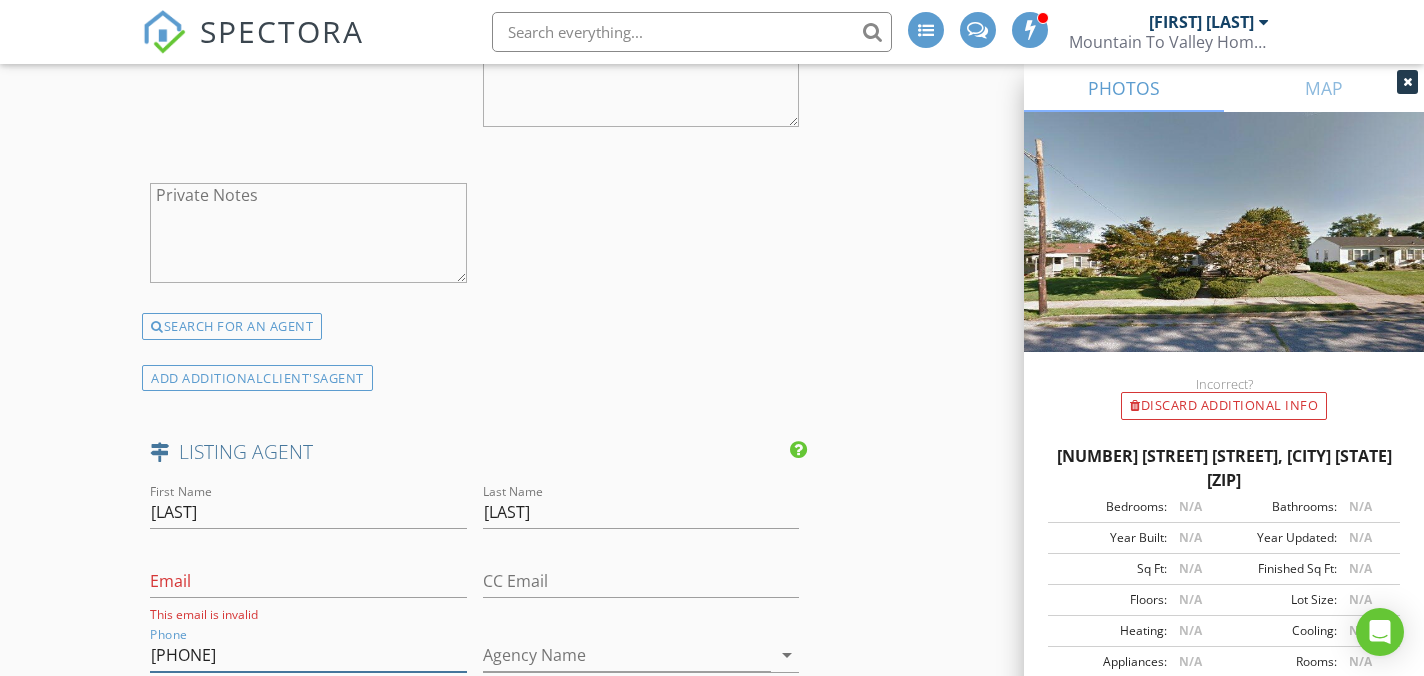 type on "484-274-7549" 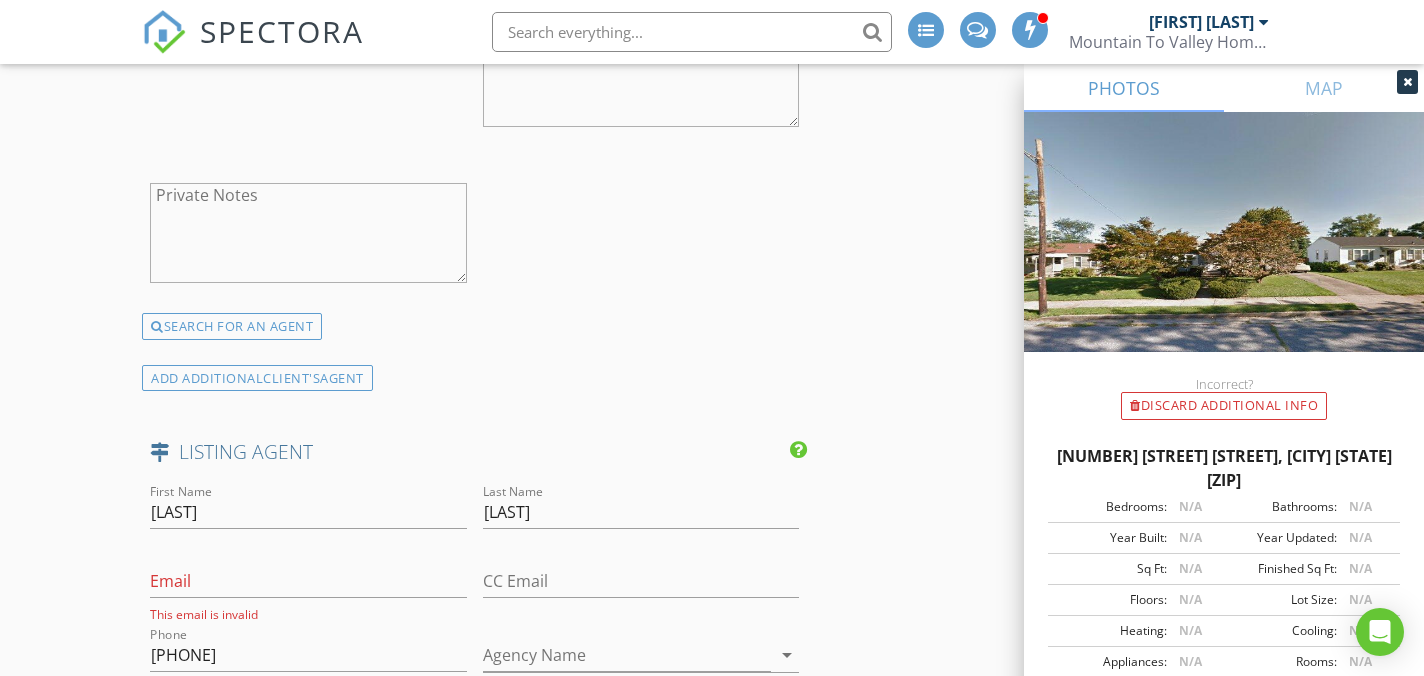 click on "First Name Wade   Last Name Budinetz   Email wade@cliffmlewis.com   CC Email   Phone   Agency Name Coldwell Banker Hearthside/ Cliff Lewis Experience arrow_drop_down               Notes   Private Notes
SEARCH FOR AN AGENT" at bounding box center (474, 67) 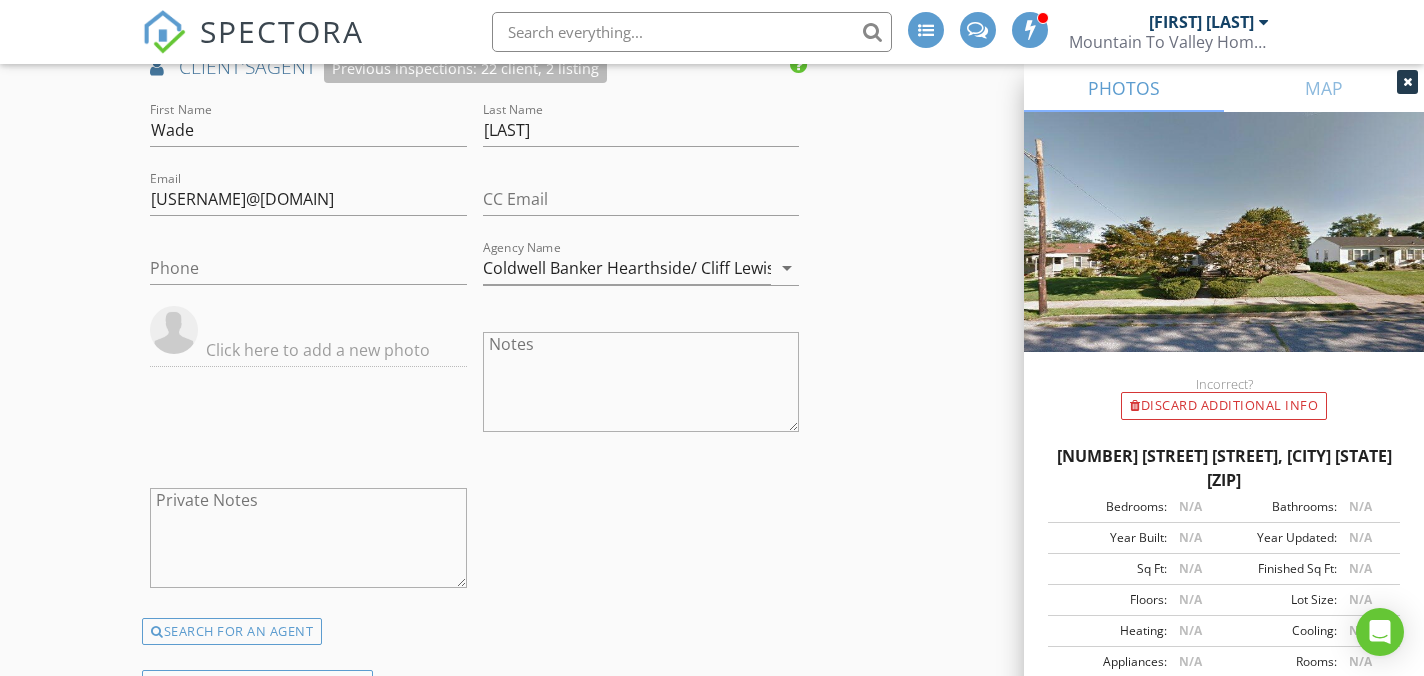 scroll, scrollTop: 2582, scrollLeft: 0, axis: vertical 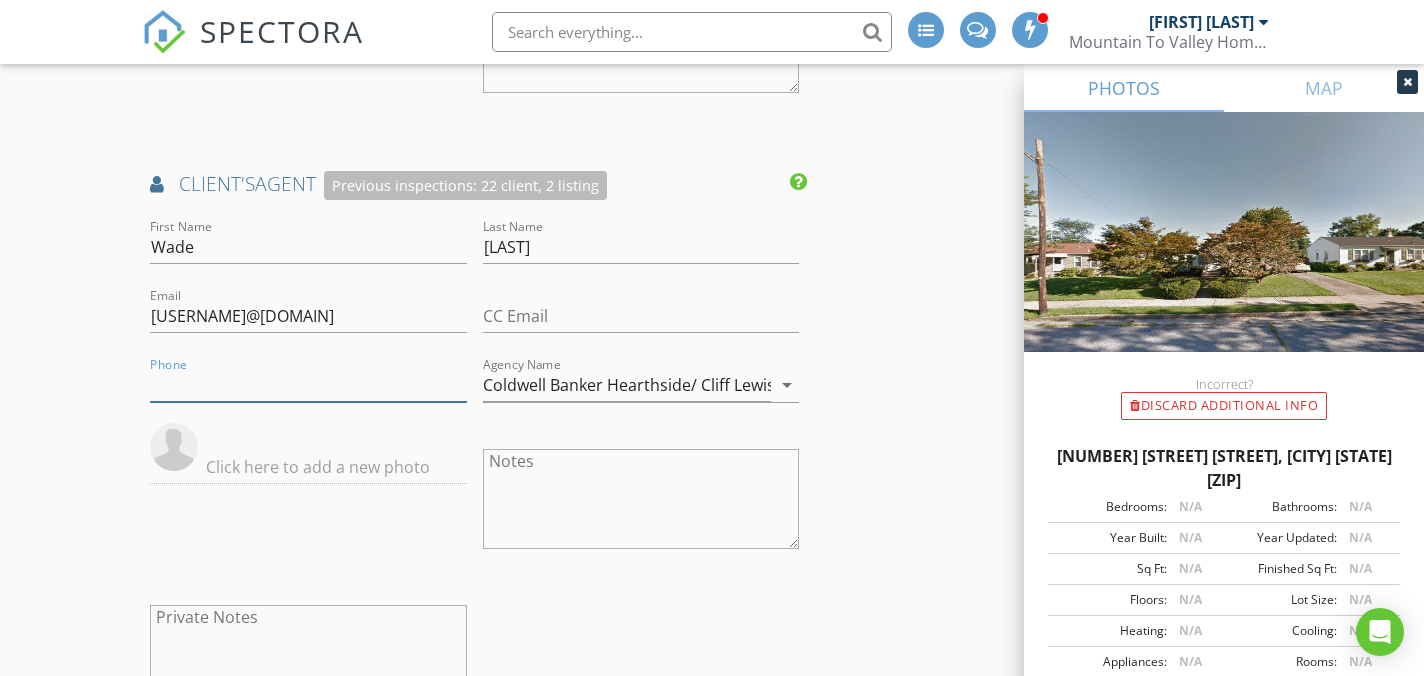 click on "Phone" at bounding box center (308, 385) 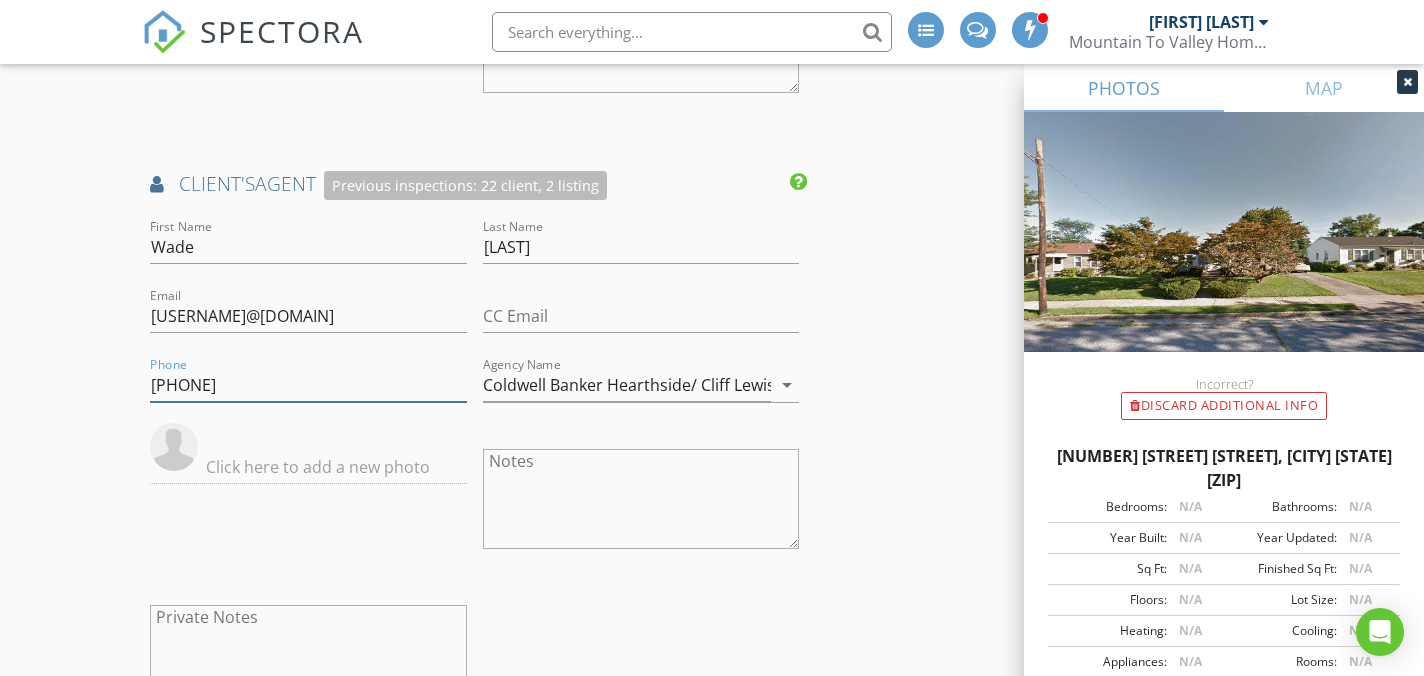 type on "610-554-6567" 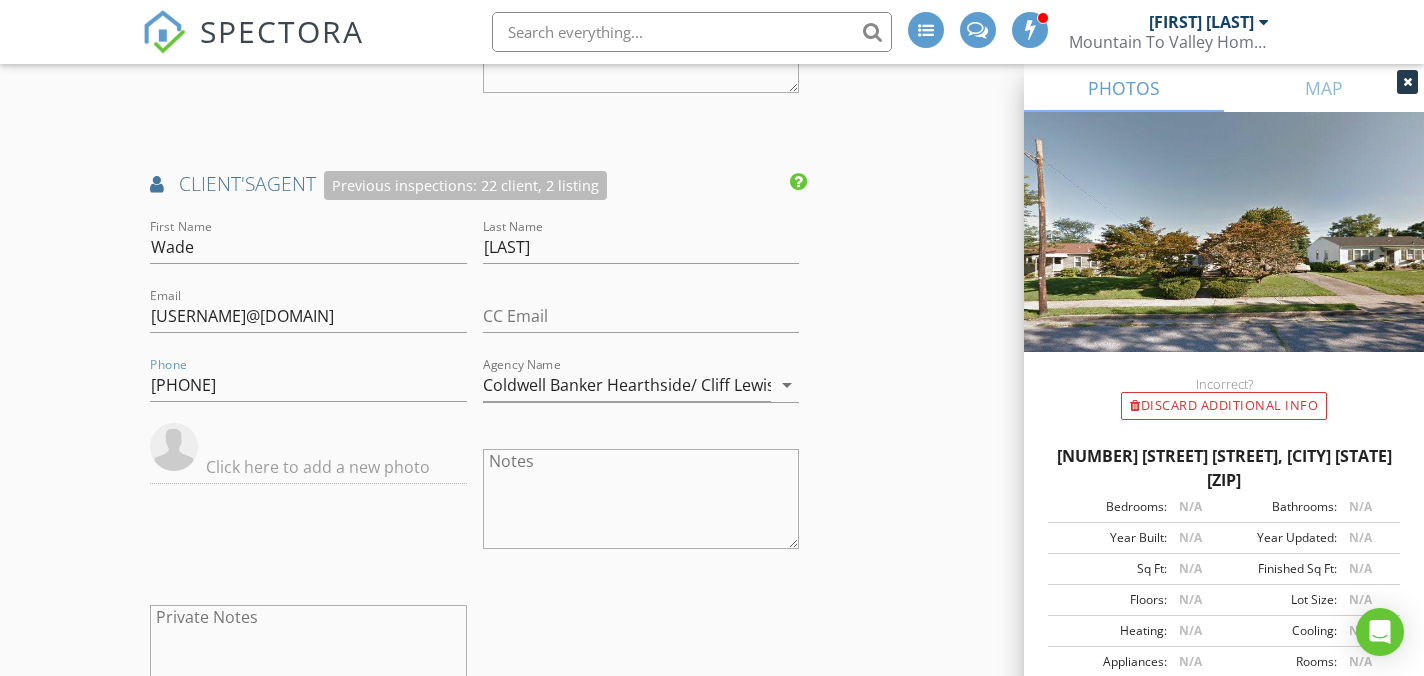 click on "INSPECTOR(S)
check_box   Justin Weber   PRIMARY   check_box_outline_blank   Mike Bonita     Justin Weber arrow_drop_down   check_box_outline_blank Justin Weber specifically requested
Date/Time
08/07/2025 10:30 AM
Location
Address Search       Address 523 Greenwood Ave   Unit   City Bethlehem   State PA   Zip 18017   County Northampton     Square Feet   Year Built   Foundation arrow_drop_down     Justin Weber     70.4 miles     (2 hours)
client
check_box Enable Client CC email for this inspection   Client Search     check_box_outline_blank Client is a Company/Organization     First Name Andy   Last Name Huang   Email andy438@yahoo.com   CC Email oakharborllc@gmail.com   Phone 360-632-8629           Notes   Private Notes
ADD ADDITIONAL client
SERVICES
arrow_drop_down" at bounding box center (711, 27) 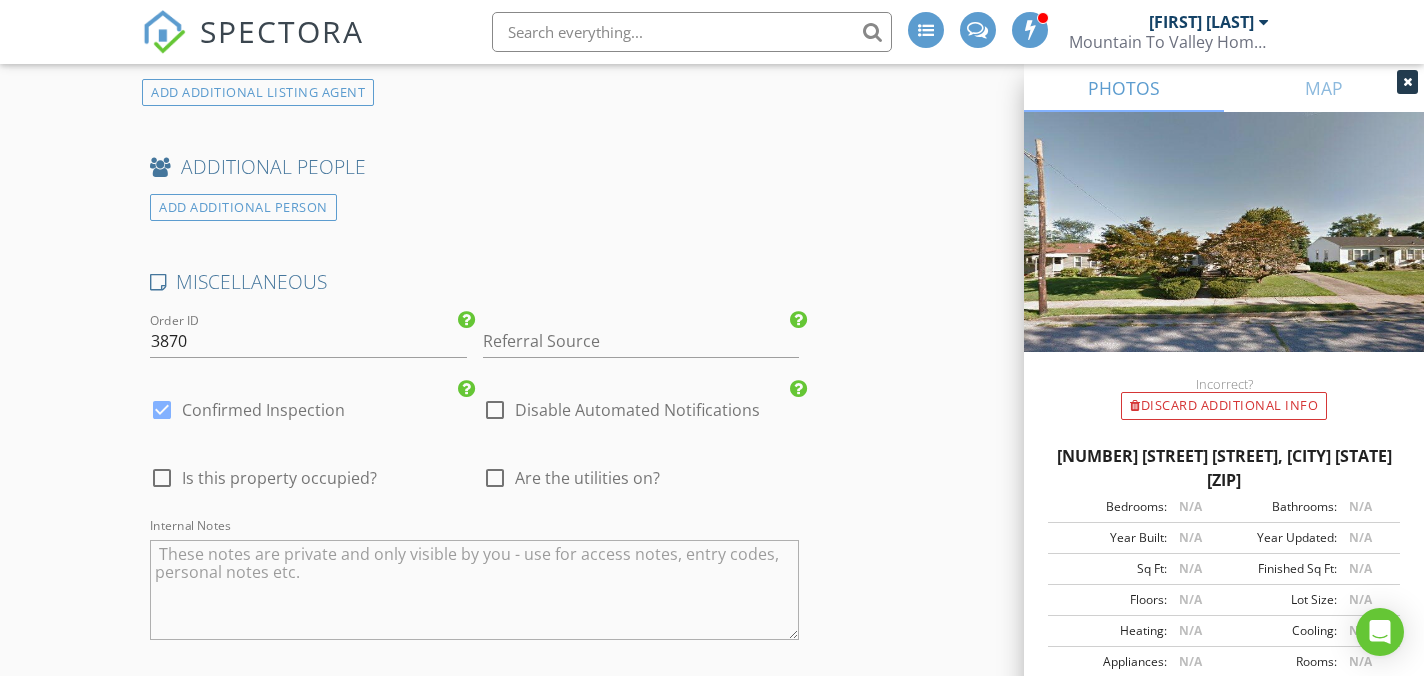 scroll, scrollTop: 4315, scrollLeft: 0, axis: vertical 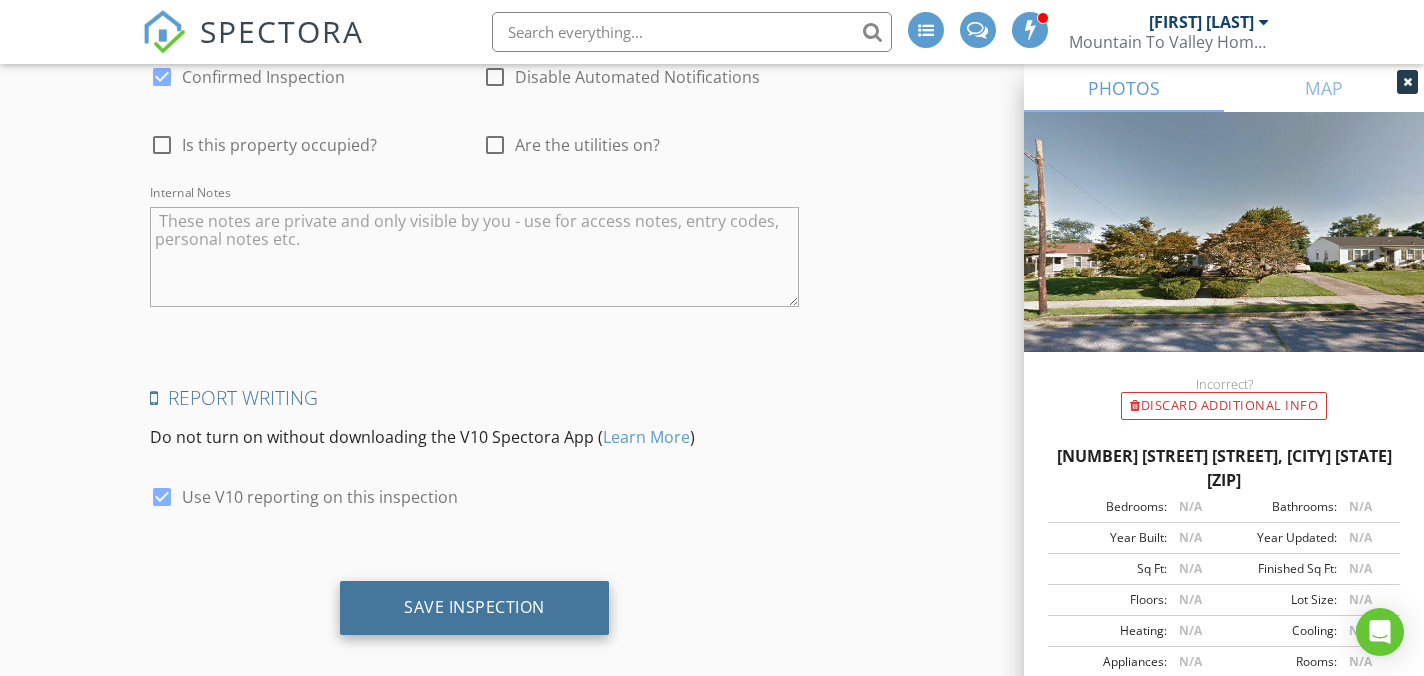 click on "Save Inspection" at bounding box center [474, 608] 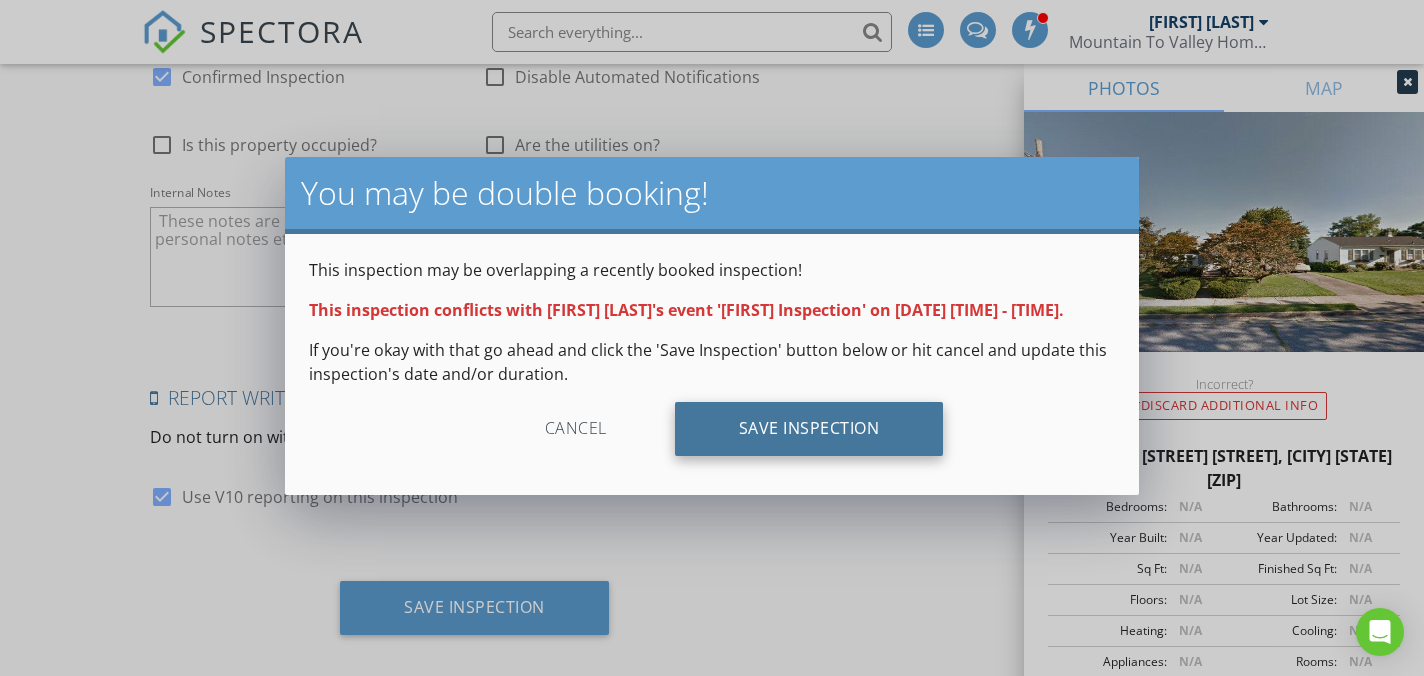 click on "Save Inspection" at bounding box center [809, 429] 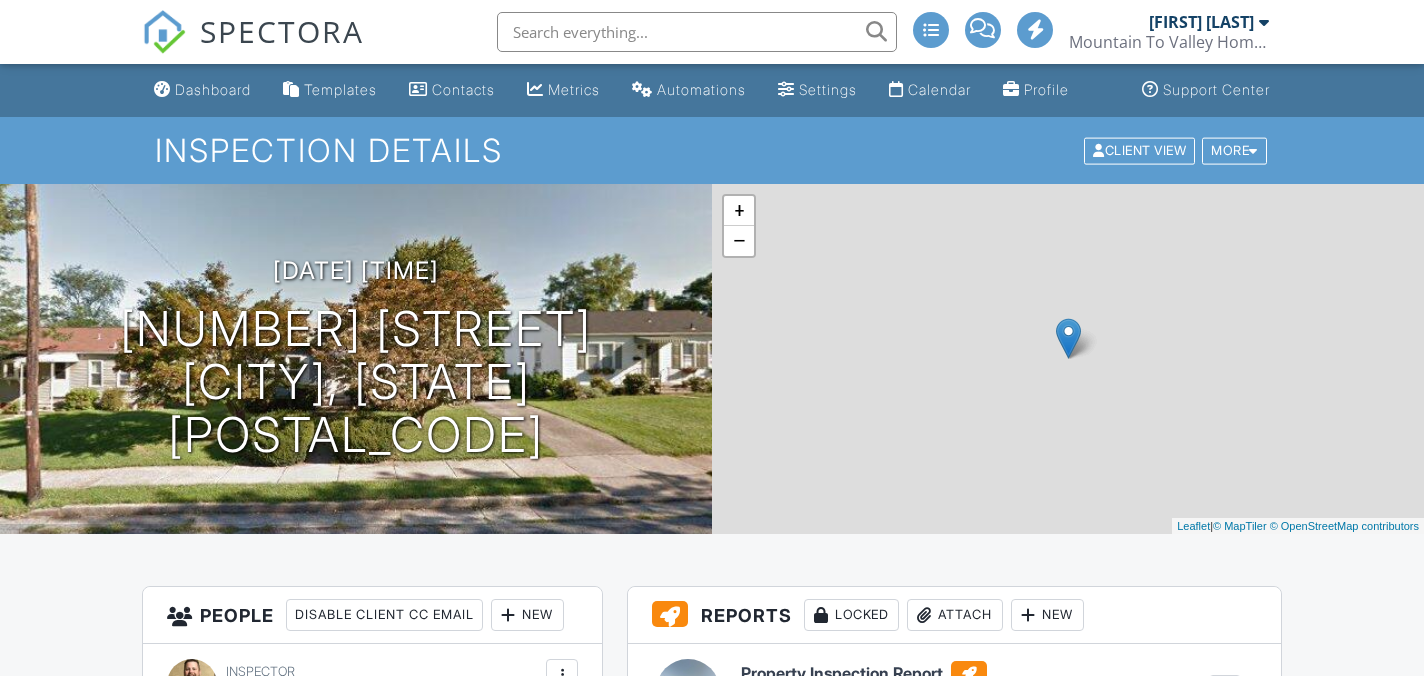 scroll, scrollTop: 0, scrollLeft: 0, axis: both 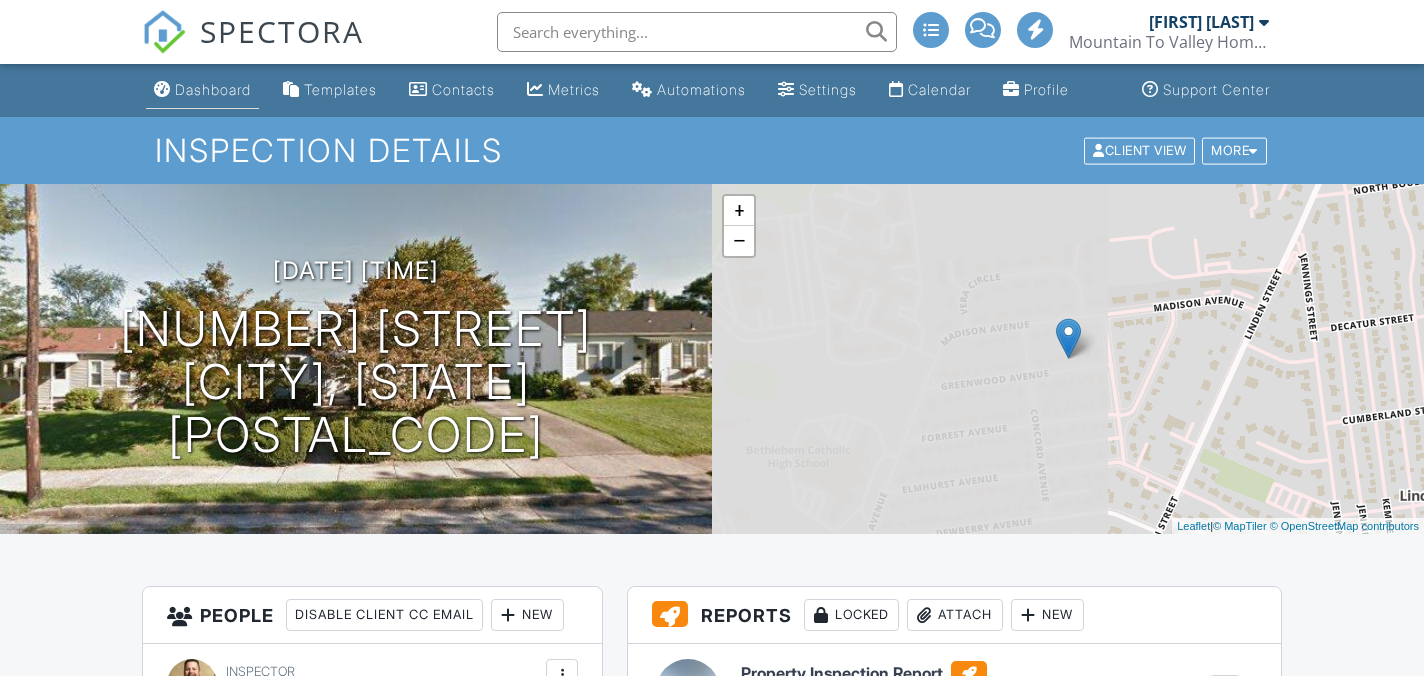click on "Dashboard" at bounding box center [213, 89] 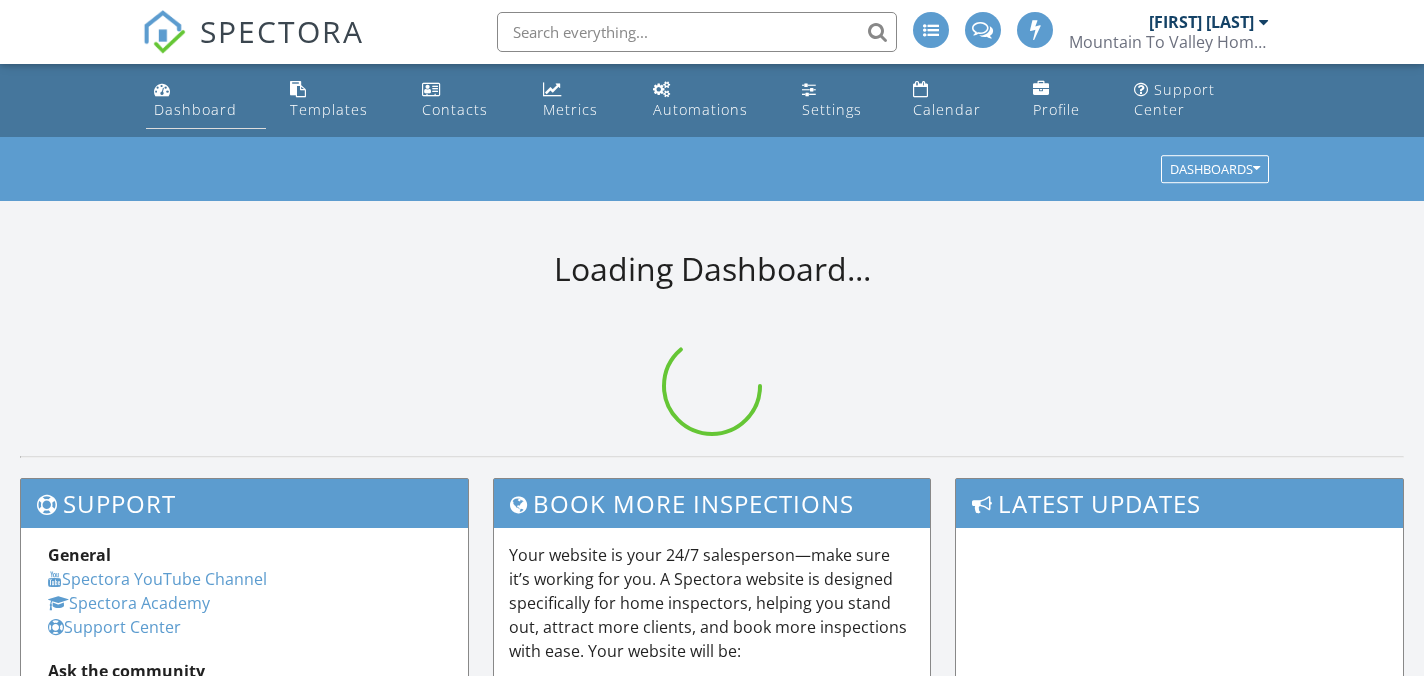 scroll, scrollTop: 0, scrollLeft: 0, axis: both 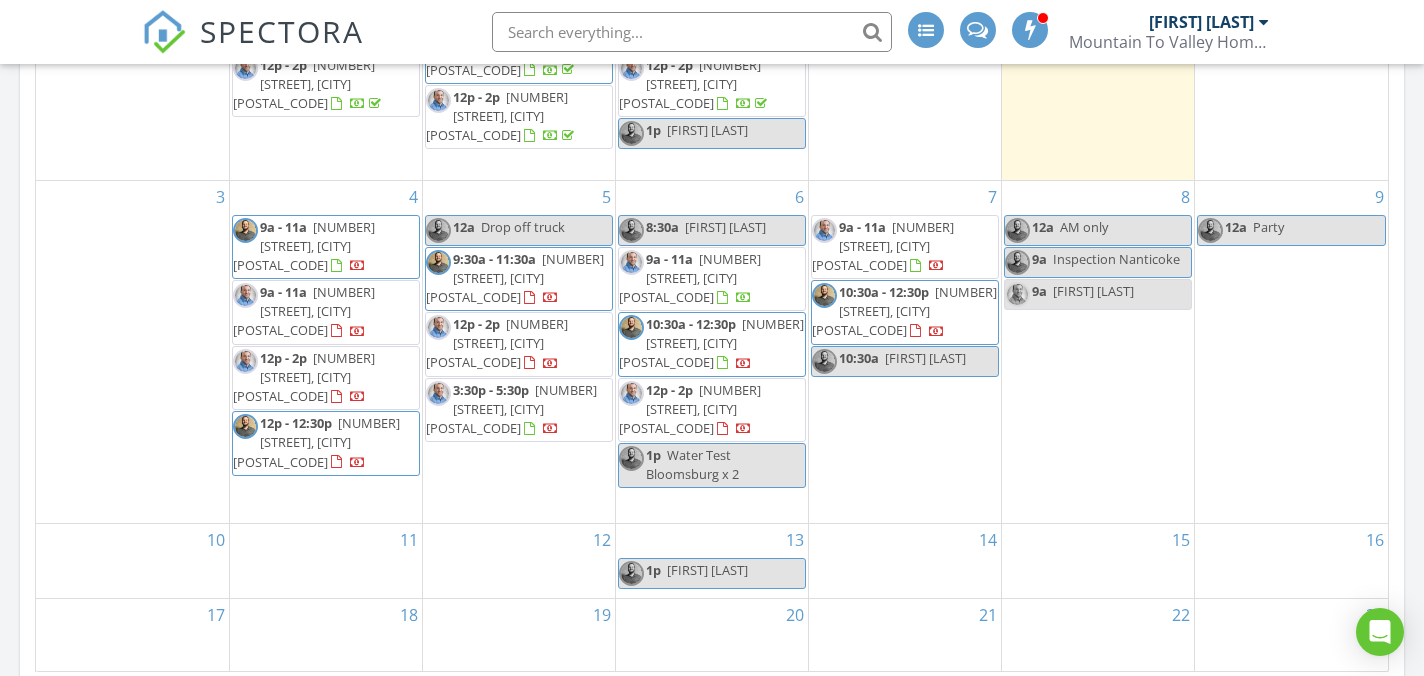 click on "[TIME] [FIRST] [LAST]" at bounding box center (889, 361) 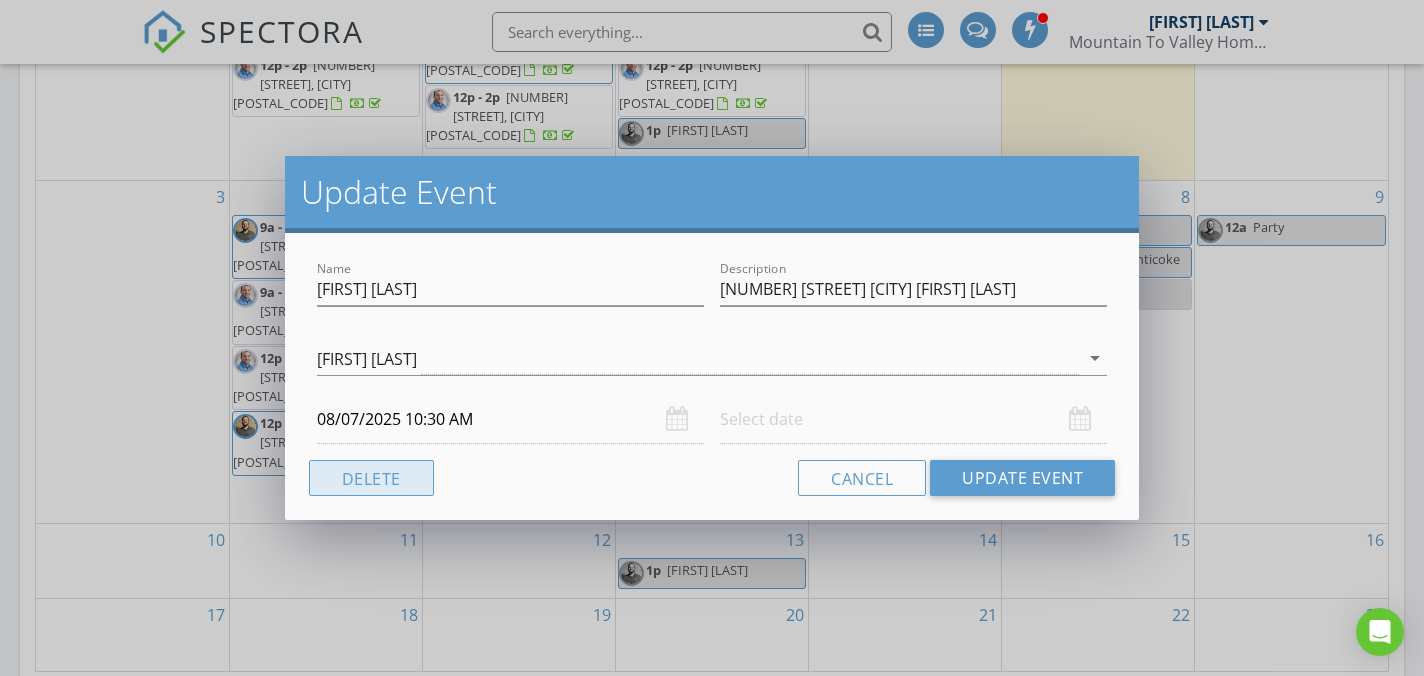 click on "Delete" at bounding box center (371, 478) 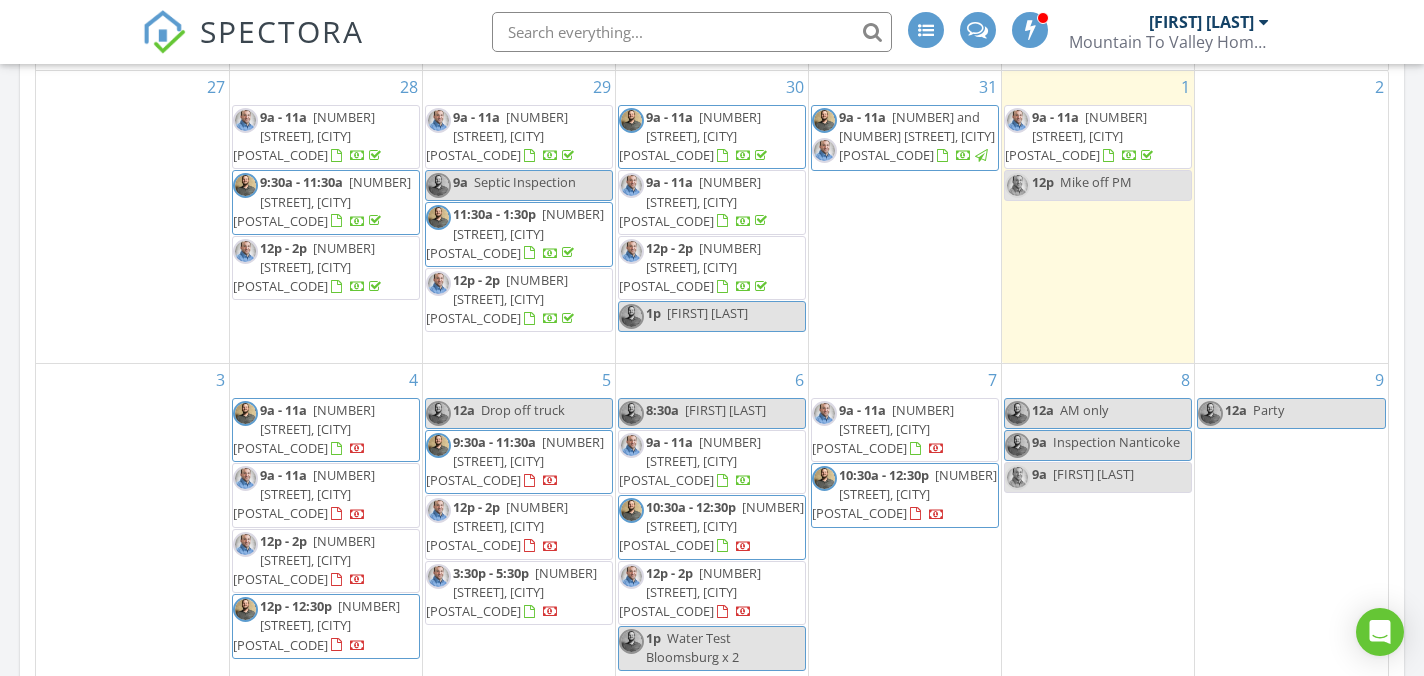 scroll, scrollTop: 980, scrollLeft: 0, axis: vertical 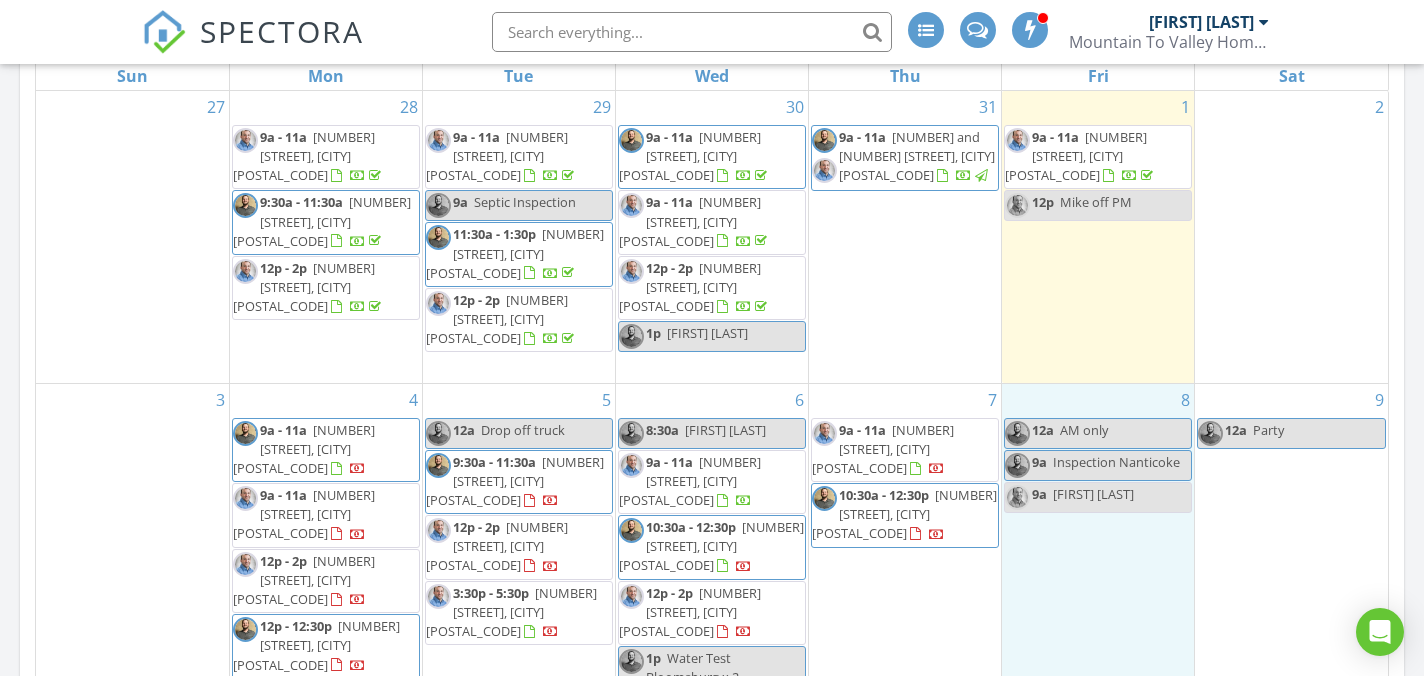 click on "8
12a
AM only
9a
Inspection Nanticoke
9a
Mike Inspection" at bounding box center (1098, 555) 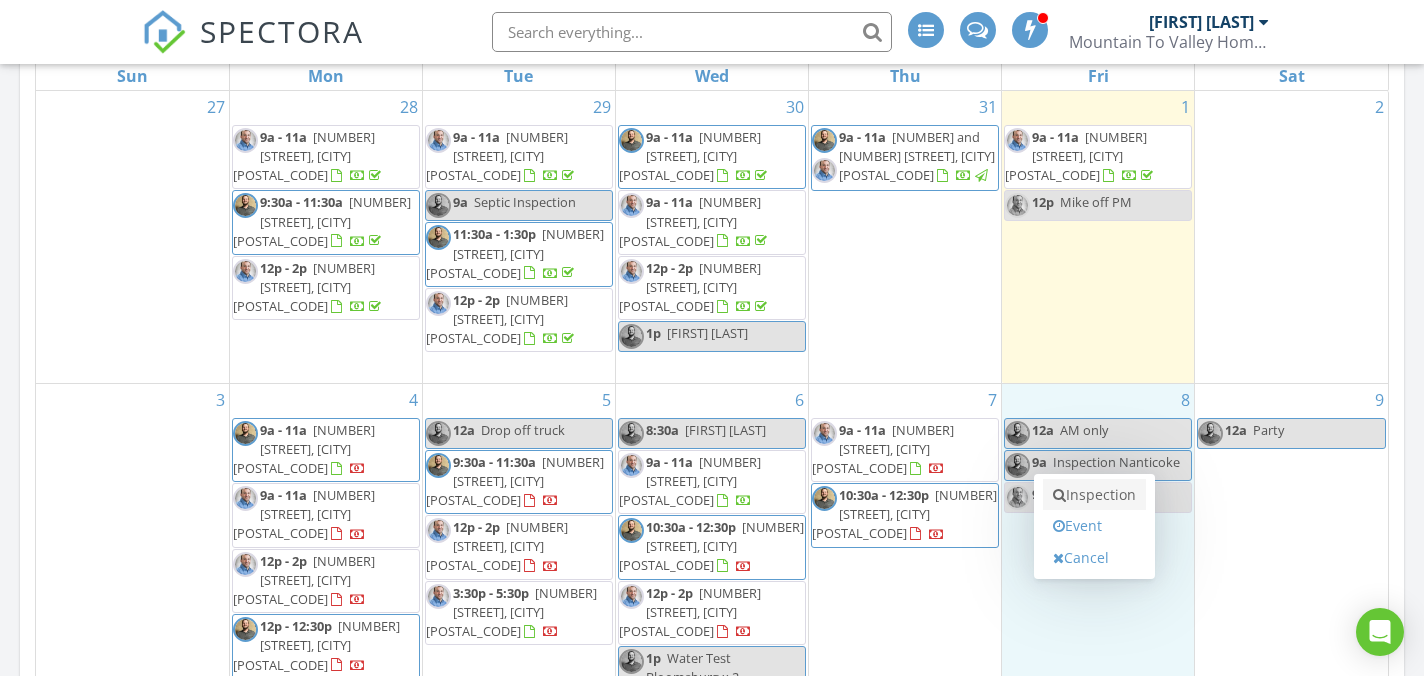 click on "Inspection" at bounding box center (1094, 495) 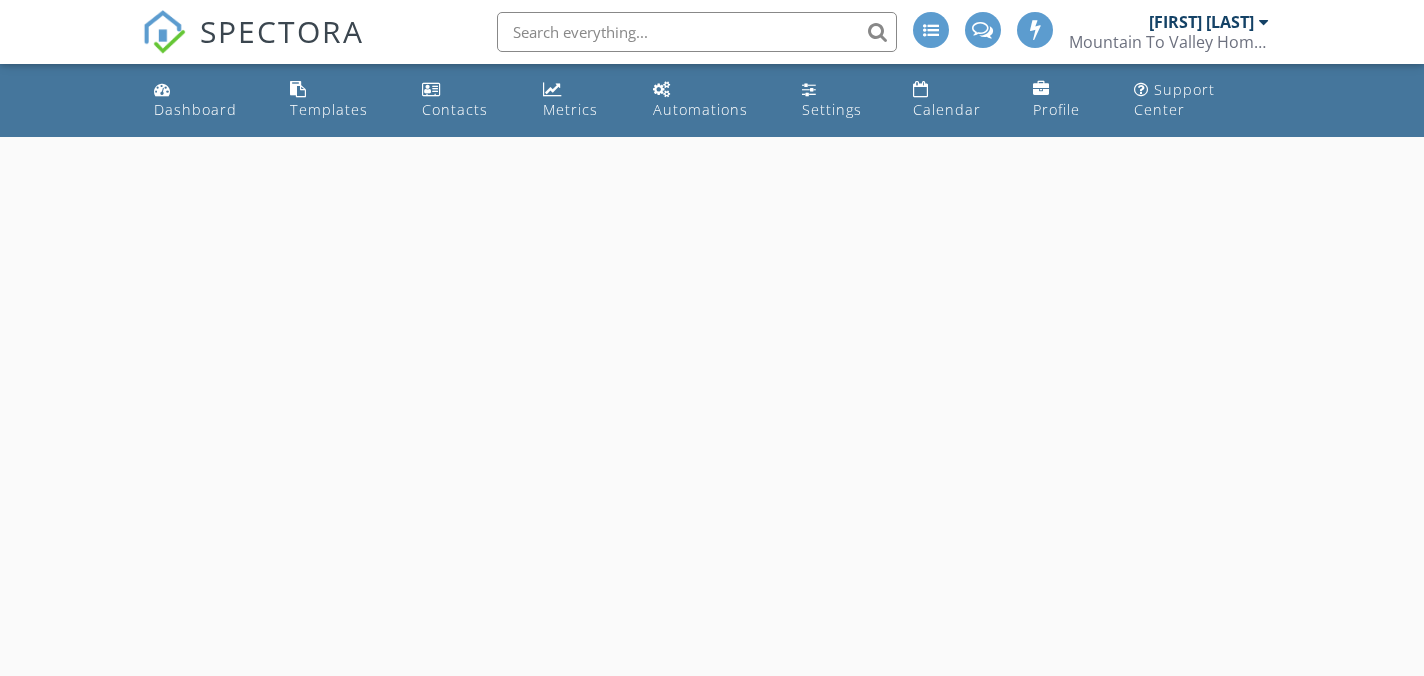 scroll, scrollTop: 0, scrollLeft: 0, axis: both 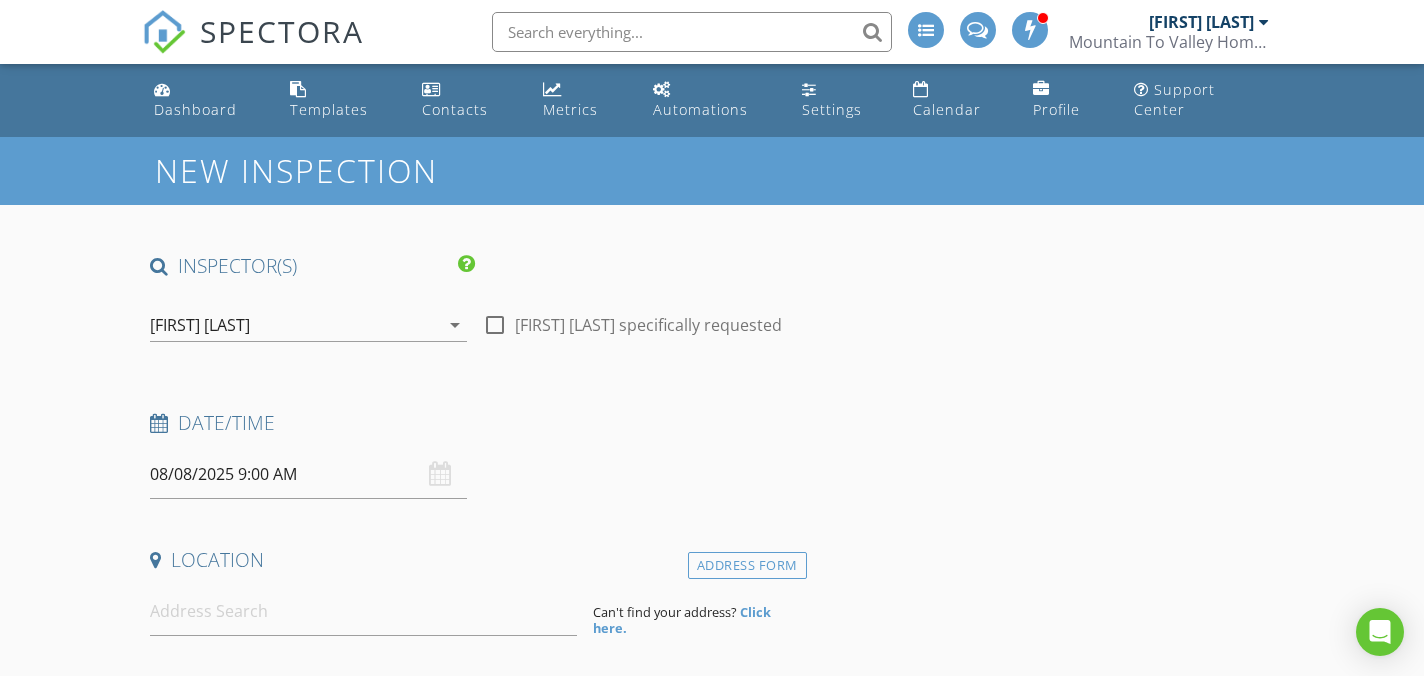 click on "check_box [FIRST] [LAST] PRIMARY check_box_outline_blank [FIRST] [LAST] [FIRST] [LAST] arrow_drop_down" at bounding box center (308, 329) 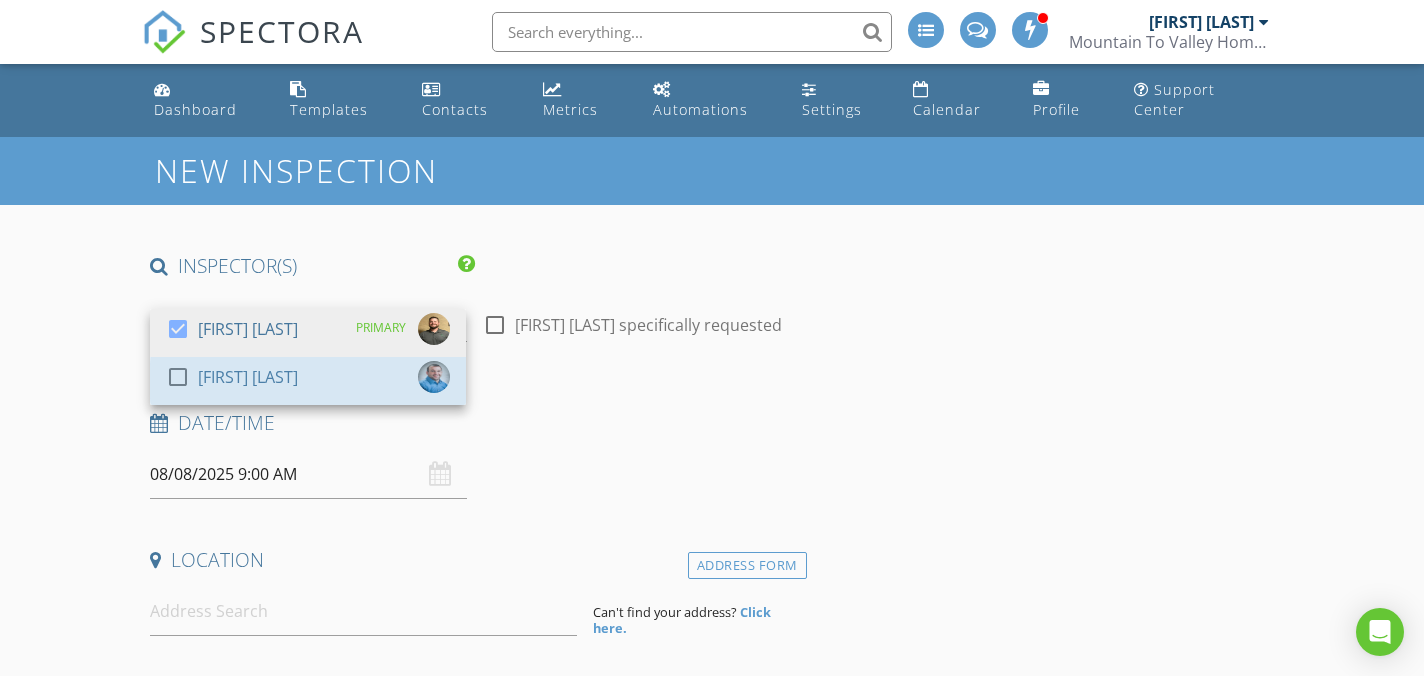 drag, startPoint x: 261, startPoint y: 357, endPoint x: 262, endPoint y: 287, distance: 70.00714 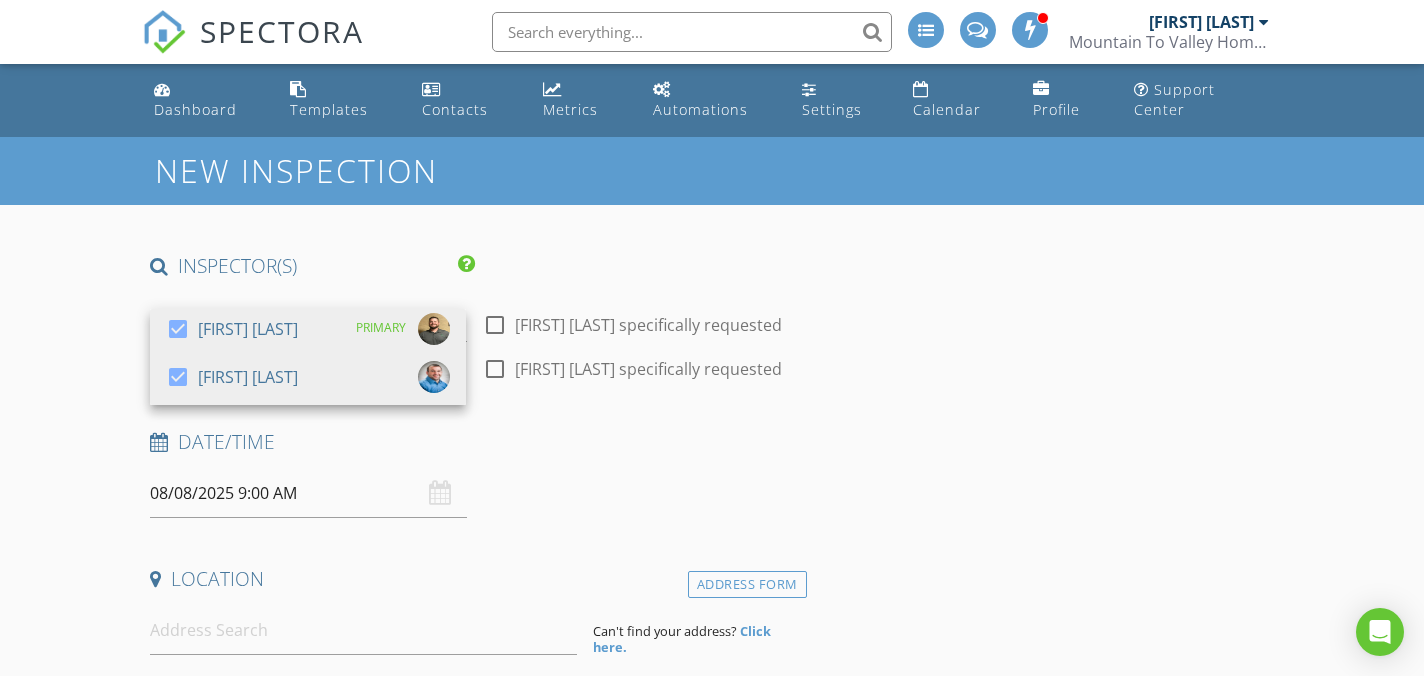 click on "check_box   Justin Weber   PRIMARY   check_box   Mike Bonita     Justin Weber,  Mike Bonita arrow_drop_down" at bounding box center [308, 329] 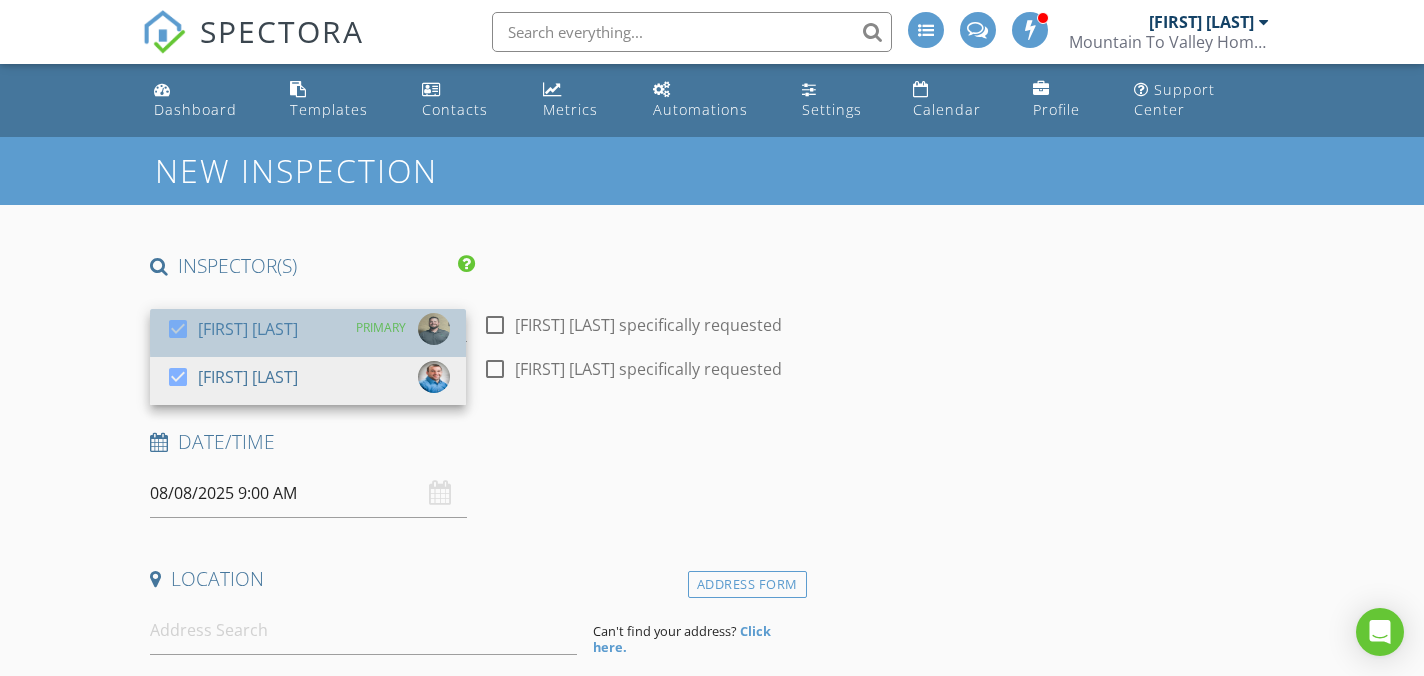 drag, startPoint x: 290, startPoint y: 313, endPoint x: 340, endPoint y: 480, distance: 174.32442 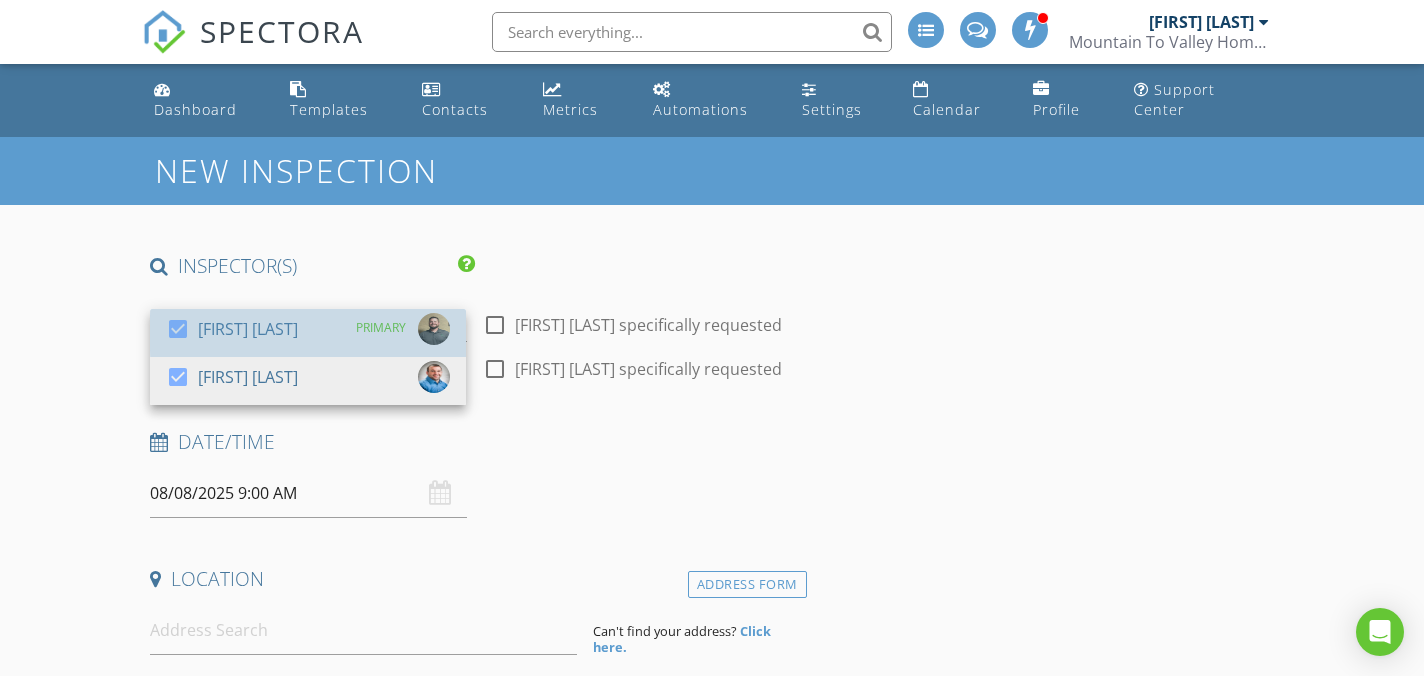 click on "[FIRST] [LAST]" at bounding box center [248, 329] 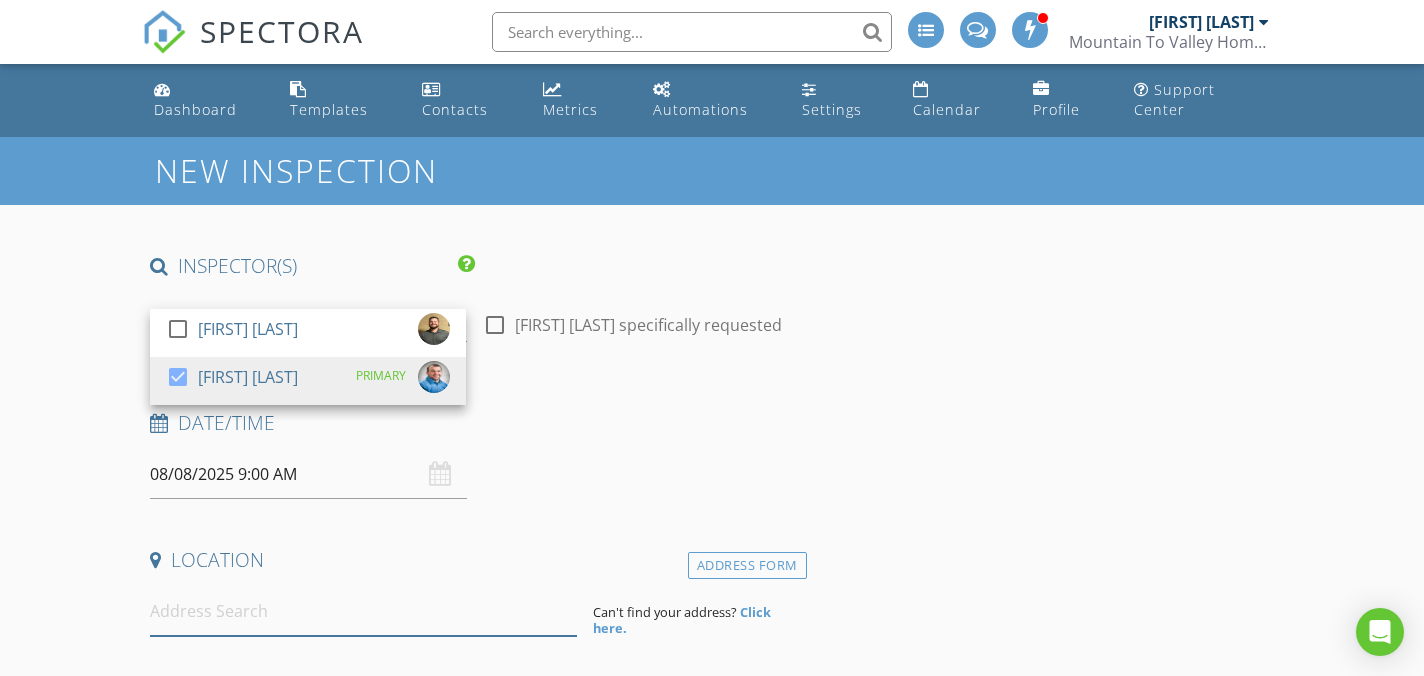click at bounding box center [363, 611] 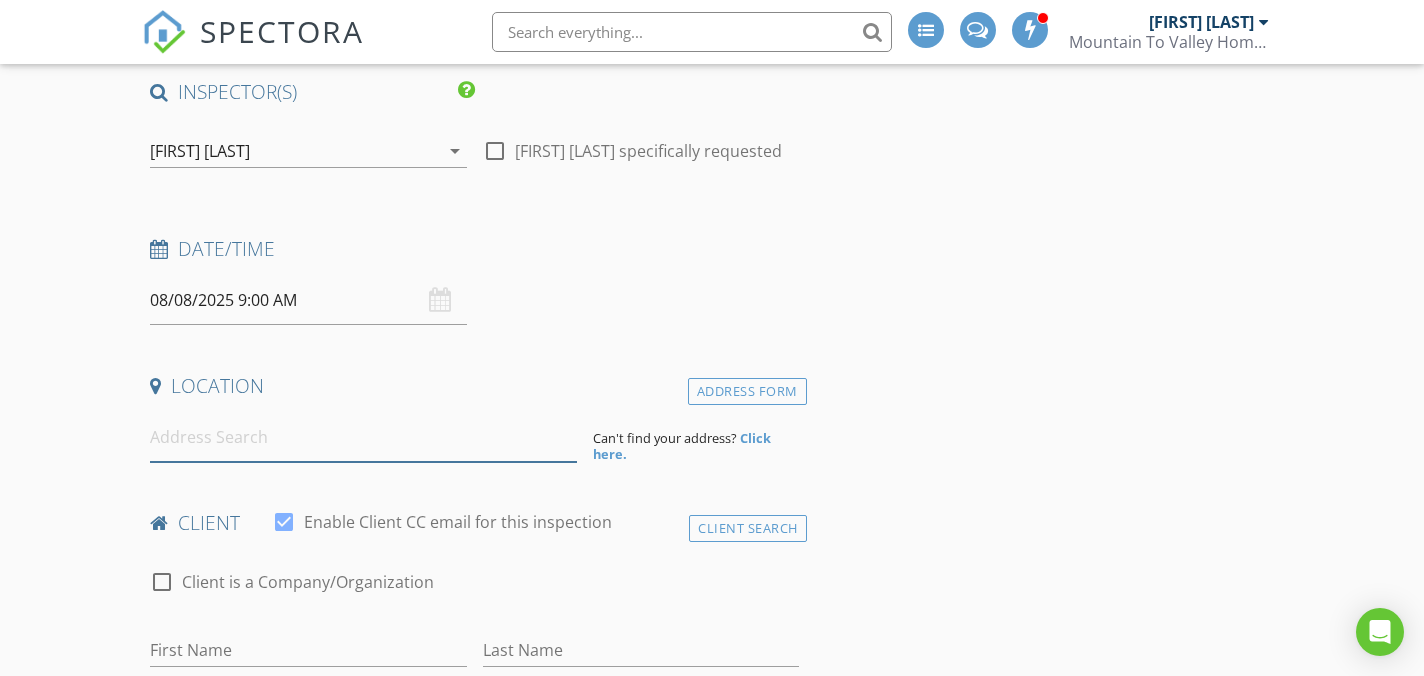 scroll, scrollTop: 335, scrollLeft: 0, axis: vertical 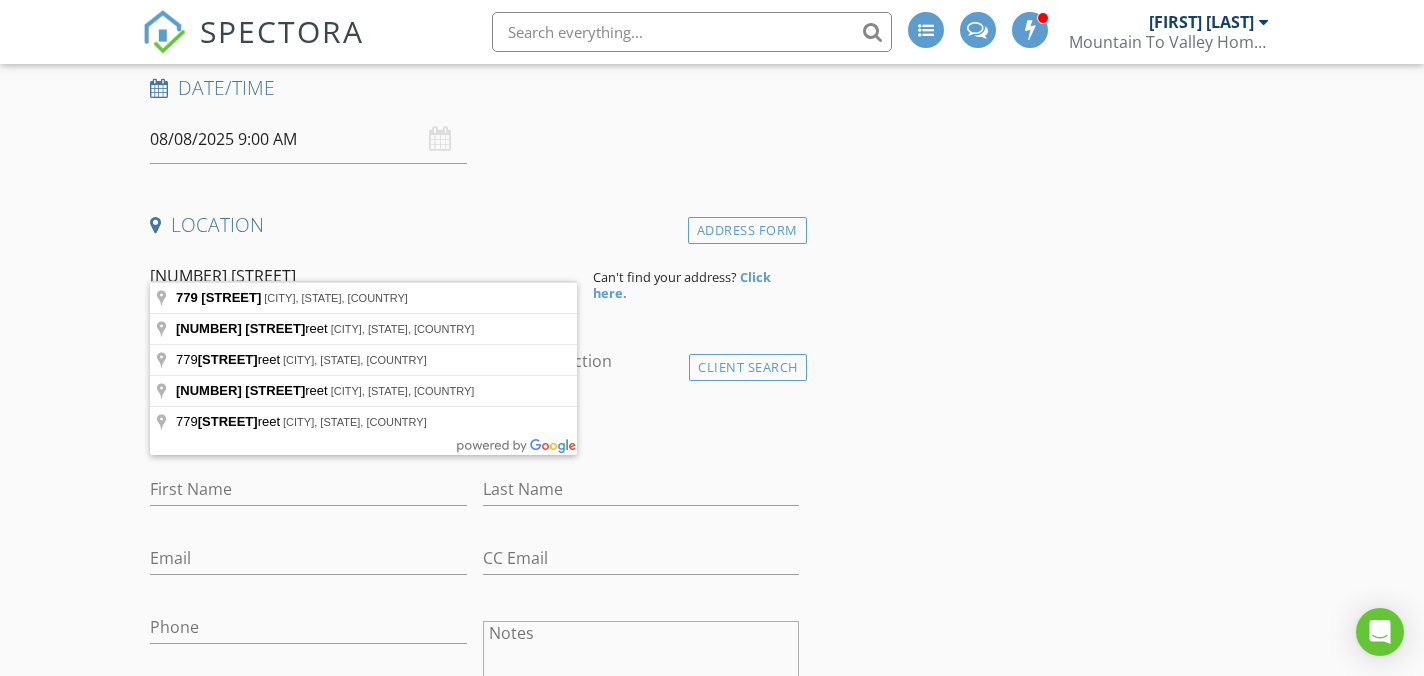 type on "779 Evans St, Hazle Township, PA, USA" 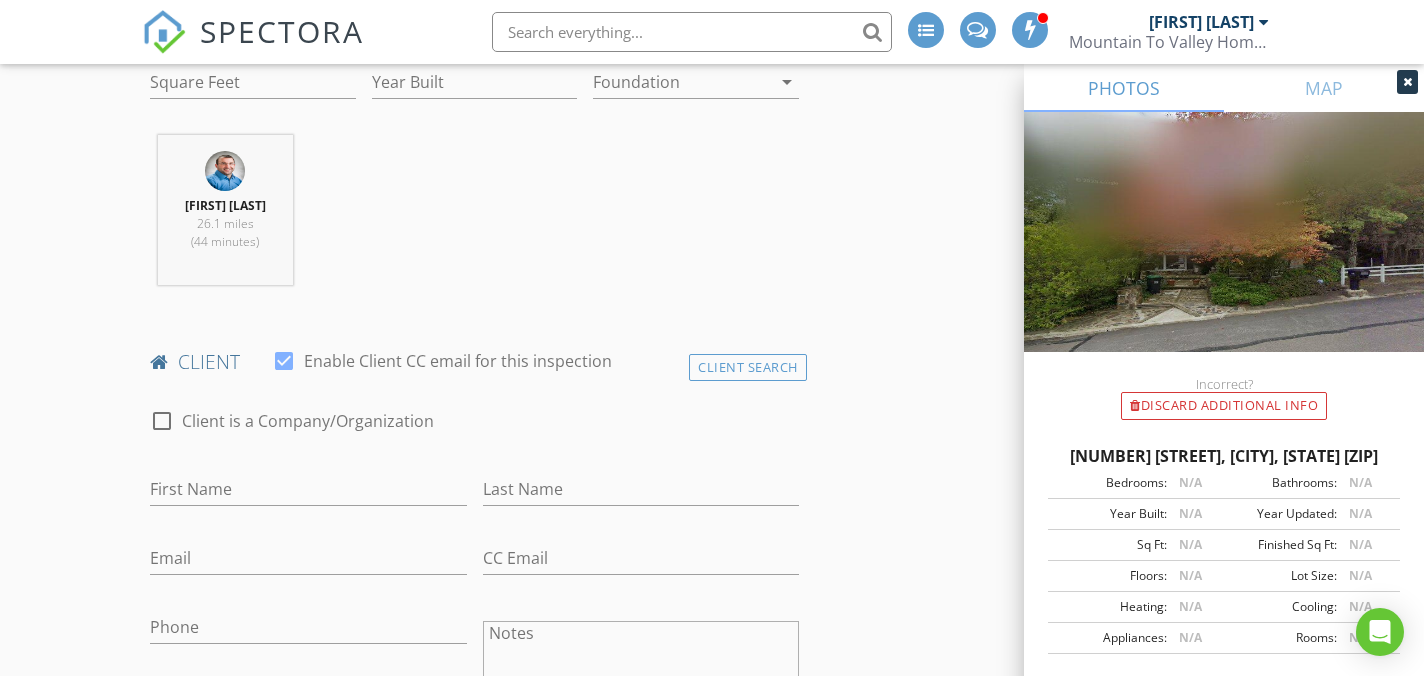 scroll, scrollTop: 753, scrollLeft: 0, axis: vertical 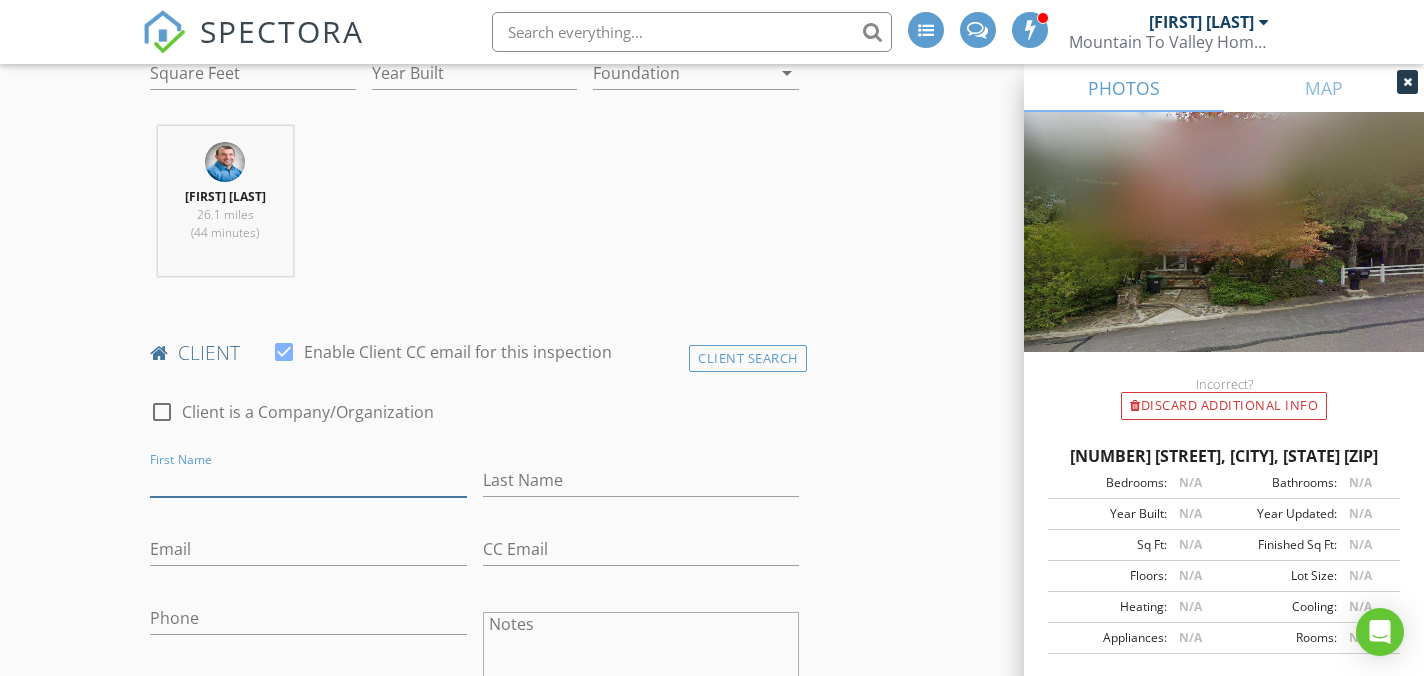 click on "First Name" at bounding box center (308, 480) 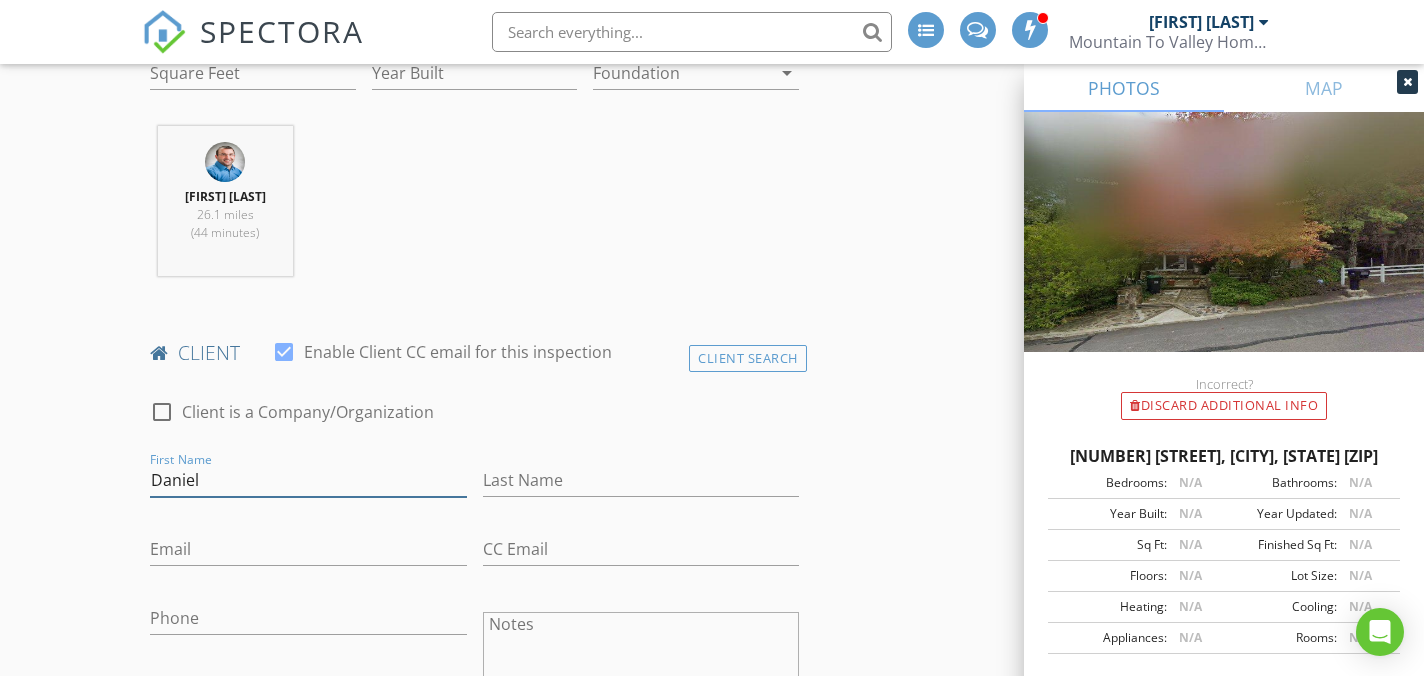 type on "Daniel" 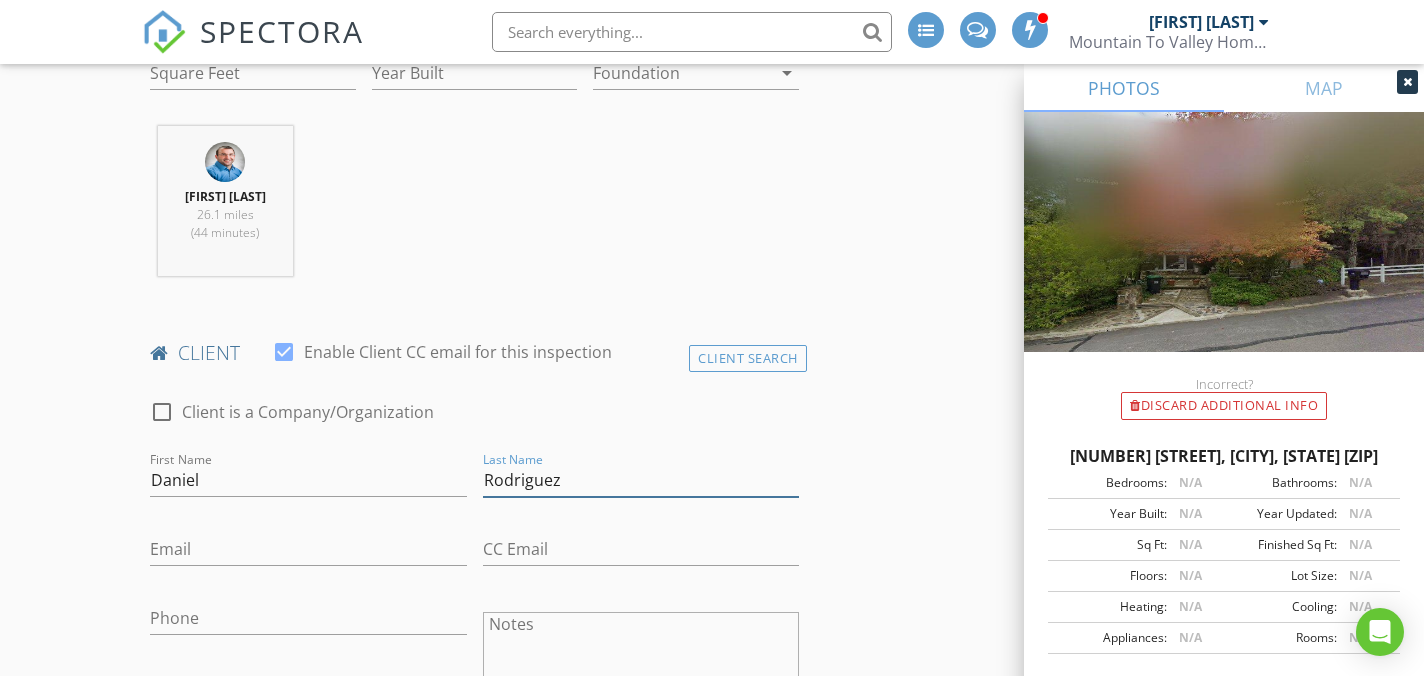 type on "Rodriguez" 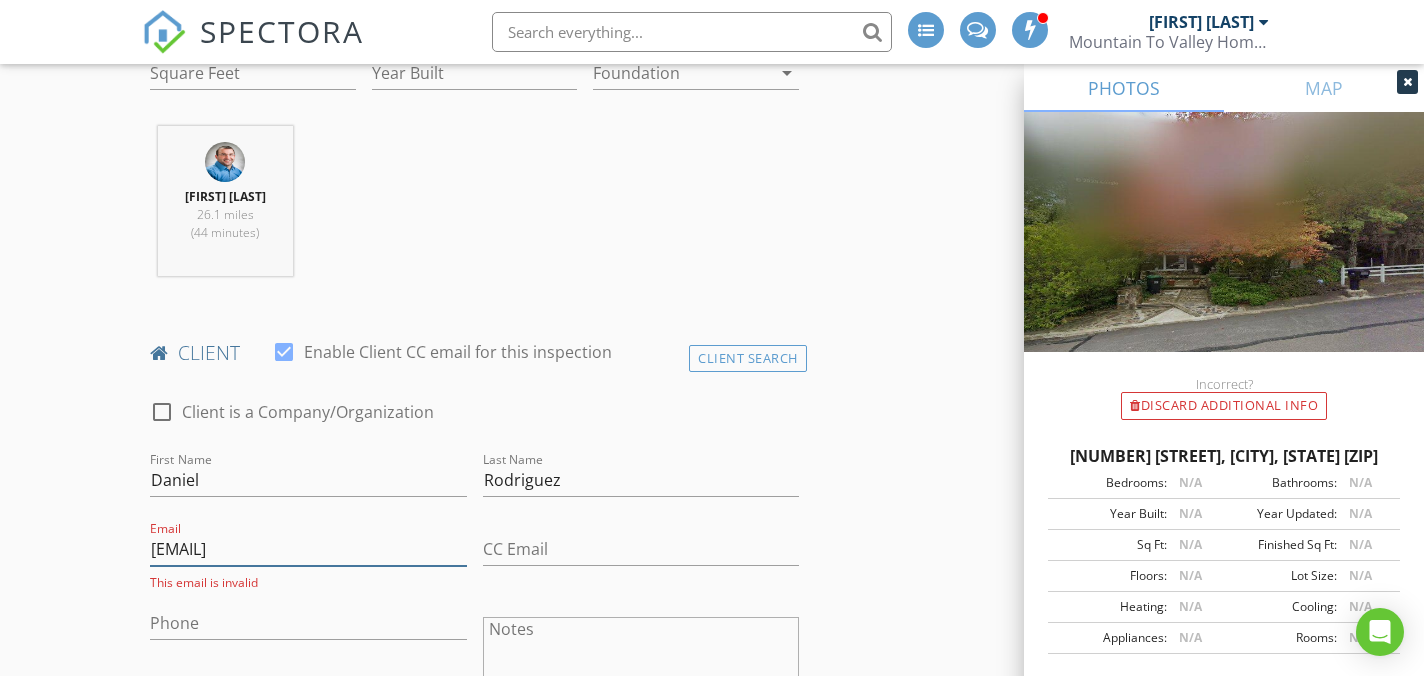 click on "roddanny61!gmail.com" at bounding box center (308, 549) 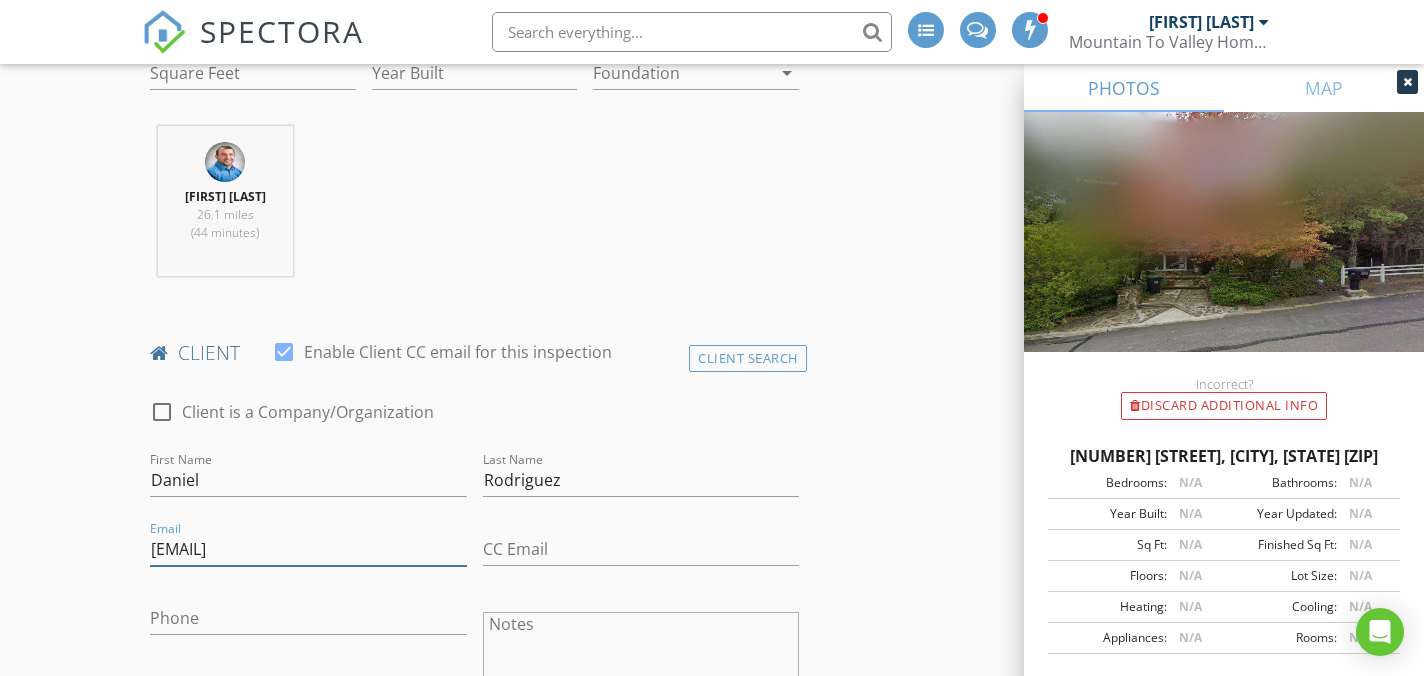 type on "[EMAIL]" 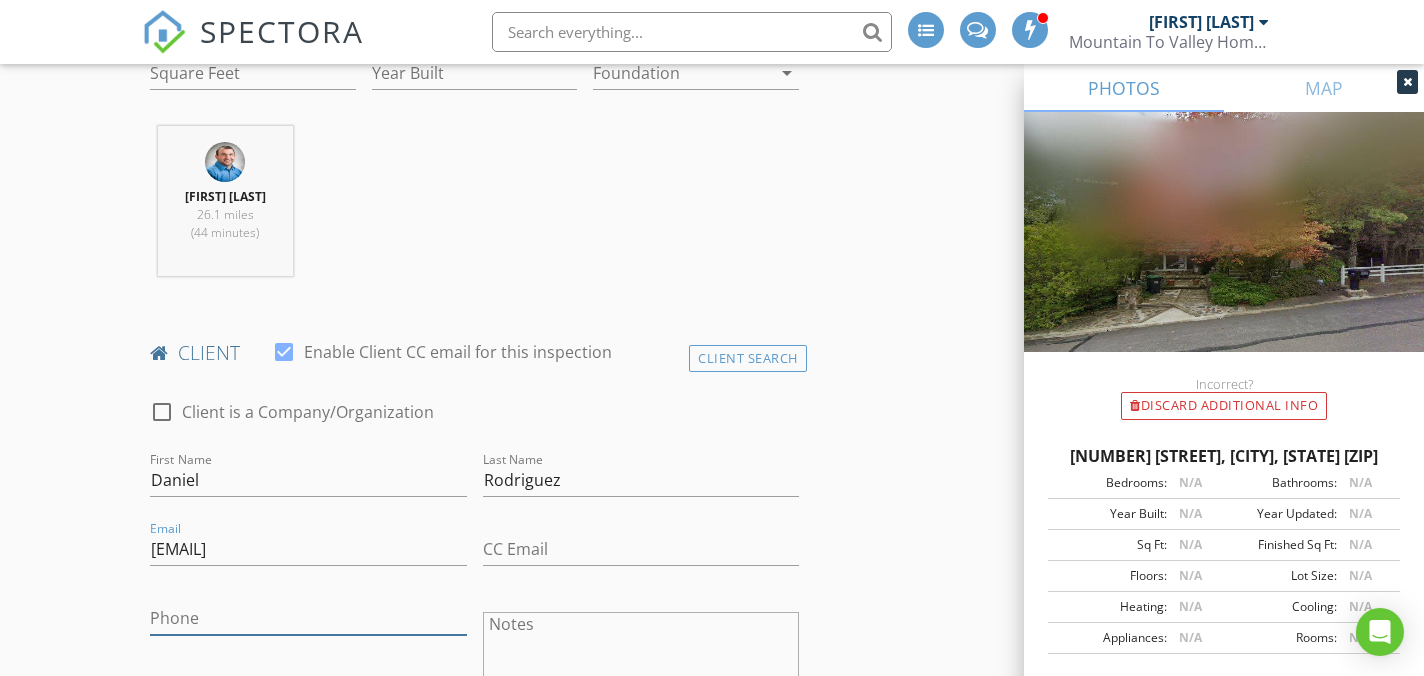 click on "Phone" at bounding box center [308, 618] 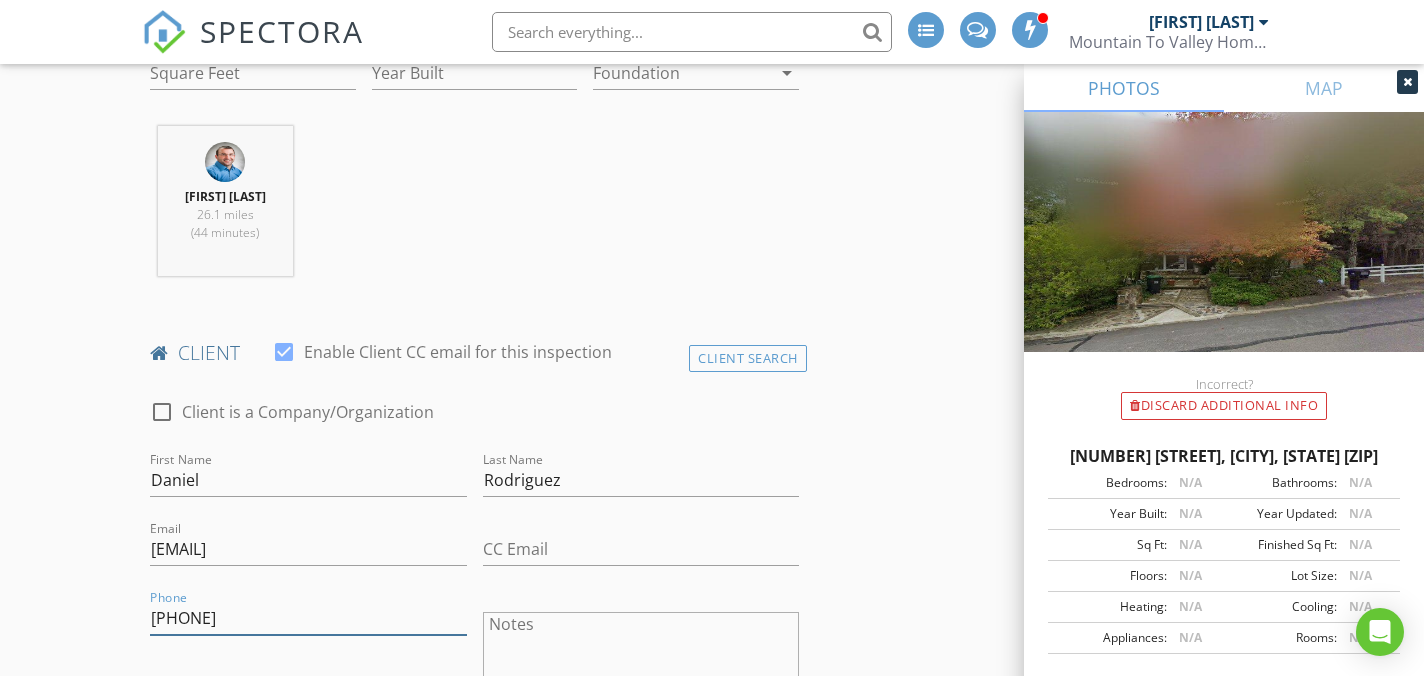 type on "[PHONE]" 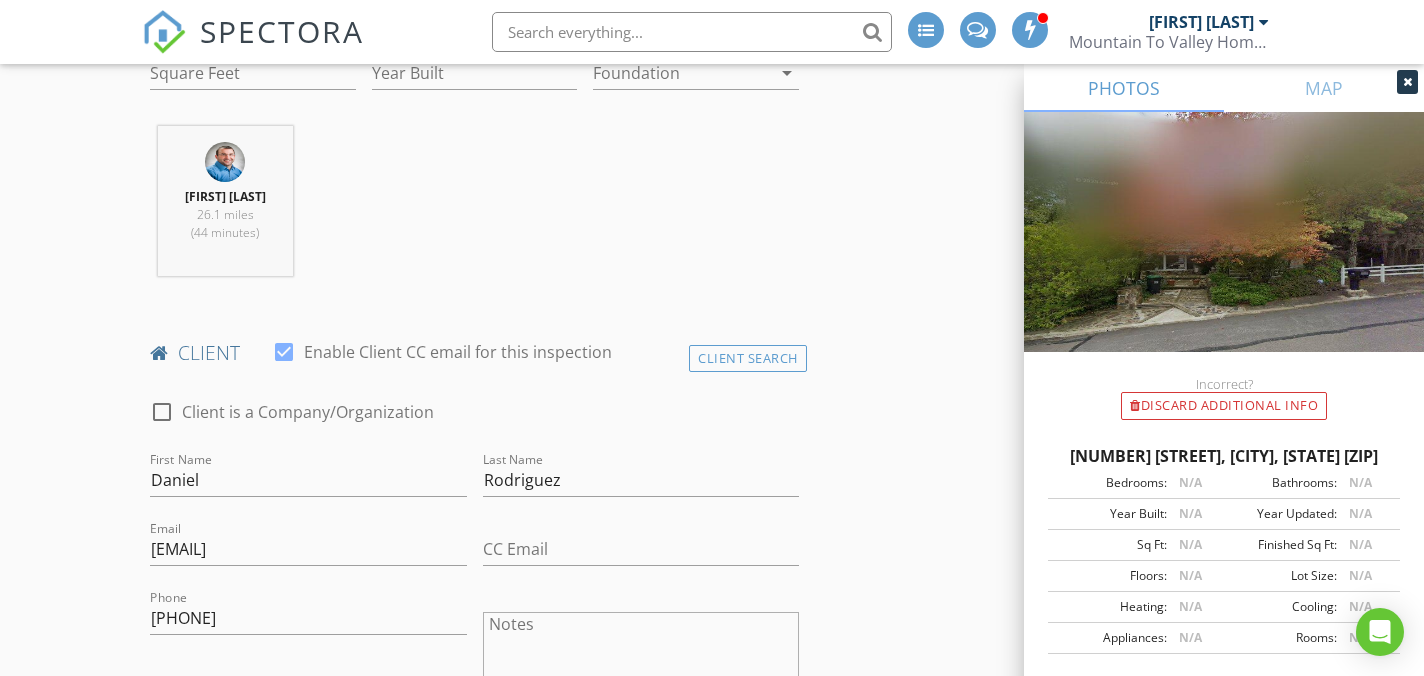 click on "Last Name Rodriguez" at bounding box center [641, 482] 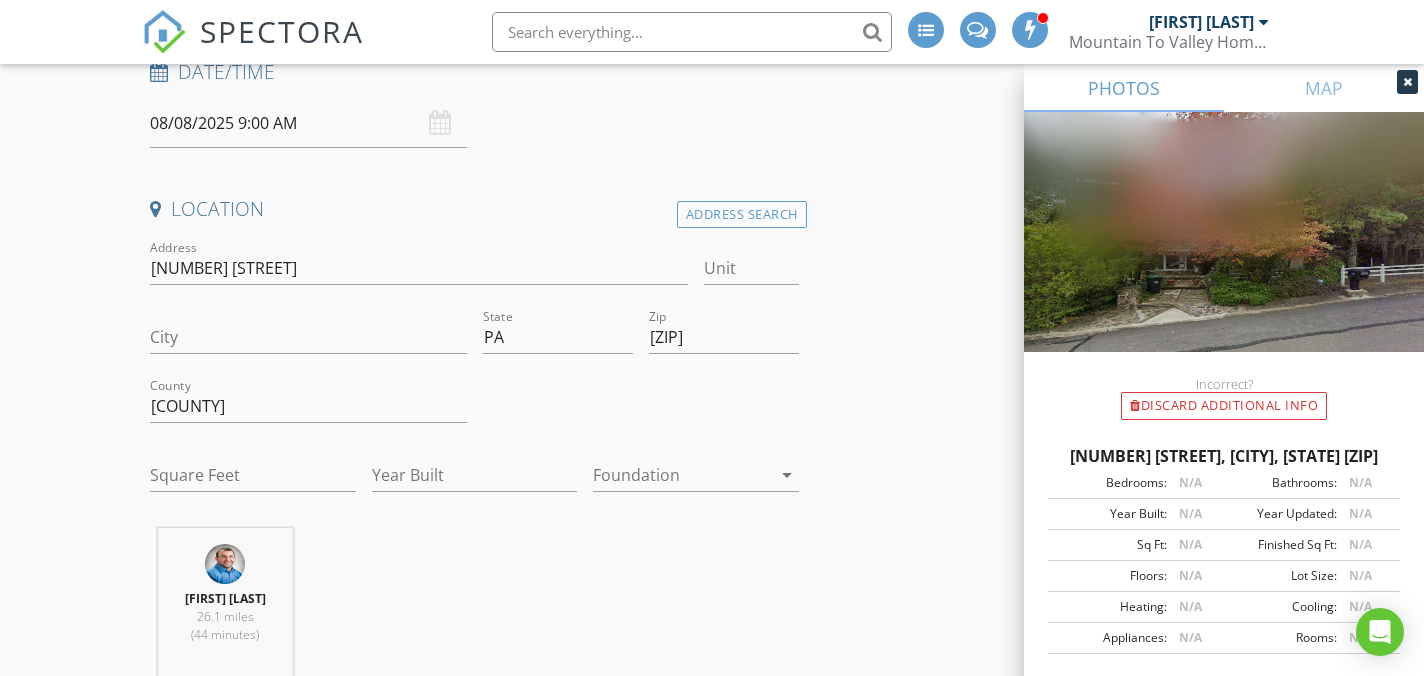 scroll, scrollTop: 307, scrollLeft: 0, axis: vertical 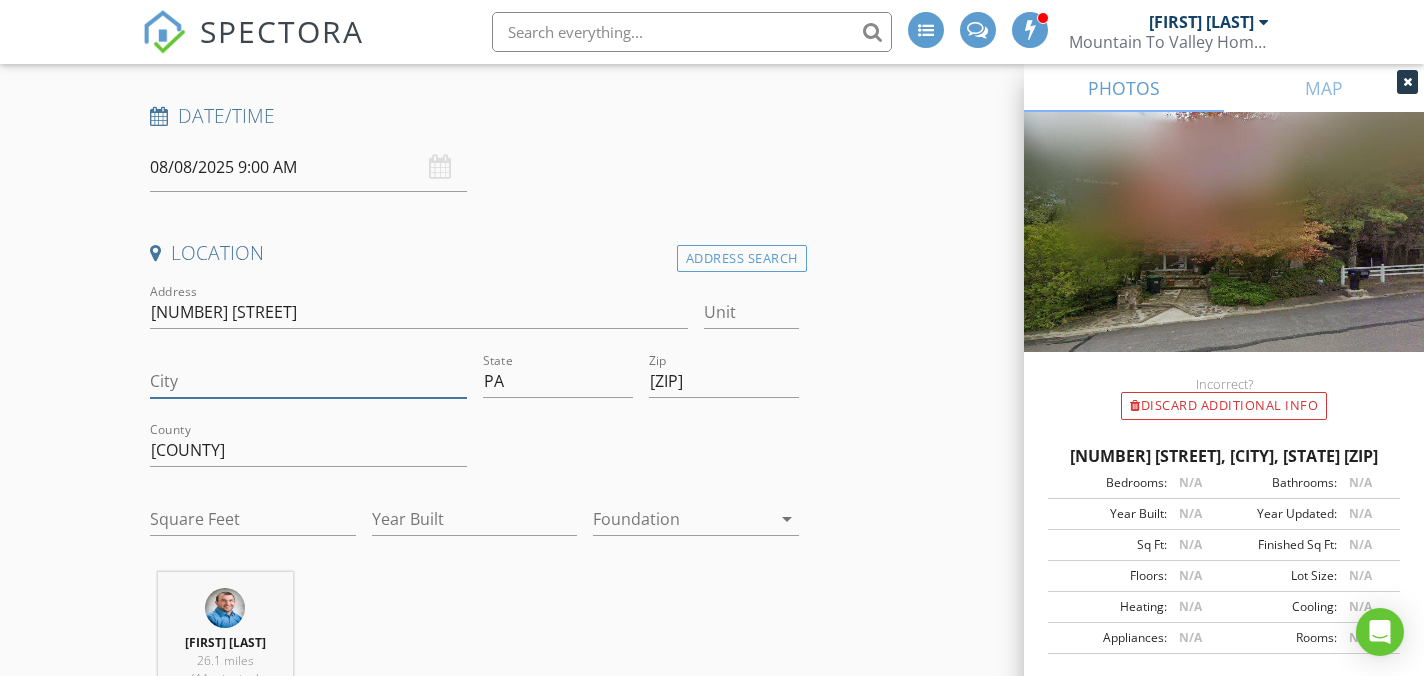 click on "City" at bounding box center (308, 381) 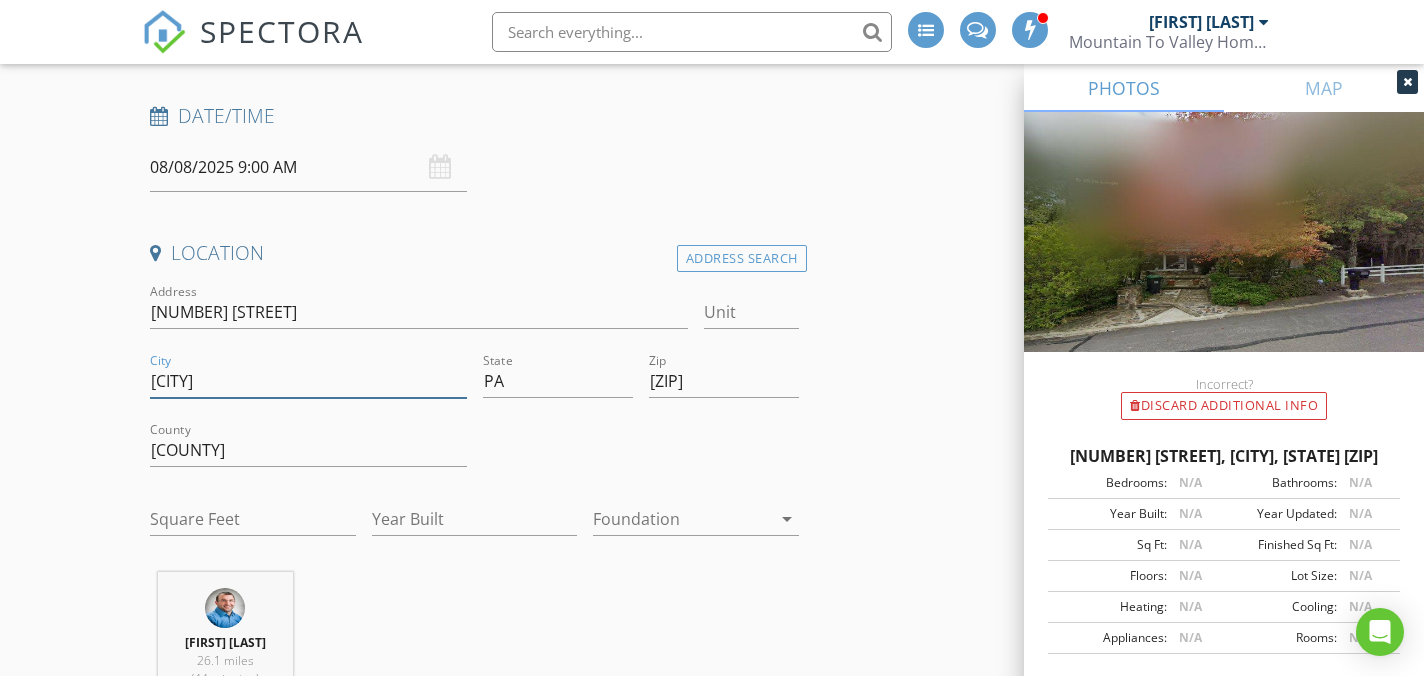 type on "[CITY]" 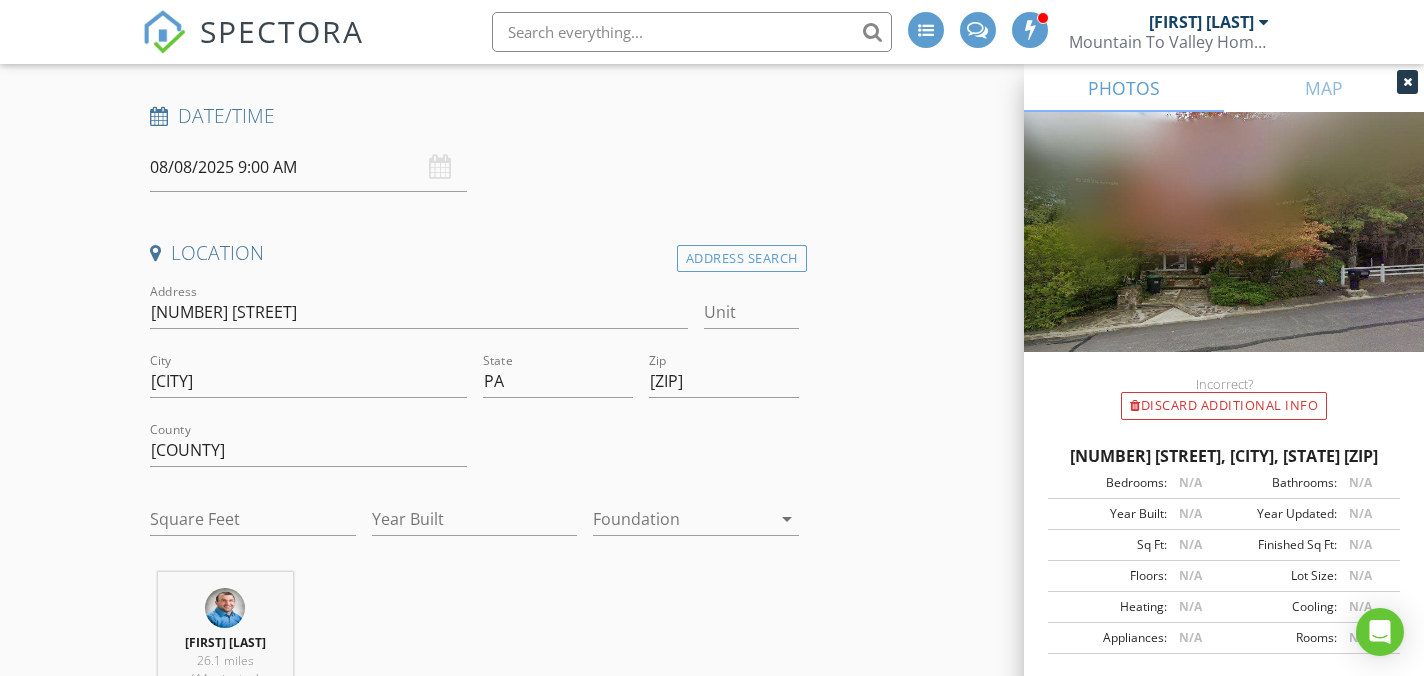 click on "INSPECTOR(S)
check_box_outline_blank   Justin Weber     check_box   Mike Bonita   PRIMARY   Mike Bonita arrow_drop_down   check_box_outline_blank Mike Bonita specifically requested
Date/Time
08/08/2025 9:00 AM
Location
Address Search       Address 779 Evans St   Unit   City Hazleton   State PA   Zip 18201   County Luzerne     Square Feet   Year Built   Foundation arrow_drop_down     Mike Bonita     26.1 miles     (44 minutes)
client
check_box Enable Client CC email for this inspection   Client Search     check_box_outline_blank Client is a Company/Organization     First Name Daniel   Last Name Rodriguez   Email roddanny61@gmail.com   CC Email   Phone 973-886-2298           Notes   Private Notes
ADD ADDITIONAL client
SERVICES
check_box_outline_blank   Residential Inspection" at bounding box center [711, 1714] 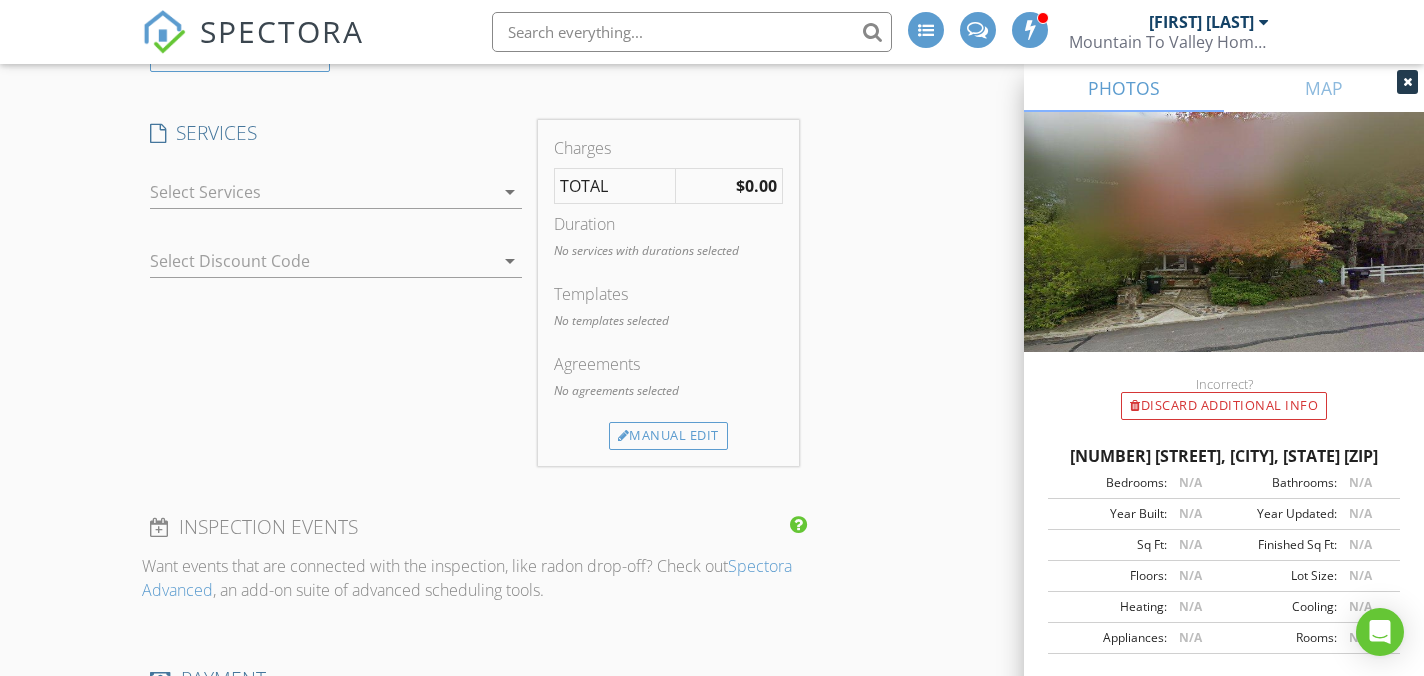 scroll, scrollTop: 1576, scrollLeft: 0, axis: vertical 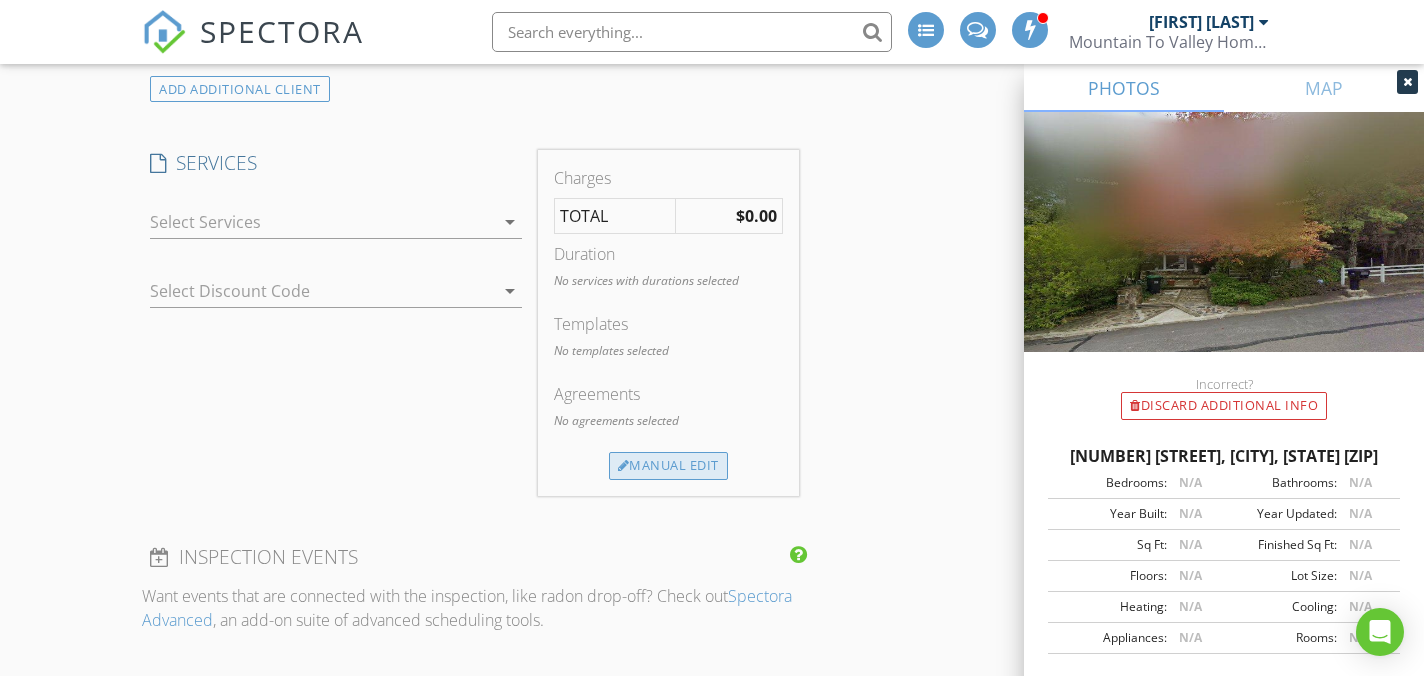 click on "Manual Edit" at bounding box center (668, 466) 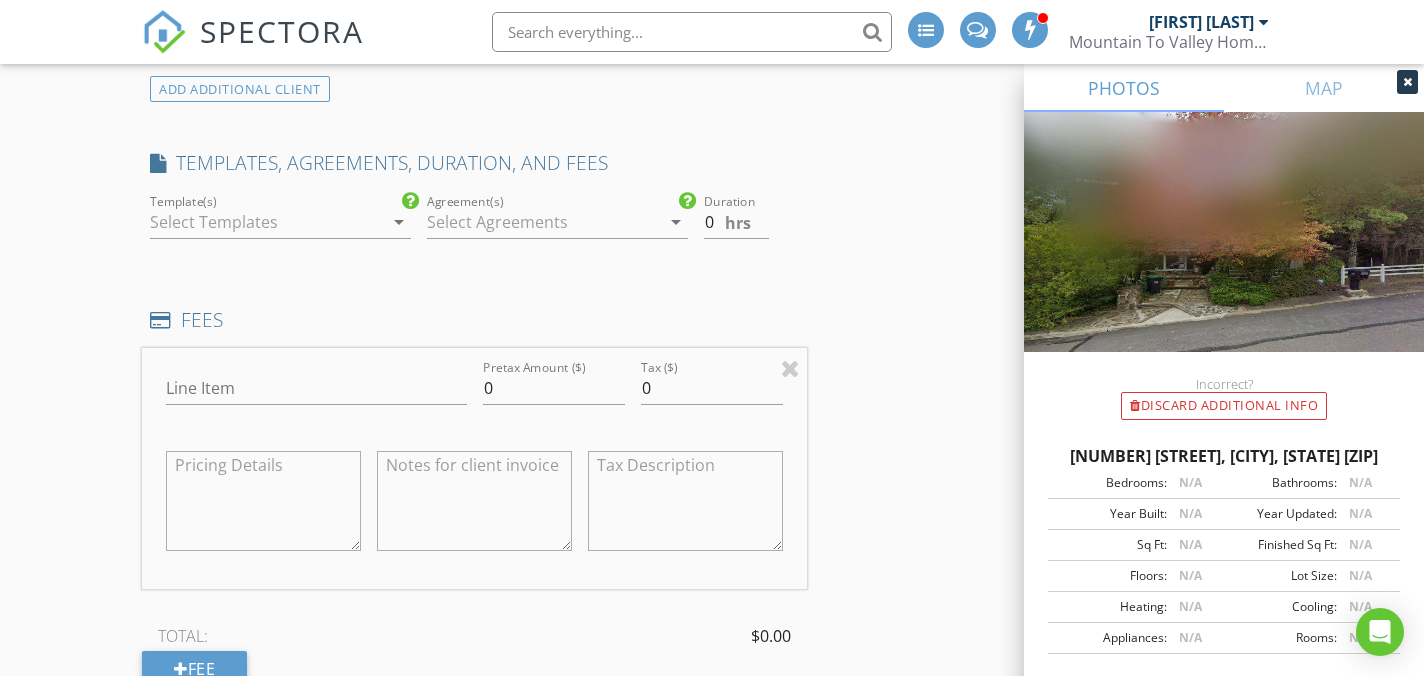 click at bounding box center [266, 222] 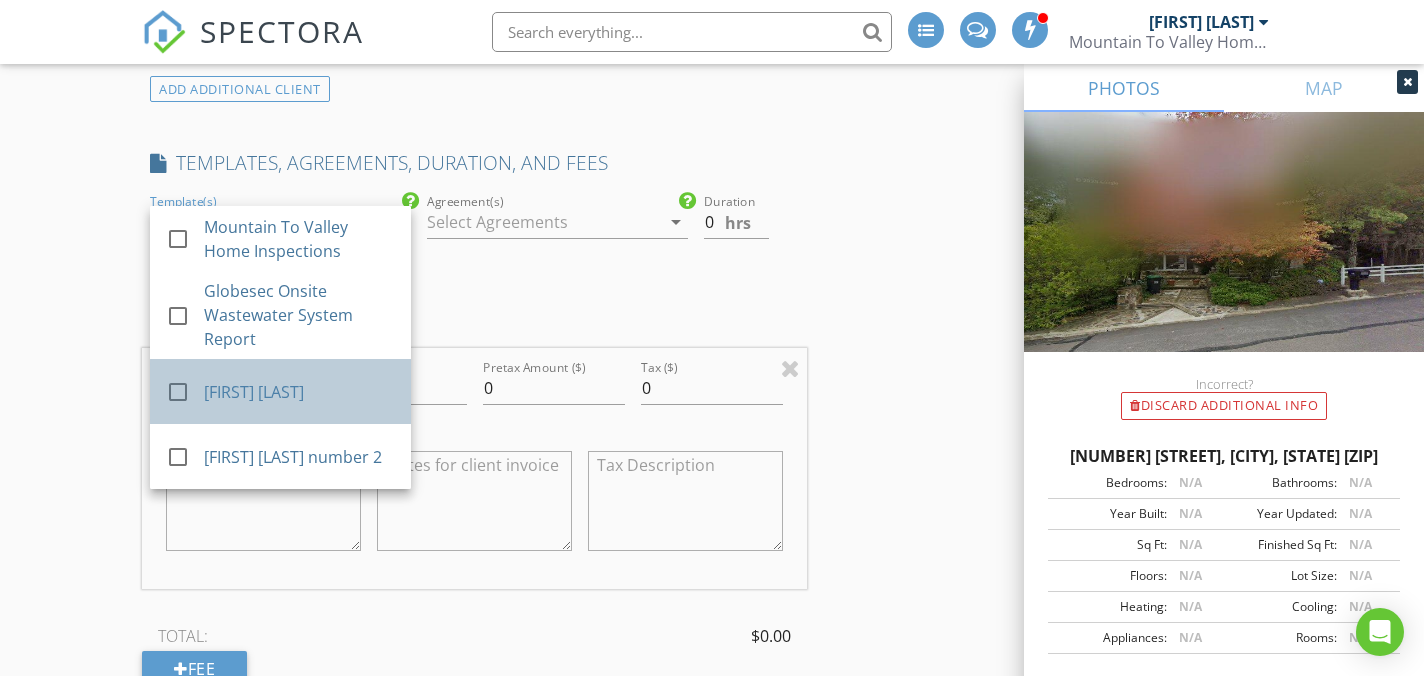 click on "check_box_outline_blank   Mike B Template" at bounding box center (280, 391) 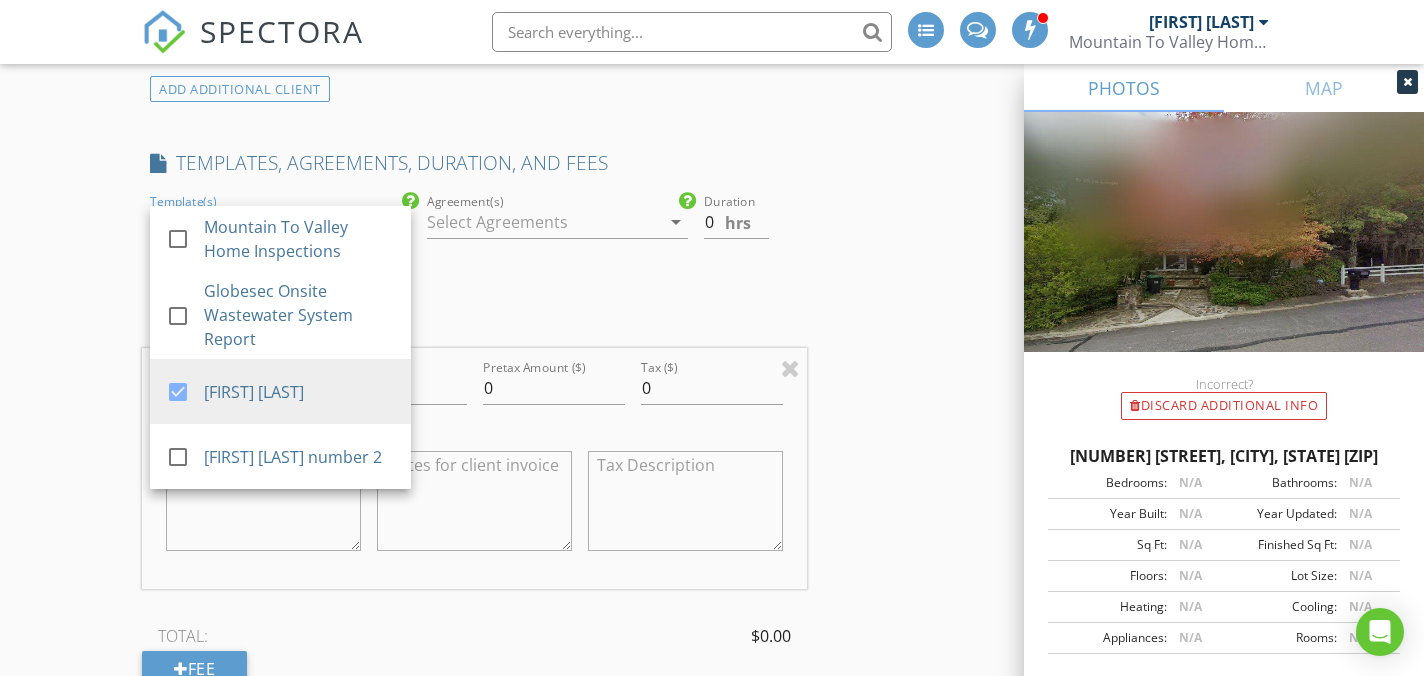 click at bounding box center [543, 222] 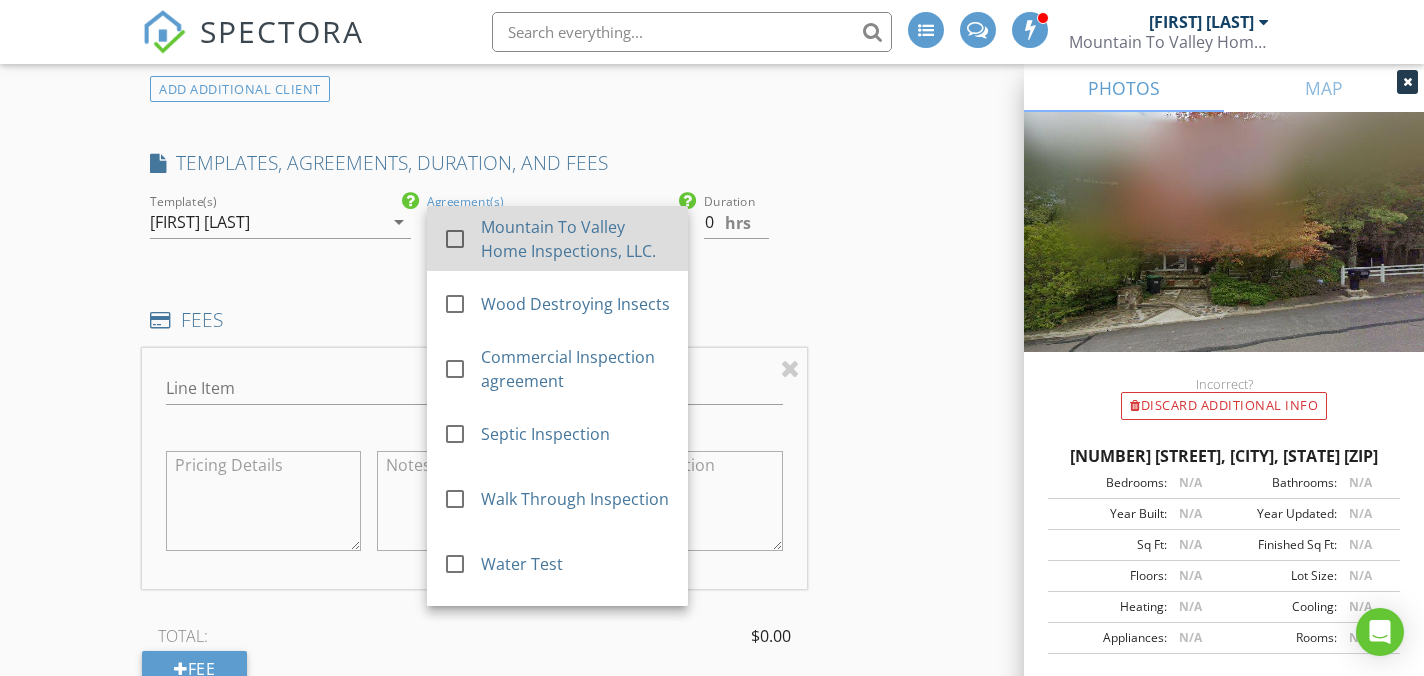 click on "check_box_outline_blank" at bounding box center (462, 239) 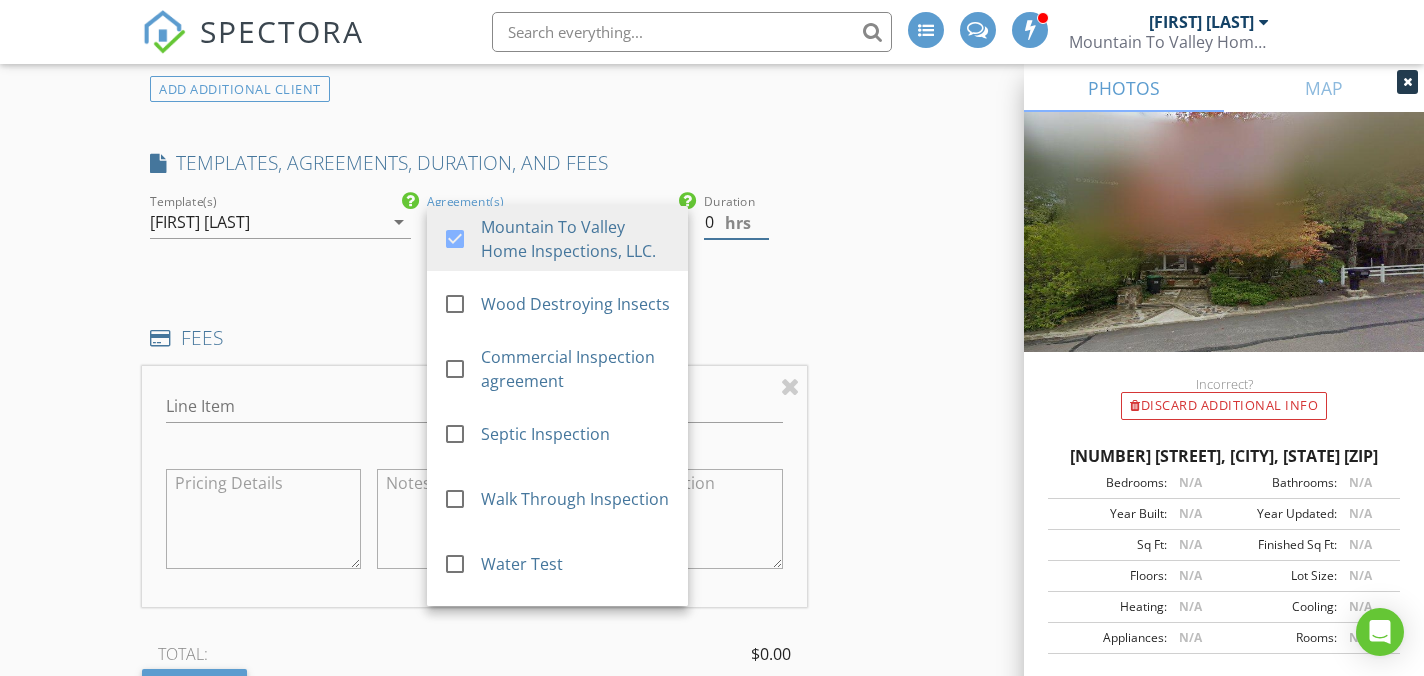 click on "Duration 0 hrs" at bounding box center (751, 222) 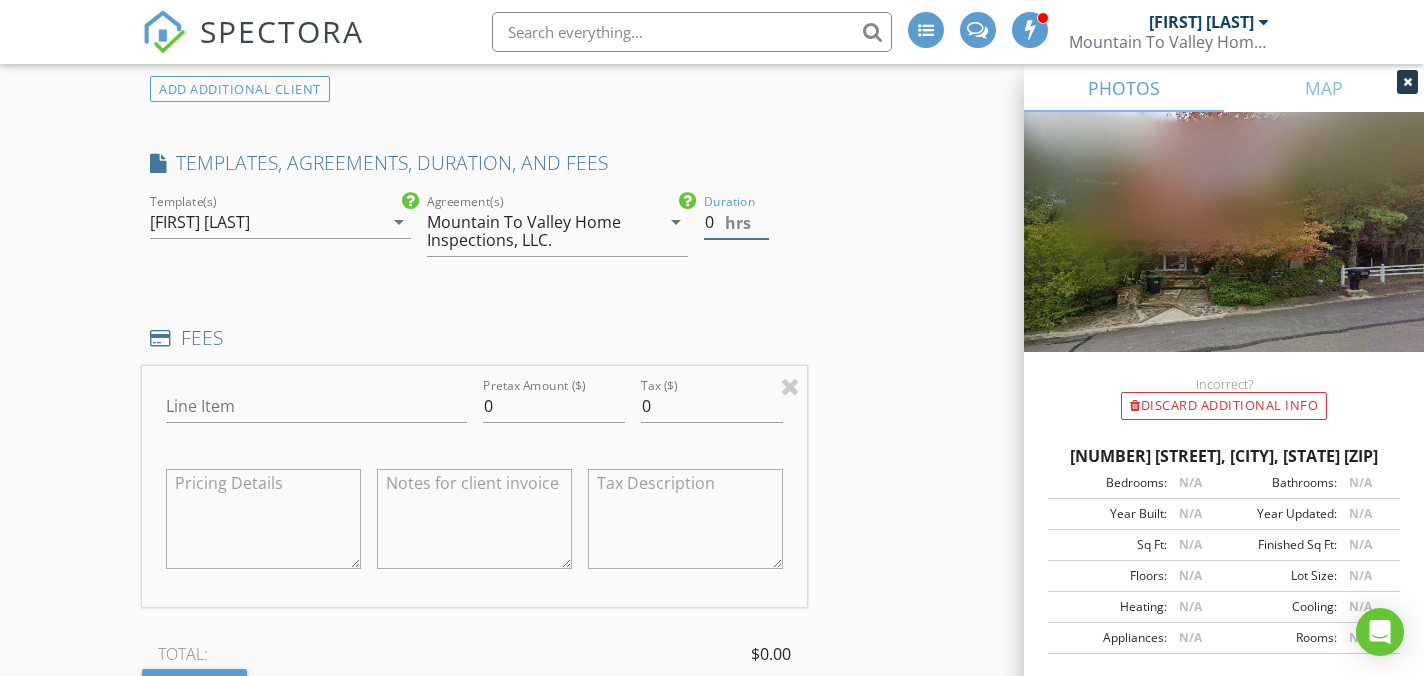 drag, startPoint x: 713, startPoint y: 202, endPoint x: 699, endPoint y: 203, distance: 14.035668 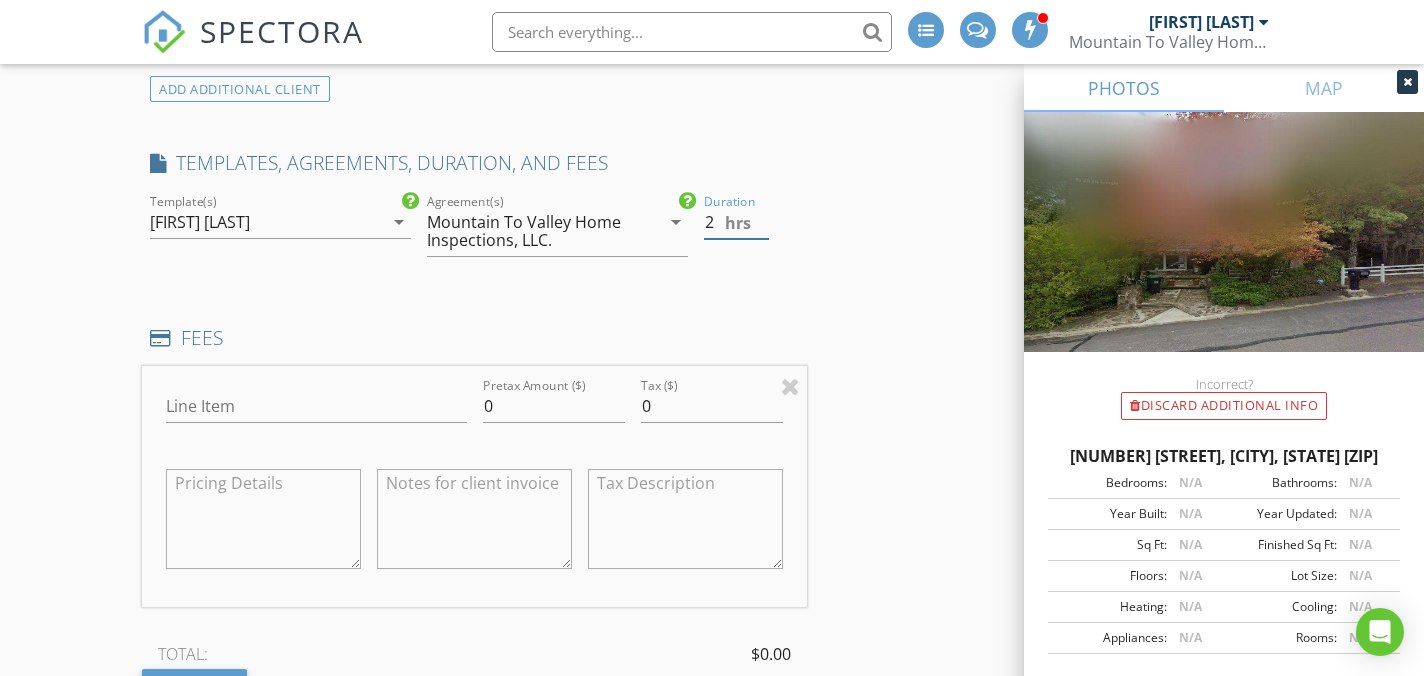 type on "2" 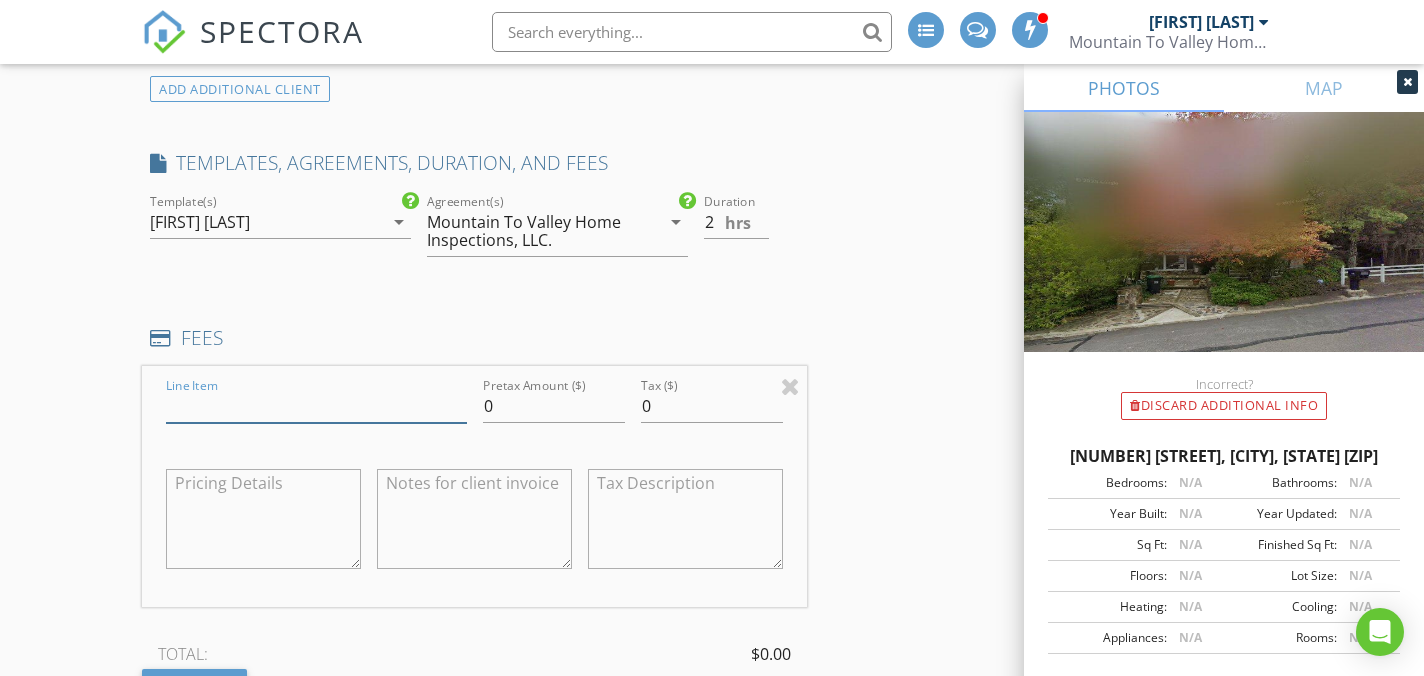 click on "Line Item" at bounding box center (316, 406) 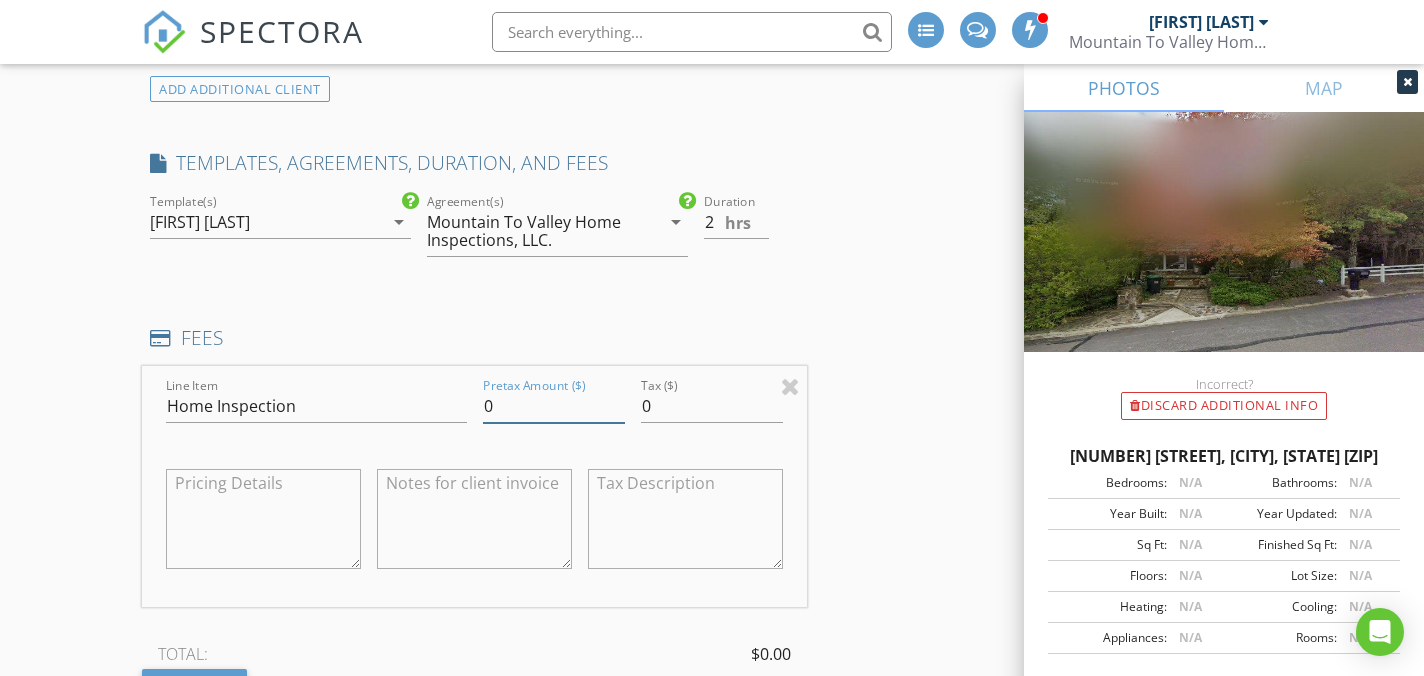 drag, startPoint x: 469, startPoint y: 389, endPoint x: 454, endPoint y: 387, distance: 15.132746 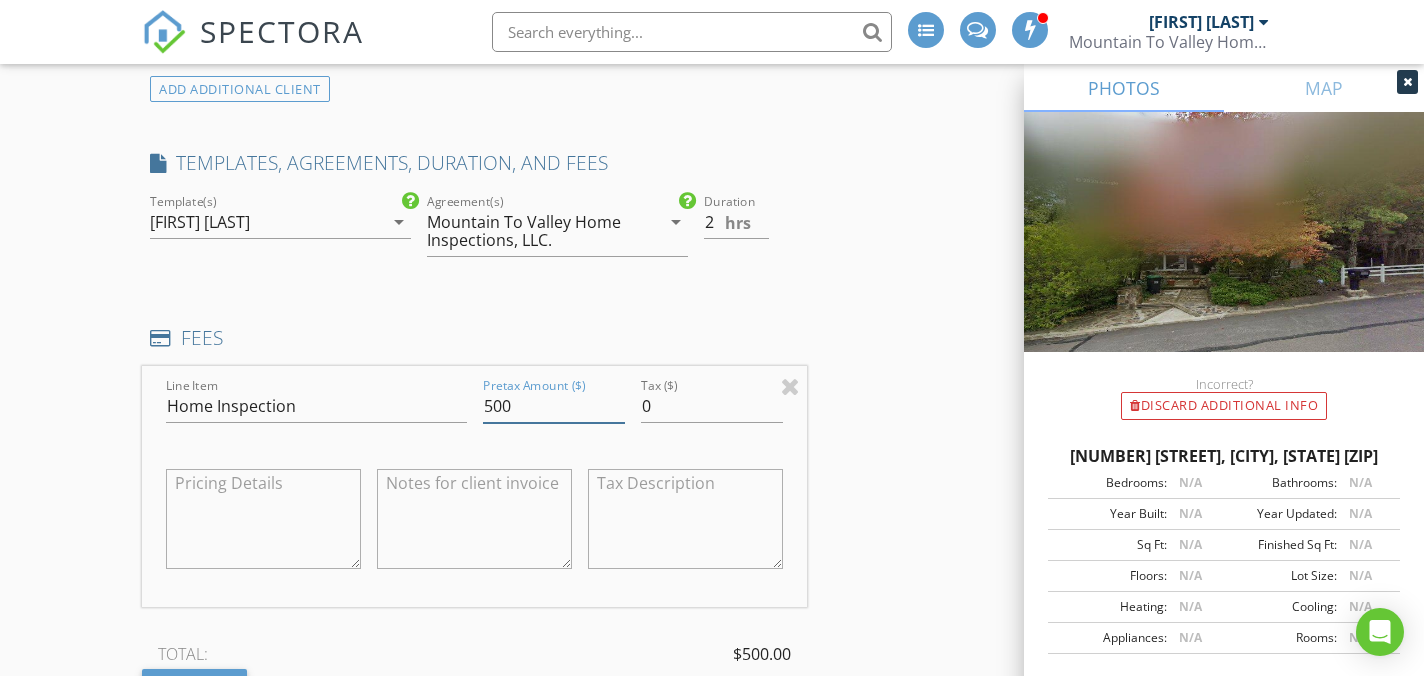 type on "500" 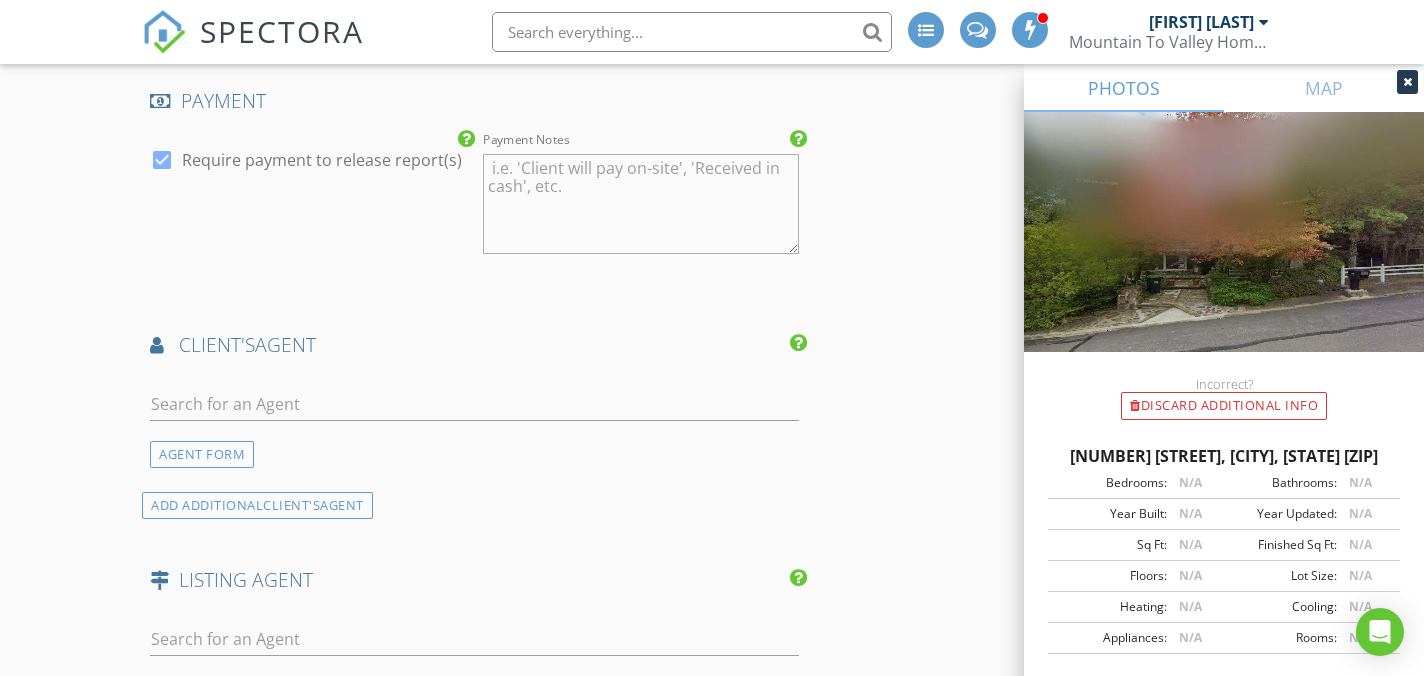 scroll, scrollTop: 2436, scrollLeft: 0, axis: vertical 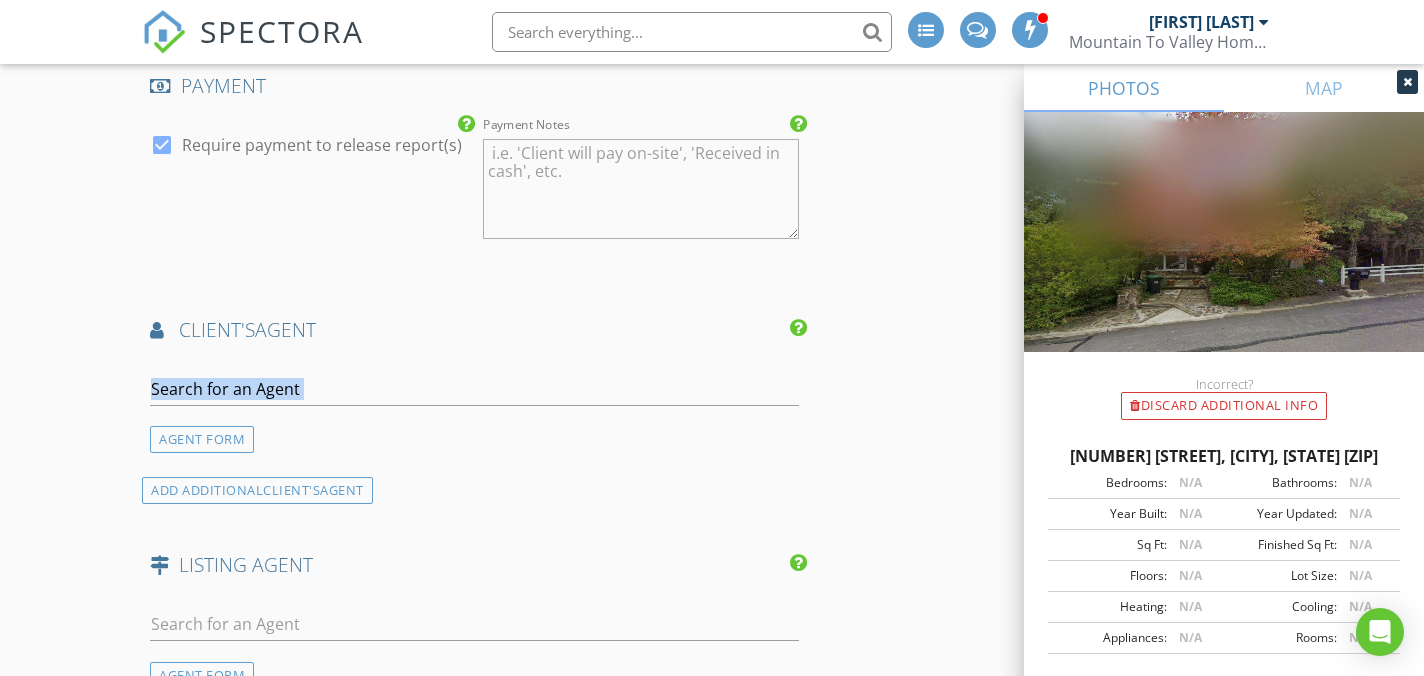 drag, startPoint x: 527, startPoint y: 391, endPoint x: 522, endPoint y: 381, distance: 11.18034 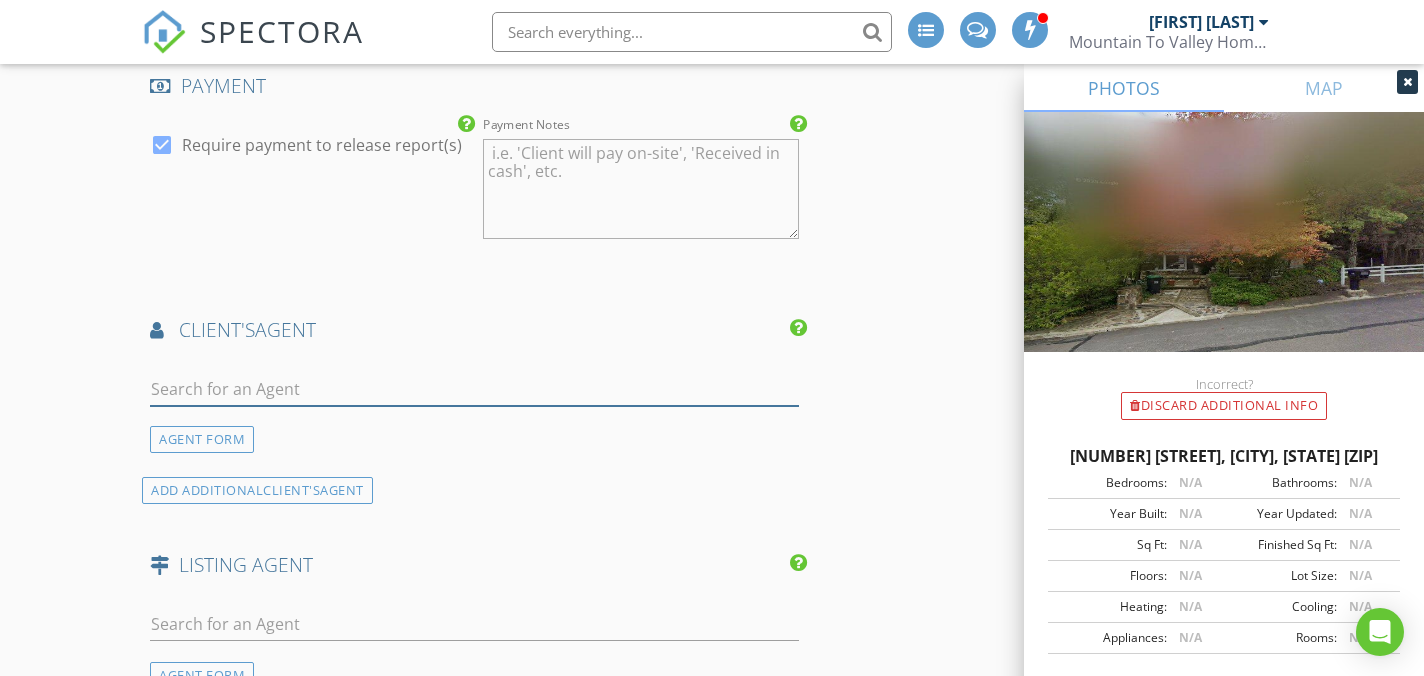 click at bounding box center [474, 389] 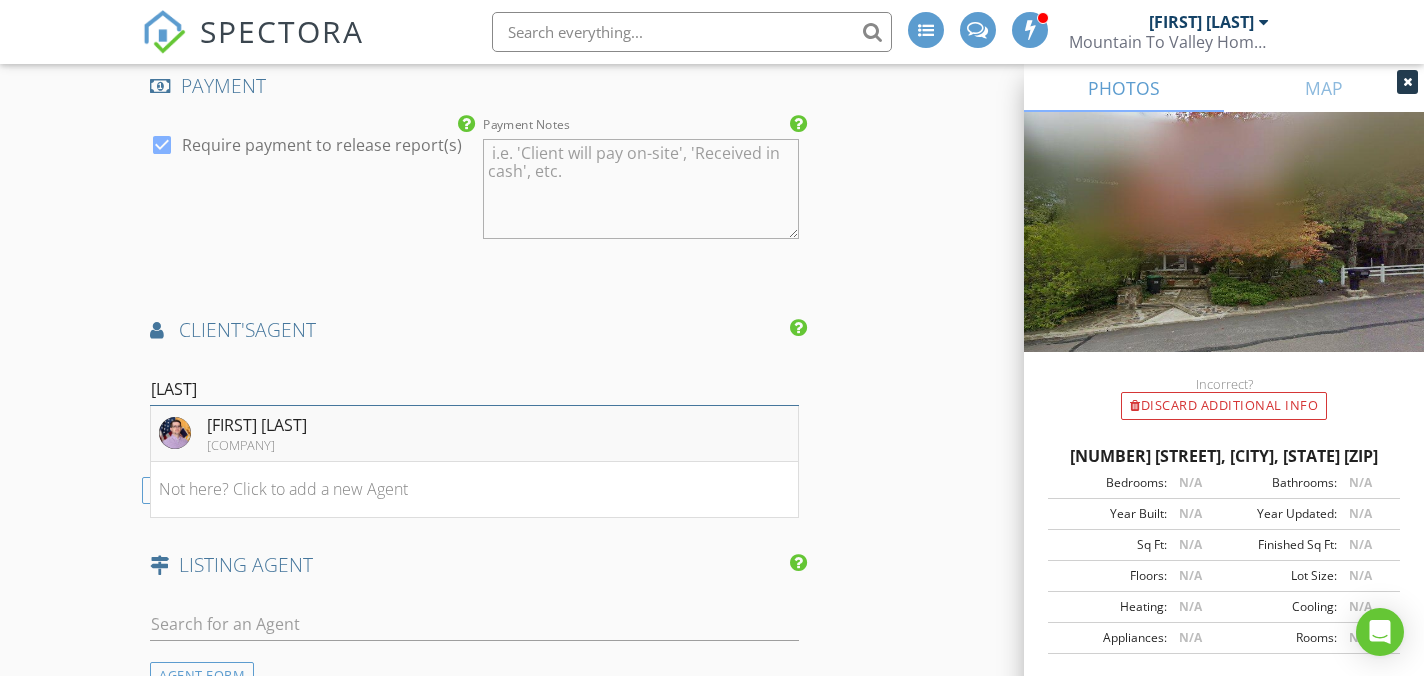 type on "naseef" 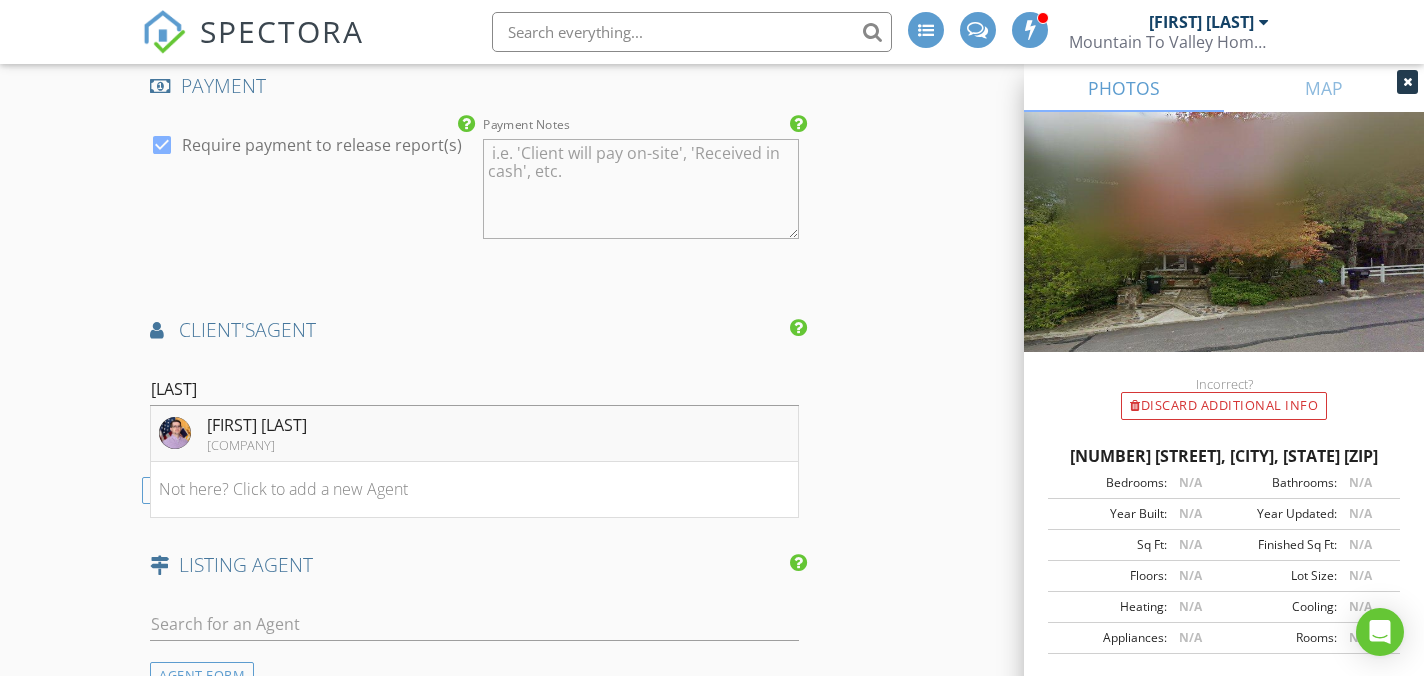 click on "Joseph Naseef
Park Place Properties" at bounding box center [474, 434] 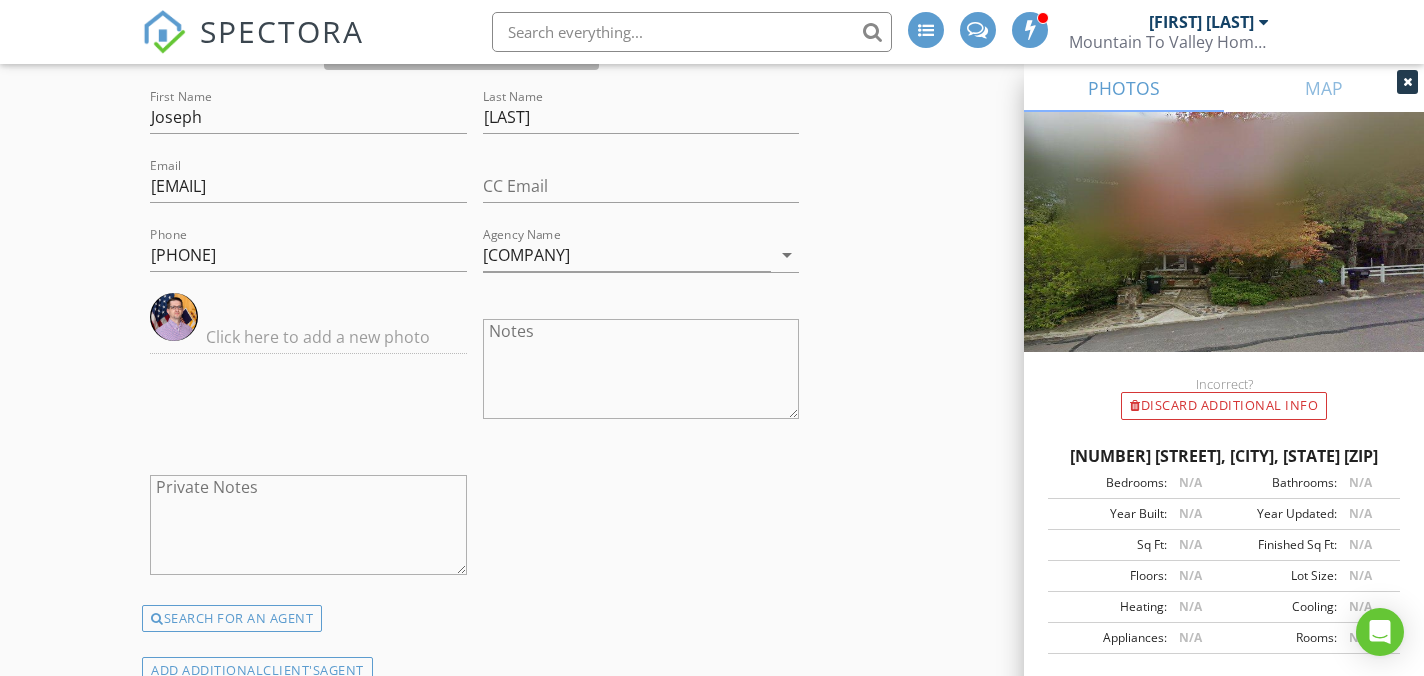 scroll, scrollTop: 2591, scrollLeft: 0, axis: vertical 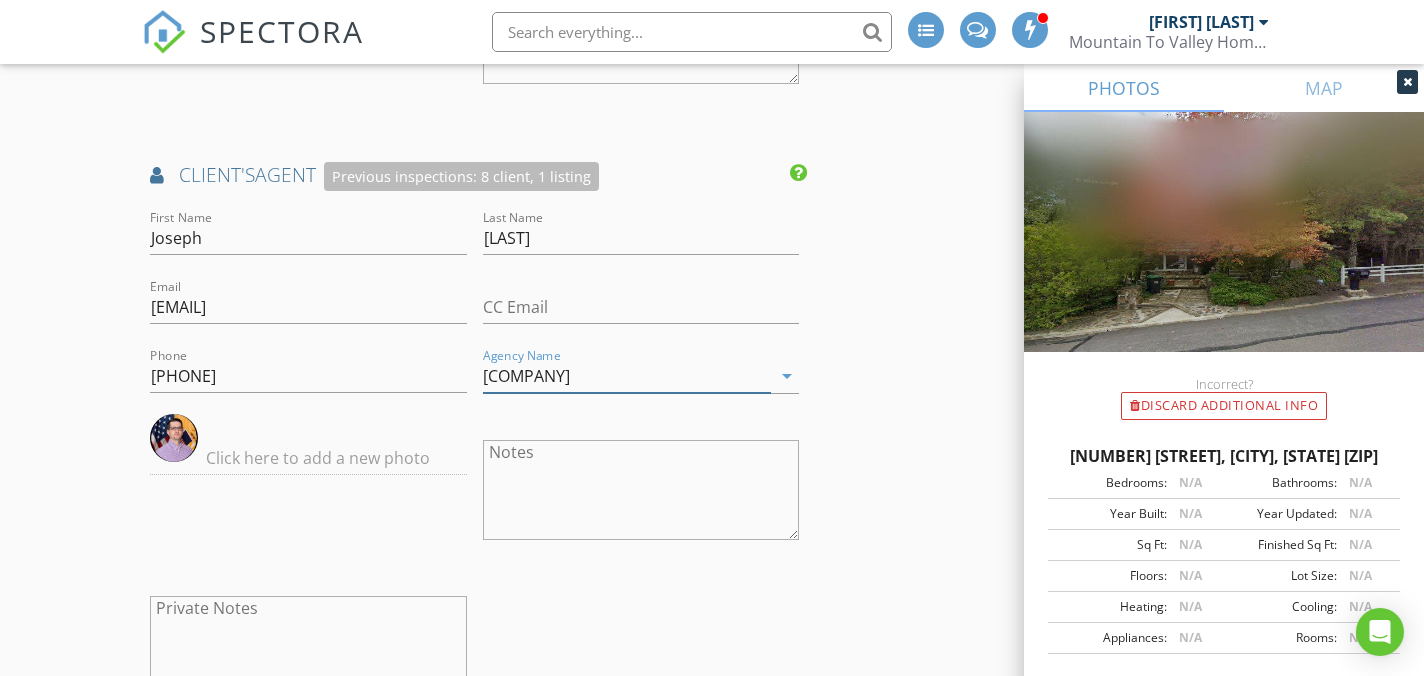 drag, startPoint x: 654, startPoint y: 353, endPoint x: 702, endPoint y: 356, distance: 48.09366 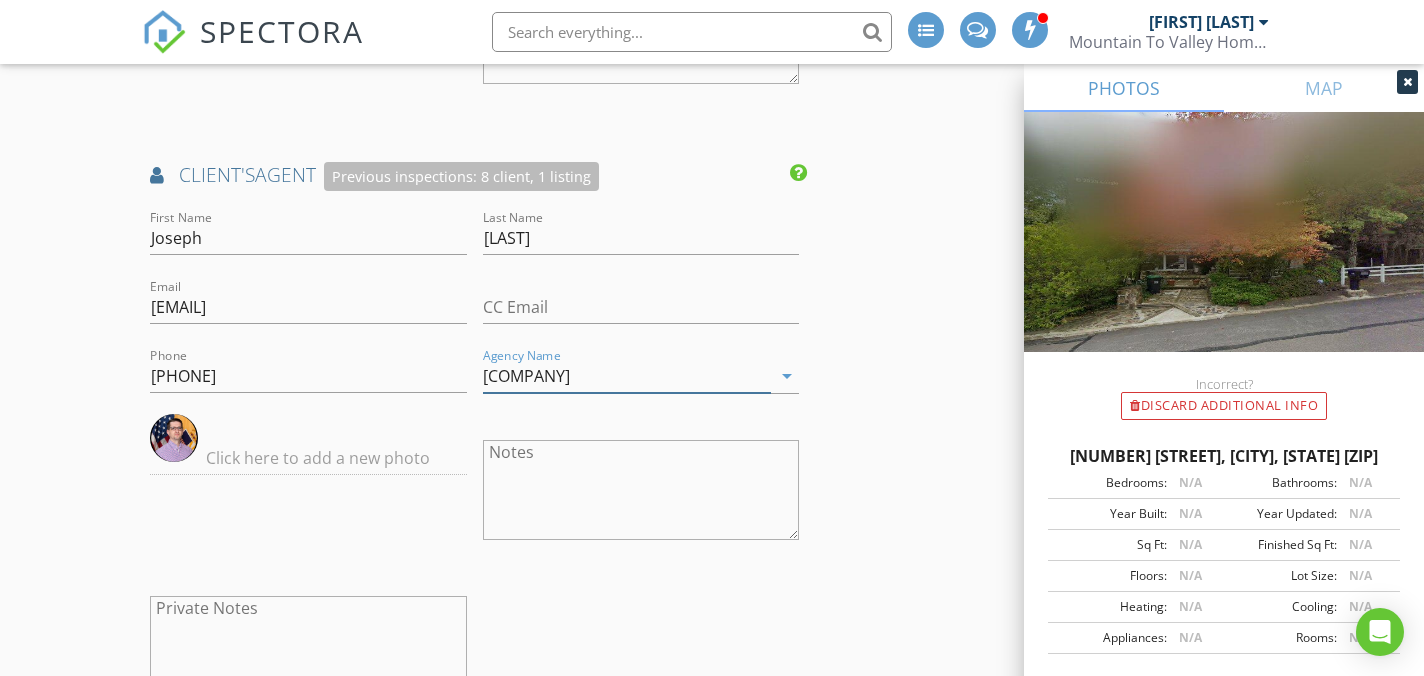 click on "Park Place Properties" at bounding box center (627, 376) 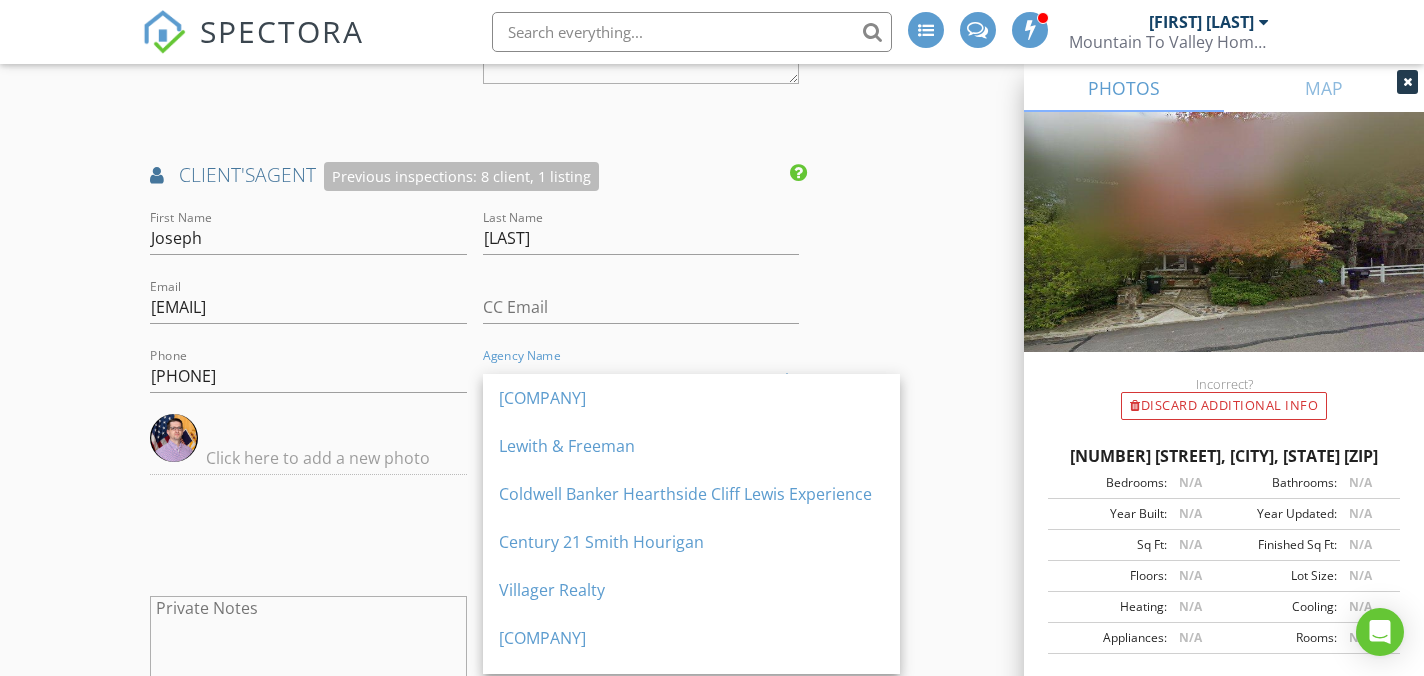 type 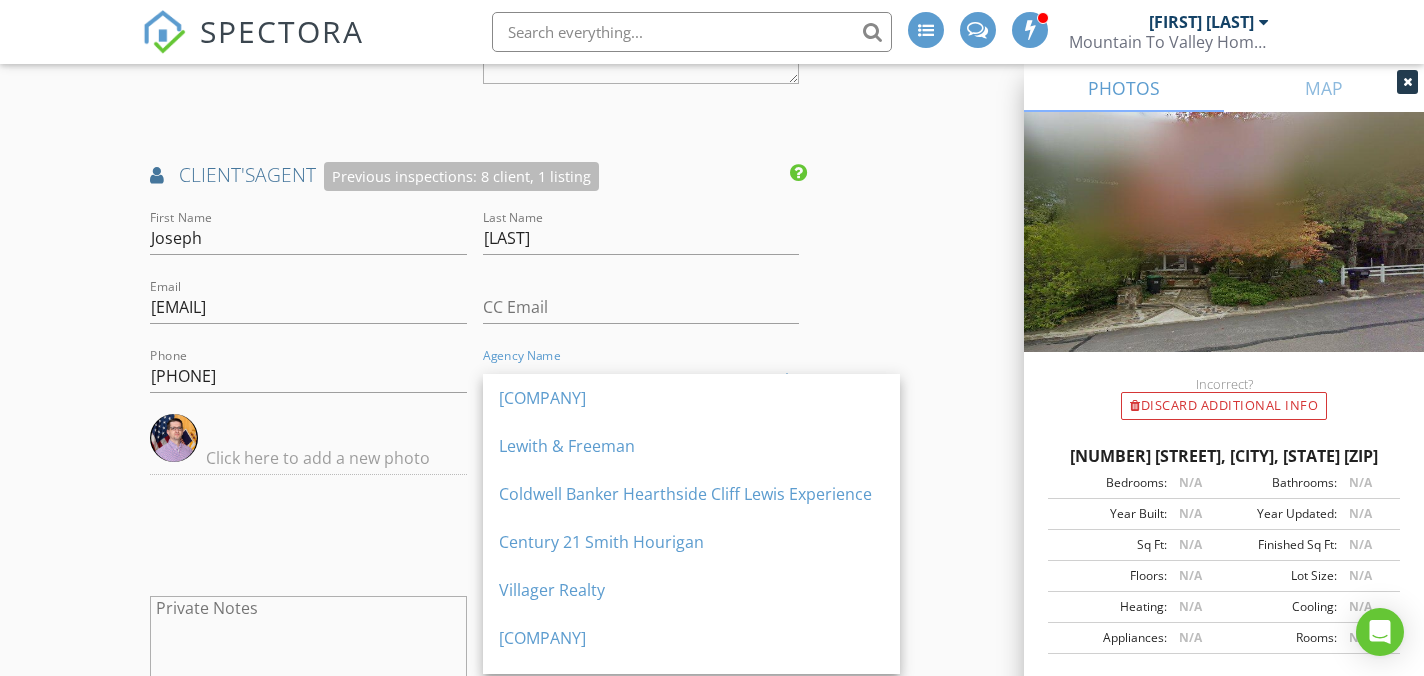 click on "INSPECTOR(S)
check_box_outline_blank   Justin Weber     check_box   Mike Bonita   PRIMARY   Mike Bonita arrow_drop_down   check_box_outline_blank Mike Bonita specifically requested
Date/Time
08/08/2025 9:00 AM
Location
Address Search       Address 779 Evans St   Unit   City Hazleton   State PA   Zip 18201   County Luzerne     Square Feet   Year Built   Foundation arrow_drop_down     Mike Bonita     26.1 miles     (44 minutes)
client
check_box Enable Client CC email for this inspection   Client Search     check_box_outline_blank Client is a Company/Organization     First Name Daniel   Last Name Rodriguez   Email roddanny61@gmail.com   CC Email   Phone 973-886-2298           Notes   Private Notes
ADD ADDITIONAL client
SERVICES
check_box_outline_blank   Residential Inspection" at bounding box center (711, -224) 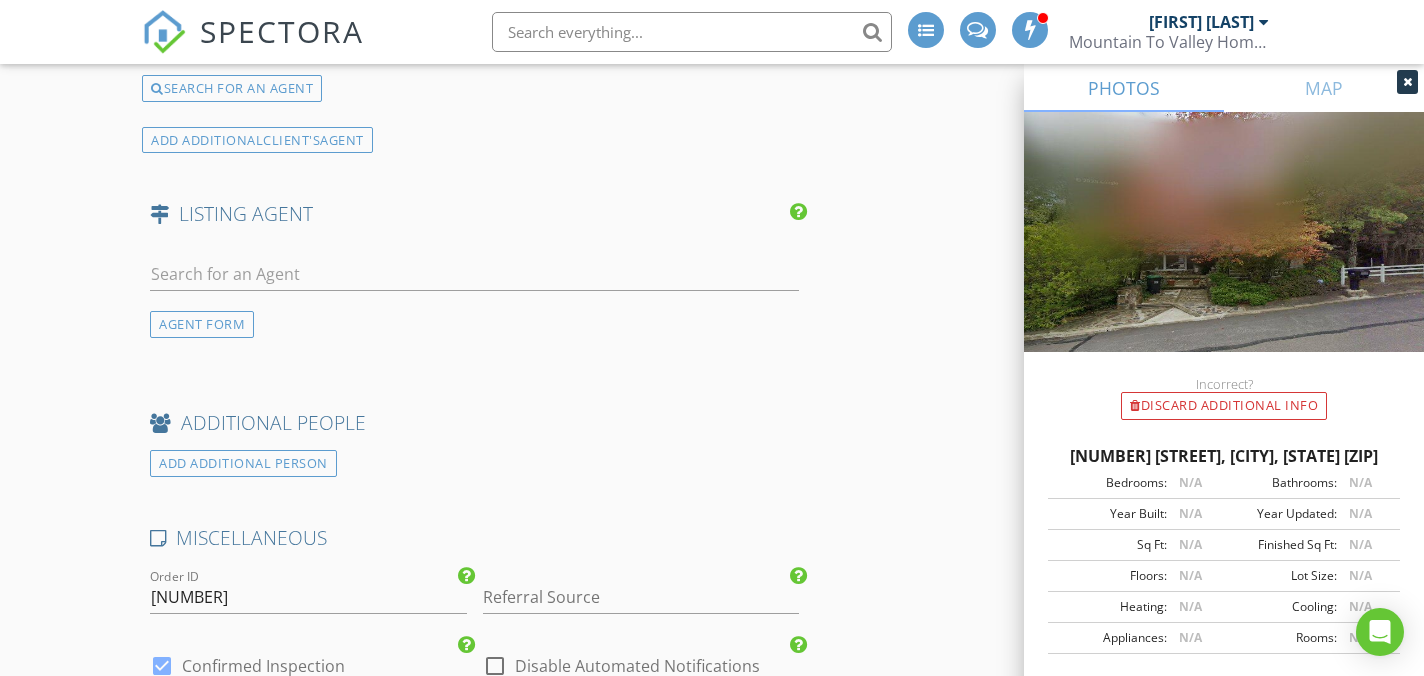 scroll, scrollTop: 3267, scrollLeft: 0, axis: vertical 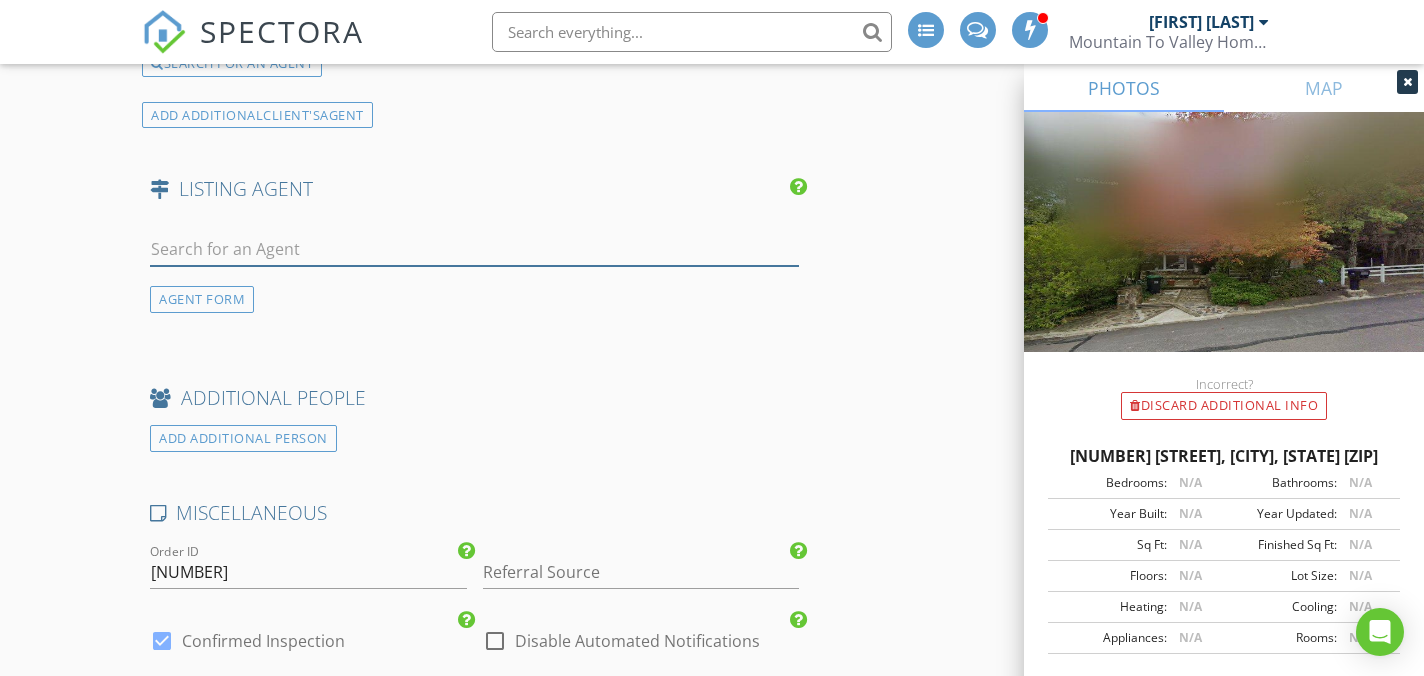 click at bounding box center [474, 249] 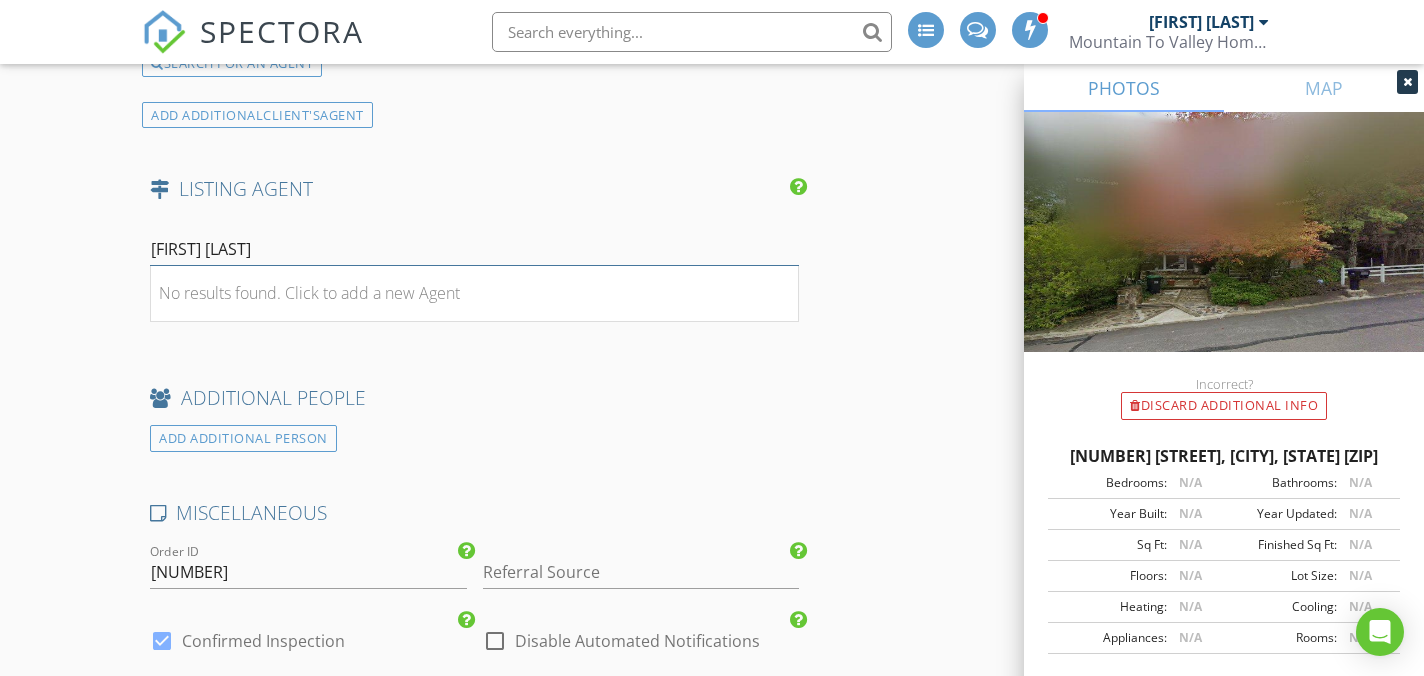 type on "karen o" 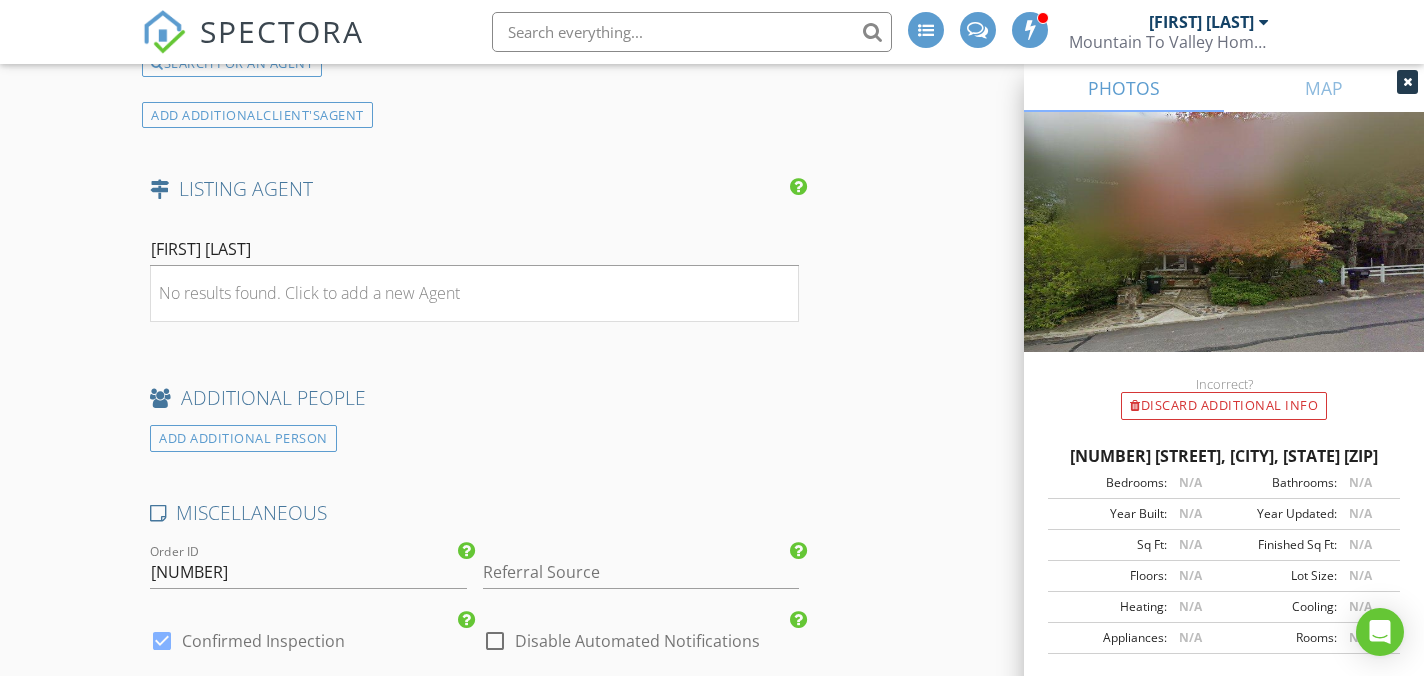 click on "No results found. Click to add a new Agent" at bounding box center (474, 294) 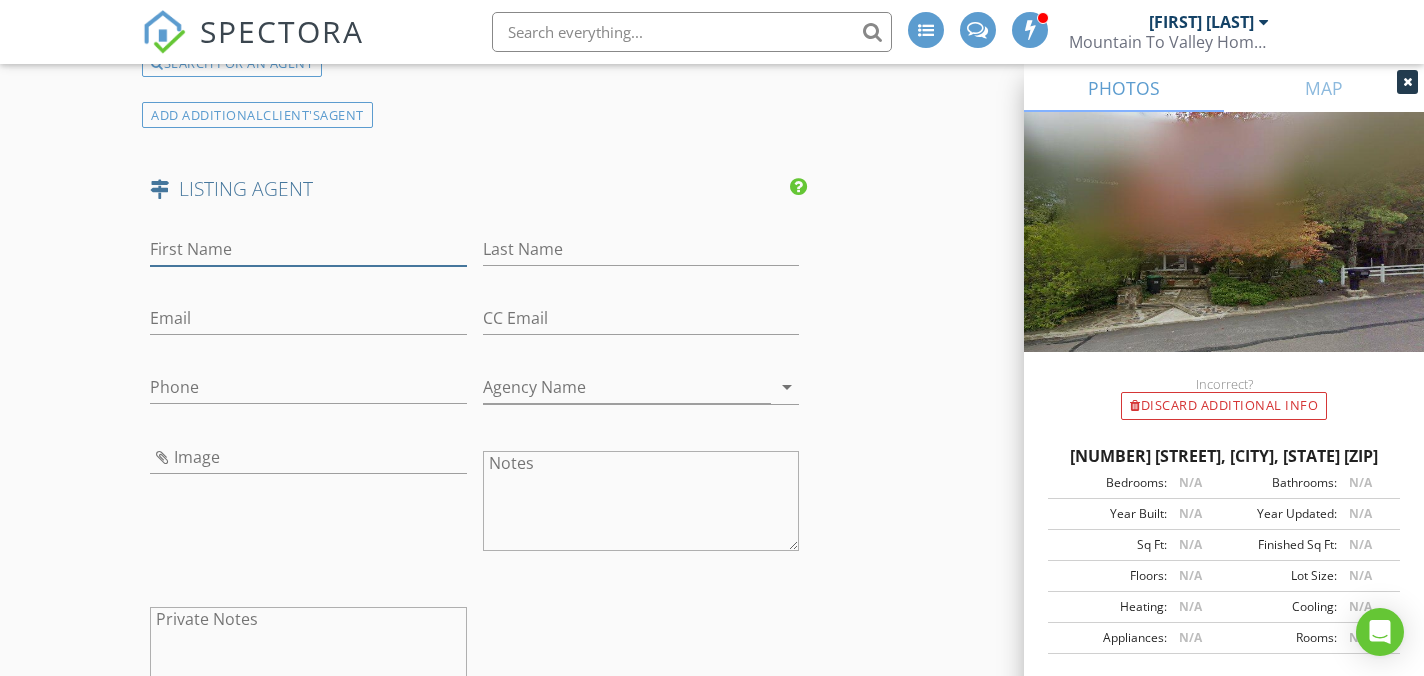 click on "First Name" at bounding box center (308, 249) 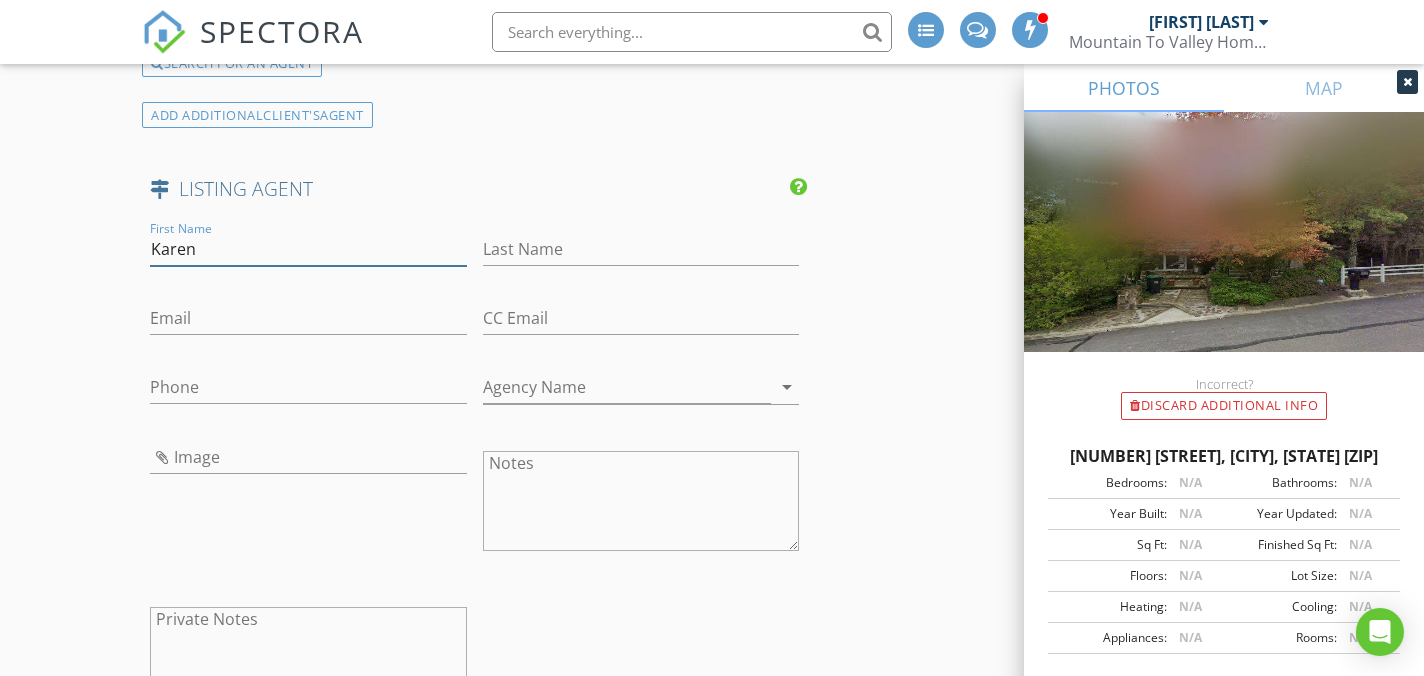 type on "Karen" 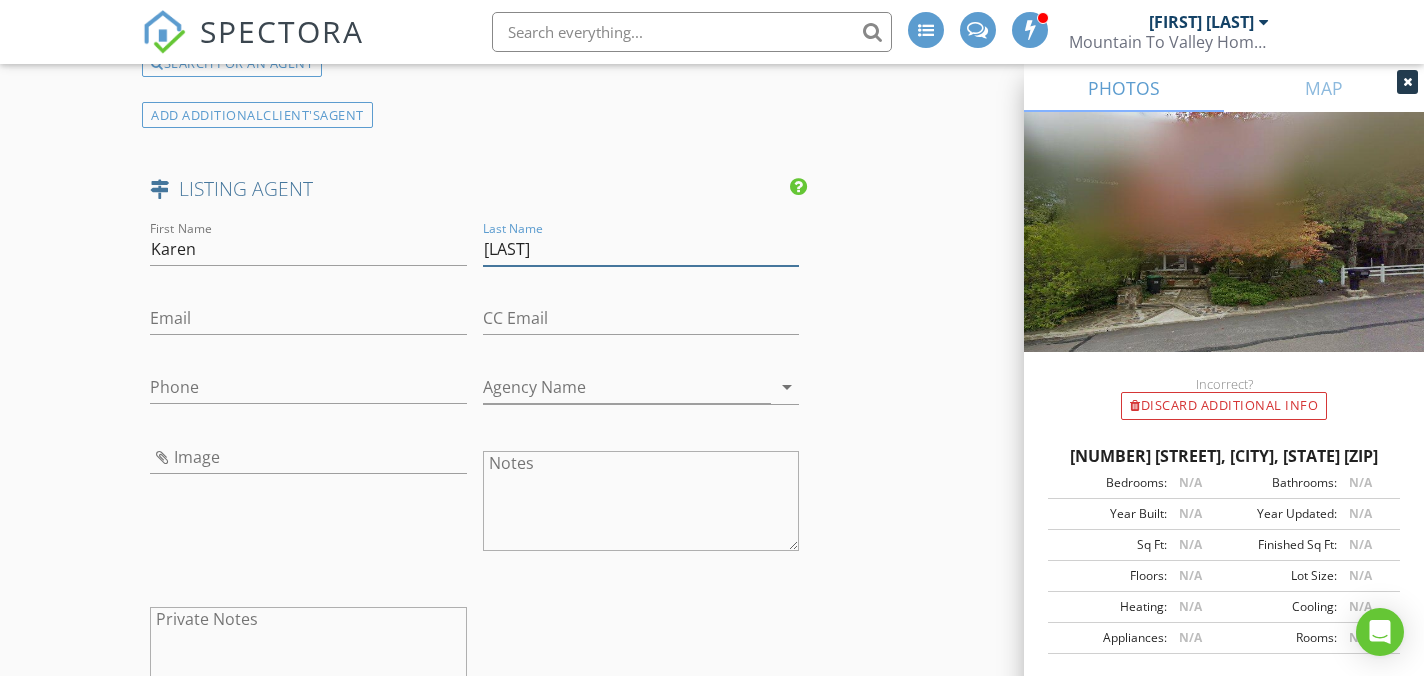 type on "Olander" 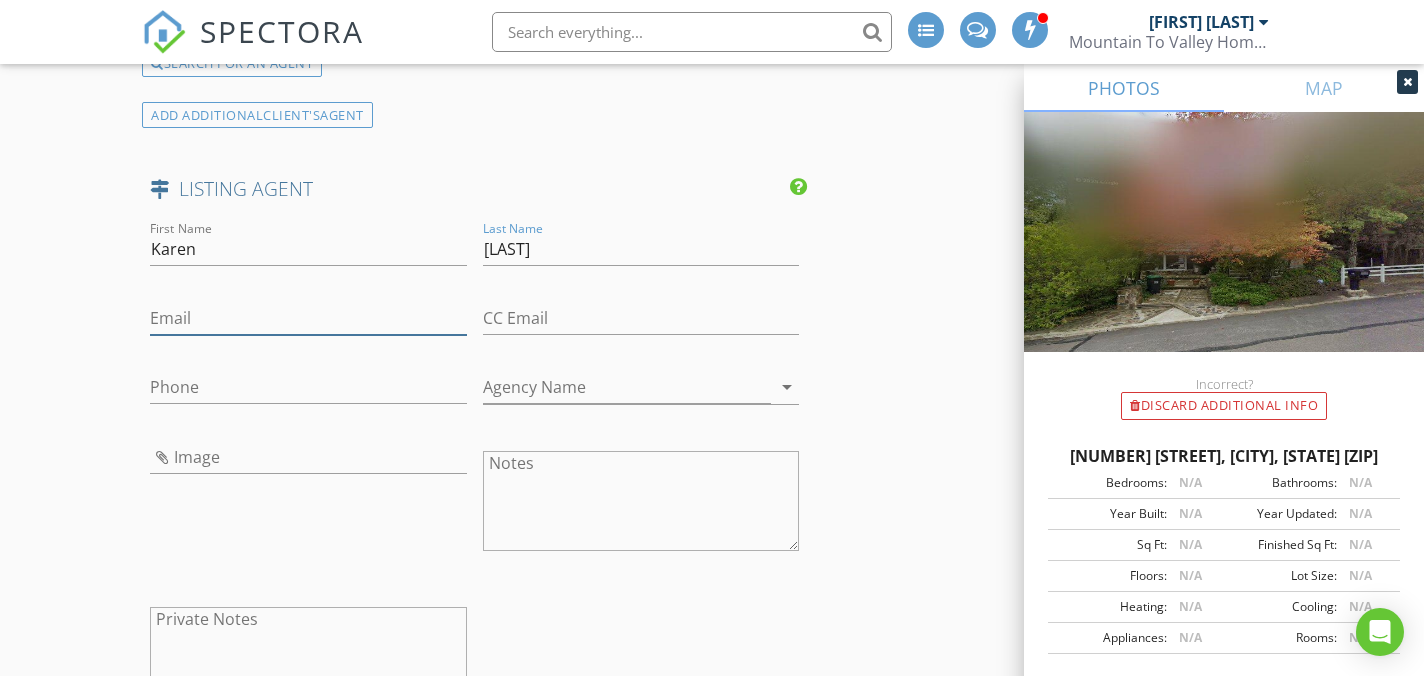 click on "Email" at bounding box center (308, 318) 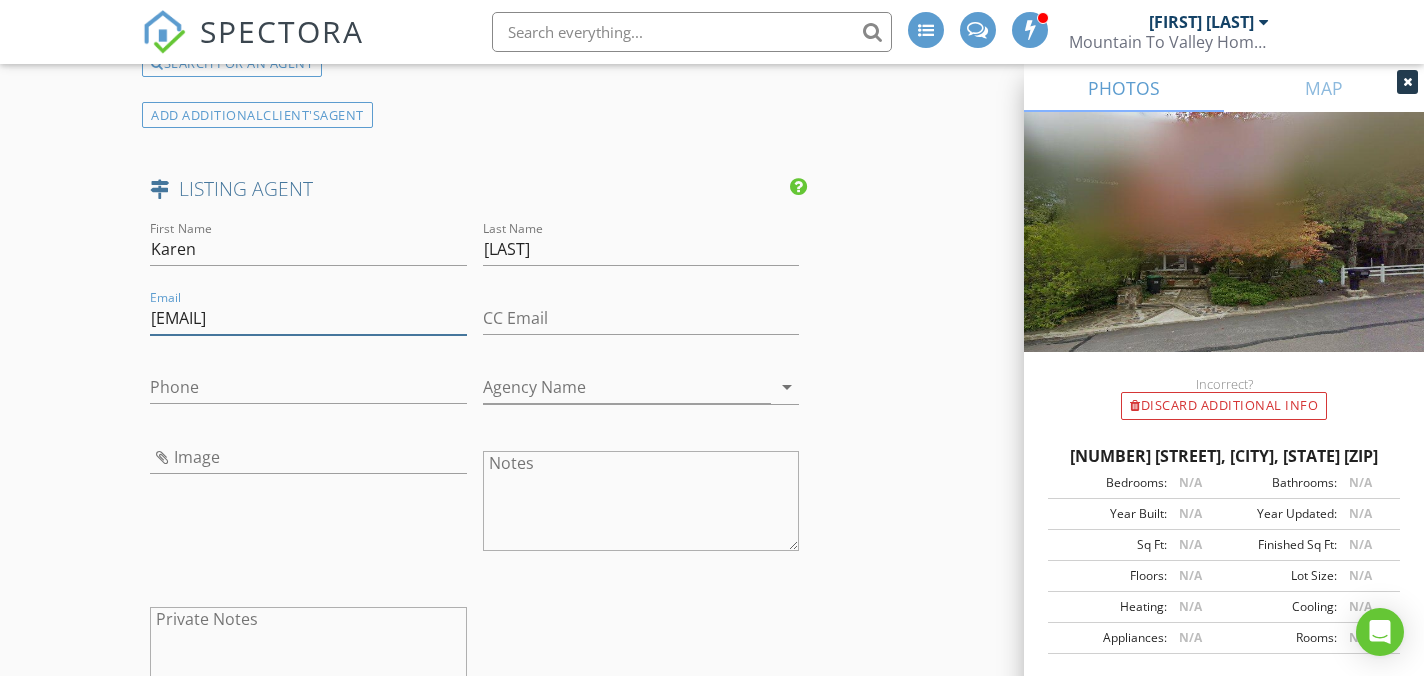 type on "[EMAIL]" 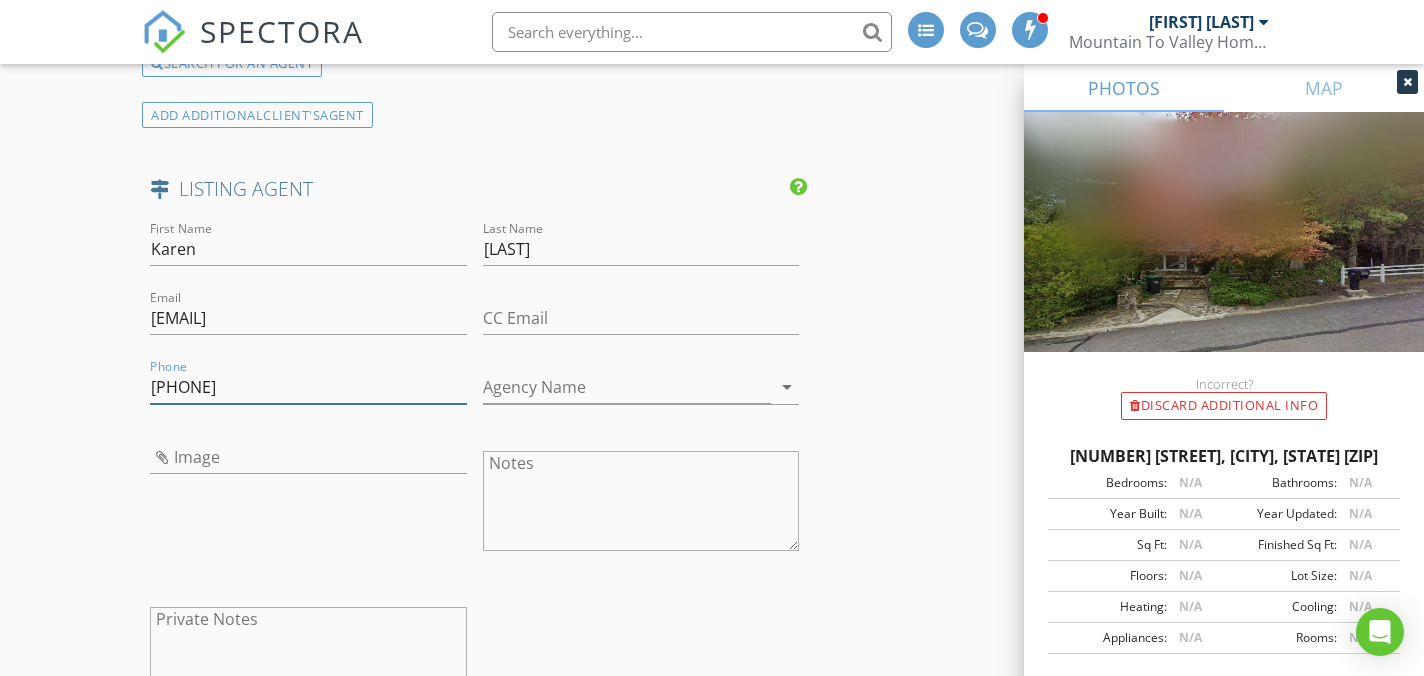type on "[PHONE]" 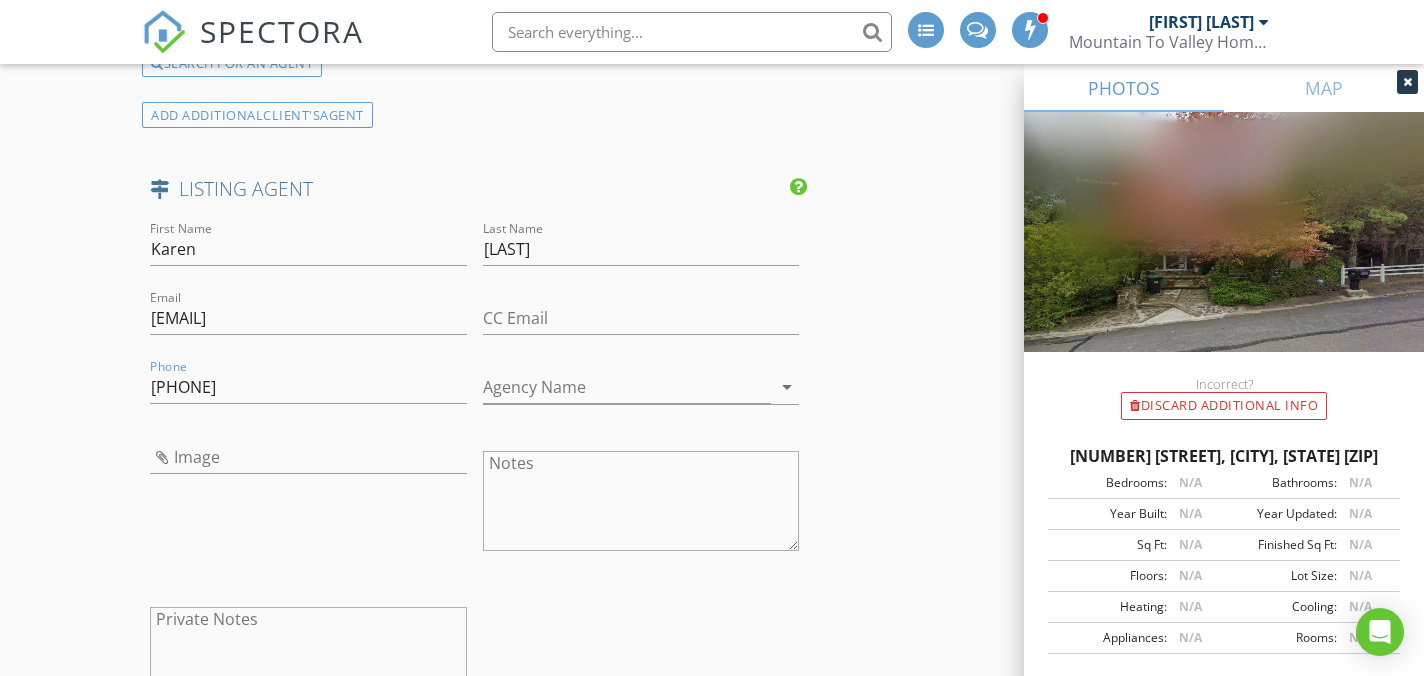 click on "INSPECTOR(S)
check_box_outline_blank   Justin Weber     check_box   Mike Bonita   PRIMARY   Mike Bonita arrow_drop_down   check_box_outline_blank Mike Bonita specifically requested
Date/Time
08/08/2025 9:00 AM
Location
Address Search       Address 779 Evans St   Unit   City Hazleton   State PA   Zip 18201   County Luzerne     Square Feet   Year Built   Foundation arrow_drop_down     Mike Bonita     26.1 miles     (44 minutes)
client
check_box Enable Client CC email for this inspection   Client Search     check_box_outline_blank Client is a Company/Organization     First Name Daniel   Last Name Rodriguez   Email roddanny61@gmail.com   CC Email   Phone 973-886-2298           Notes   Private Notes
ADD ADDITIONAL client
SERVICES
check_box_outline_blank   Residential Inspection" at bounding box center (711, -660) 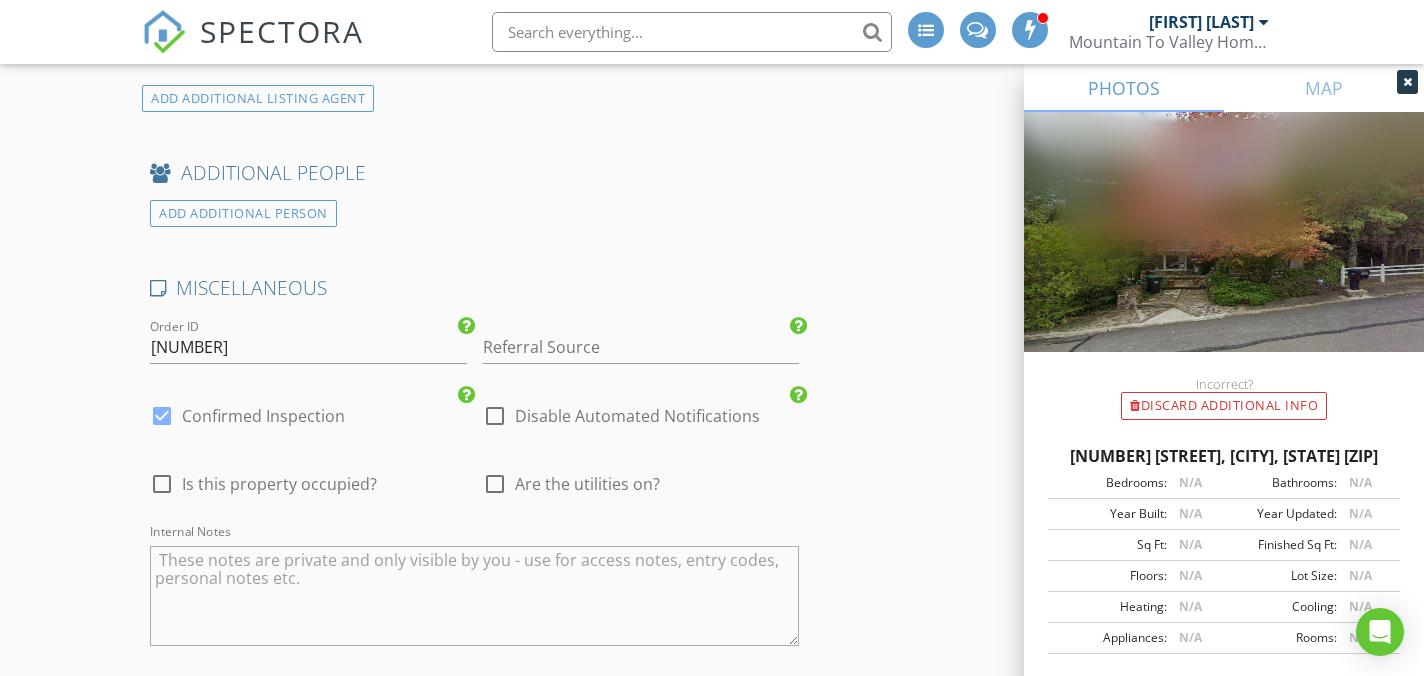 scroll, scrollTop: 4310, scrollLeft: 0, axis: vertical 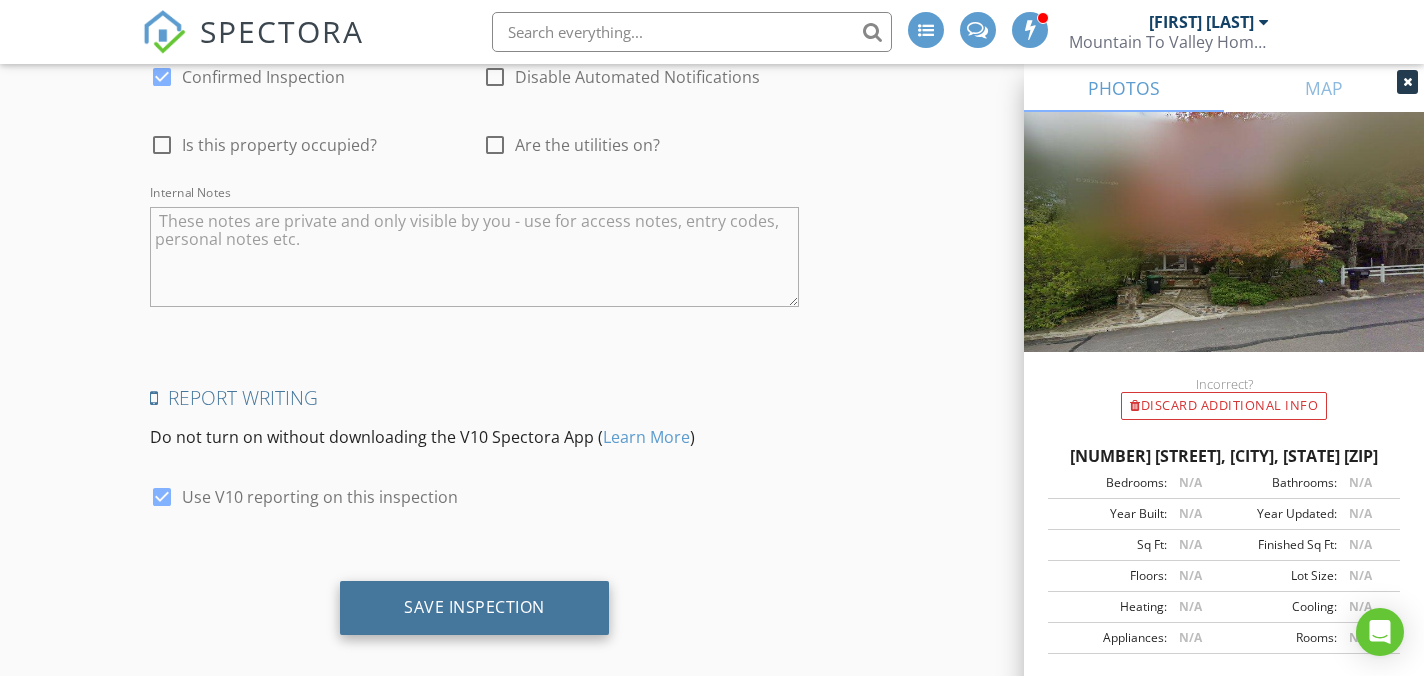 click on "Save Inspection" at bounding box center [474, 607] 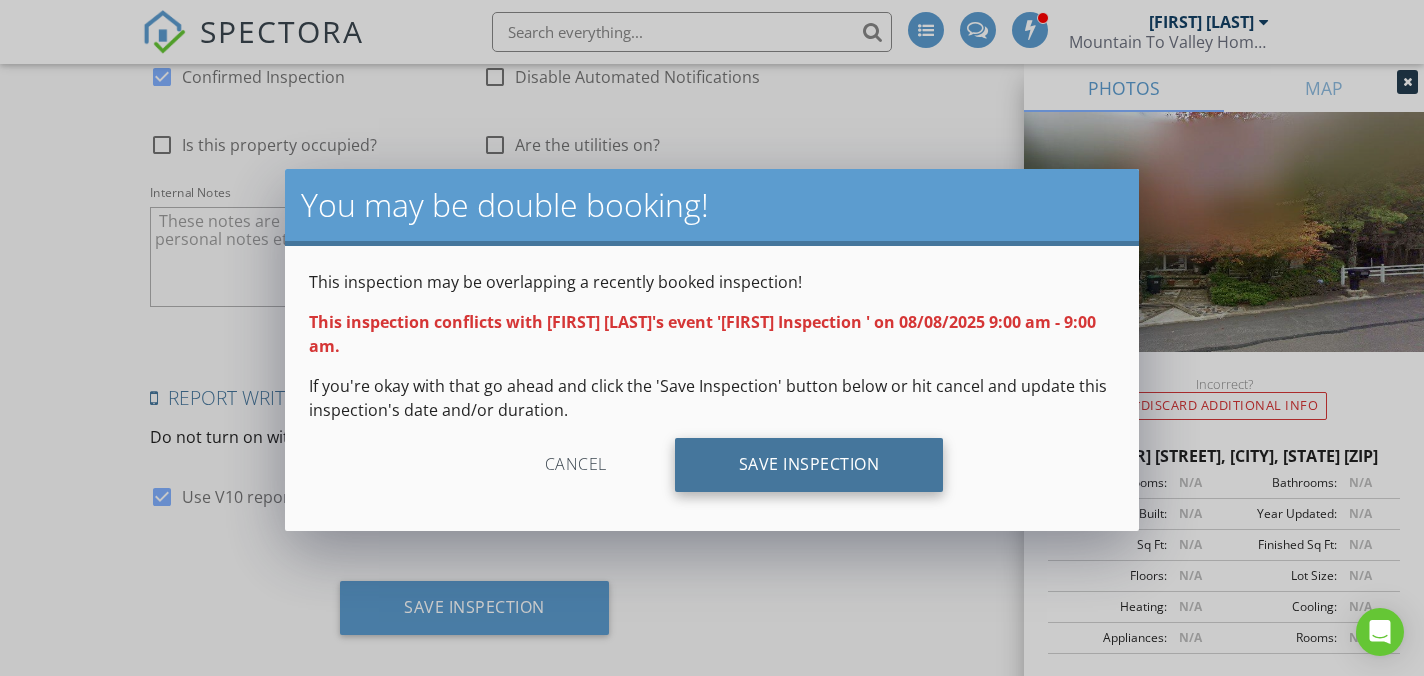 click on "Save Inspection" at bounding box center (809, 465) 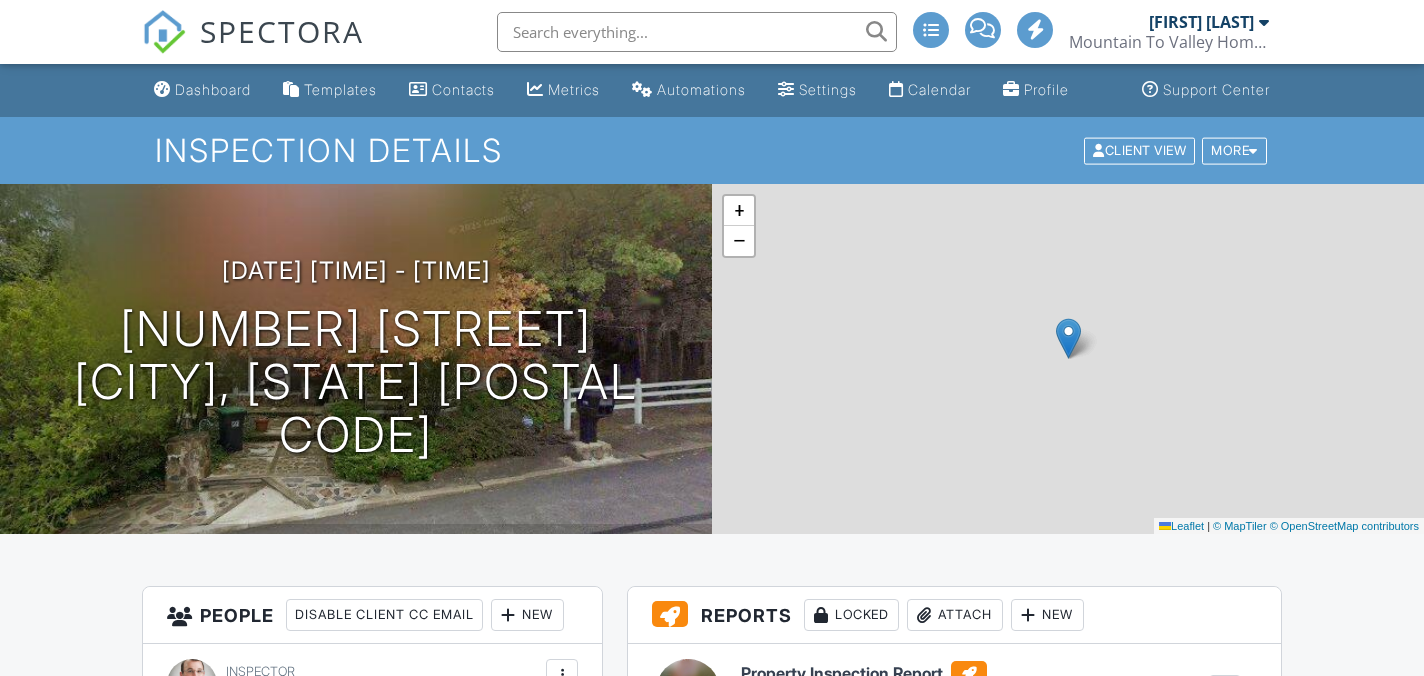 scroll, scrollTop: 0, scrollLeft: 0, axis: both 